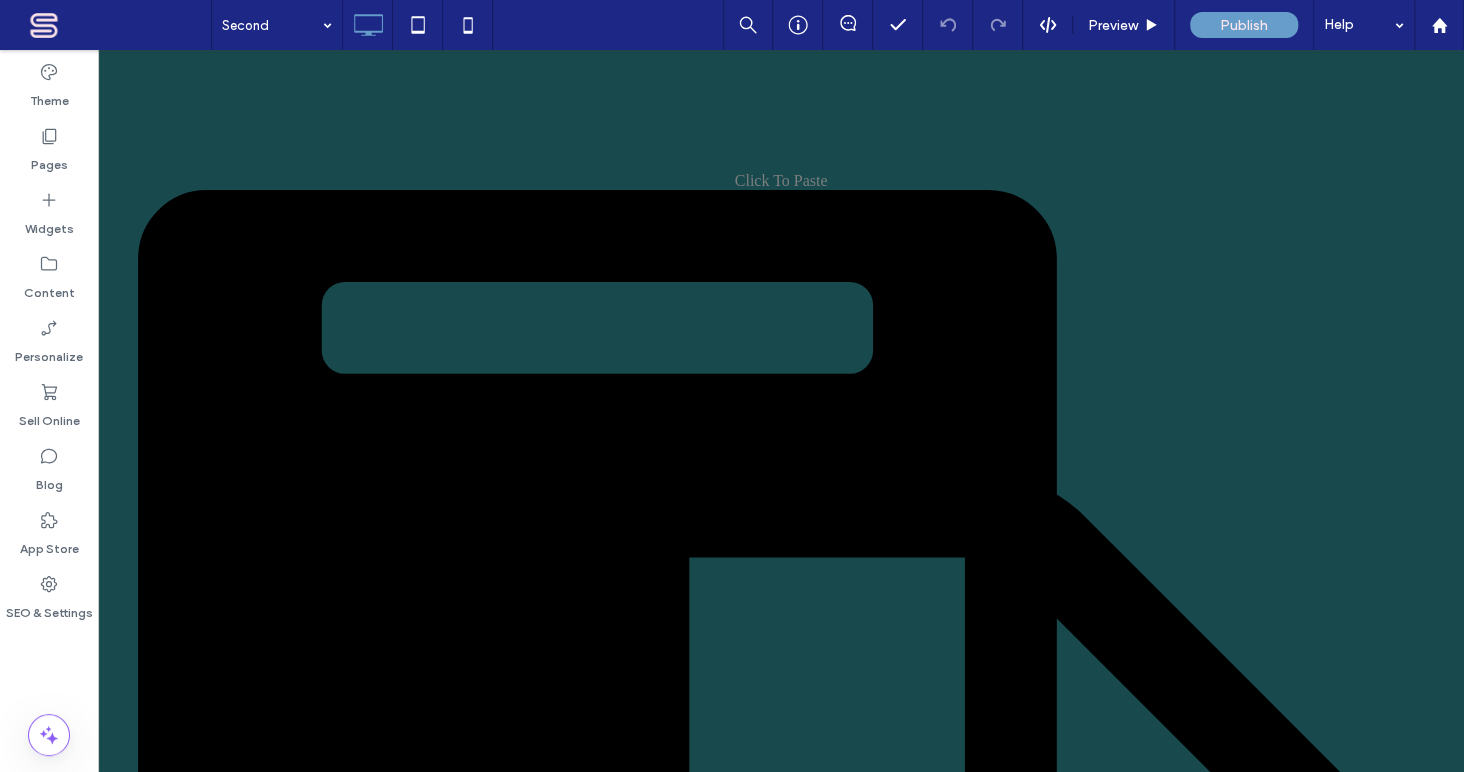 scroll, scrollTop: 0, scrollLeft: 0, axis: both 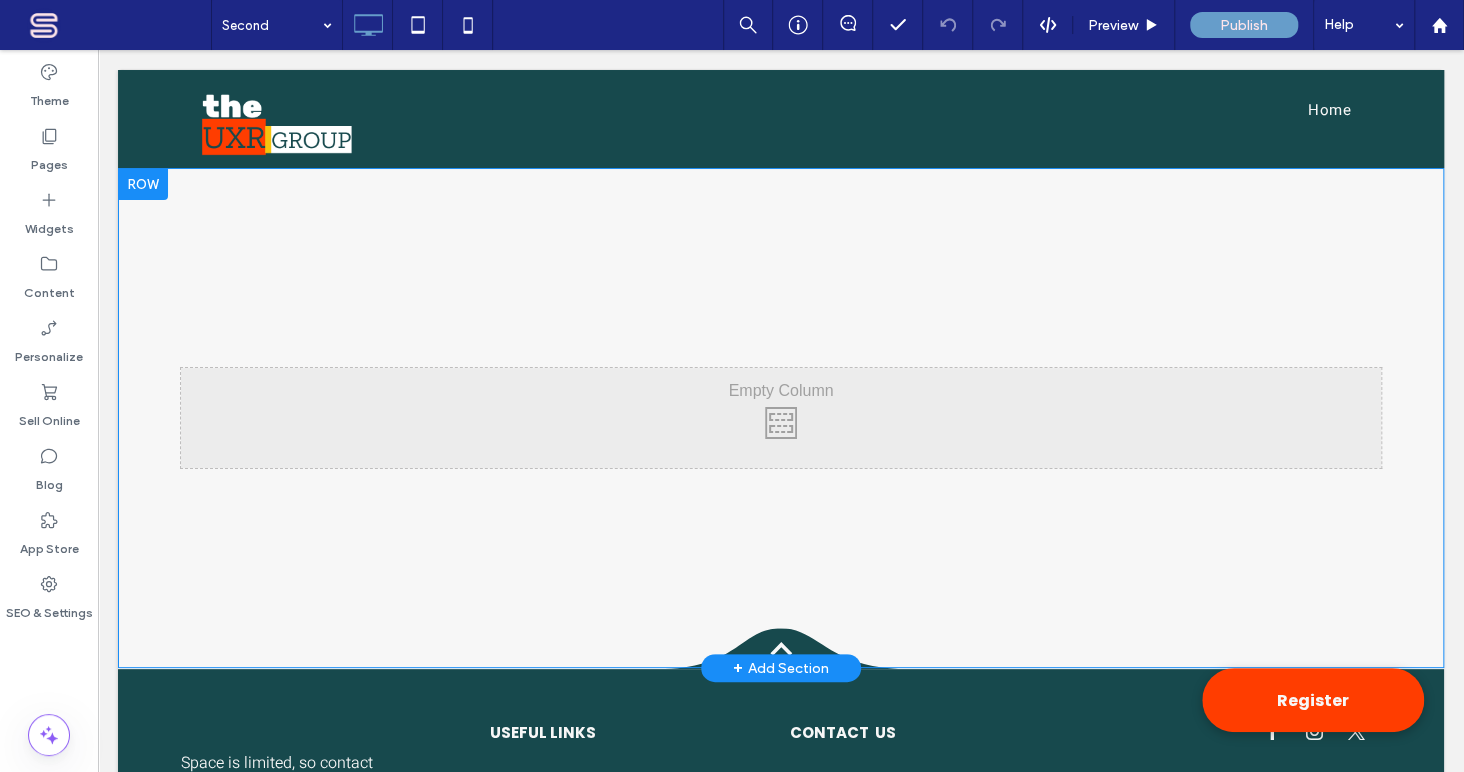 click on "Click To Paste
Row + Add Section" at bounding box center (781, 418) 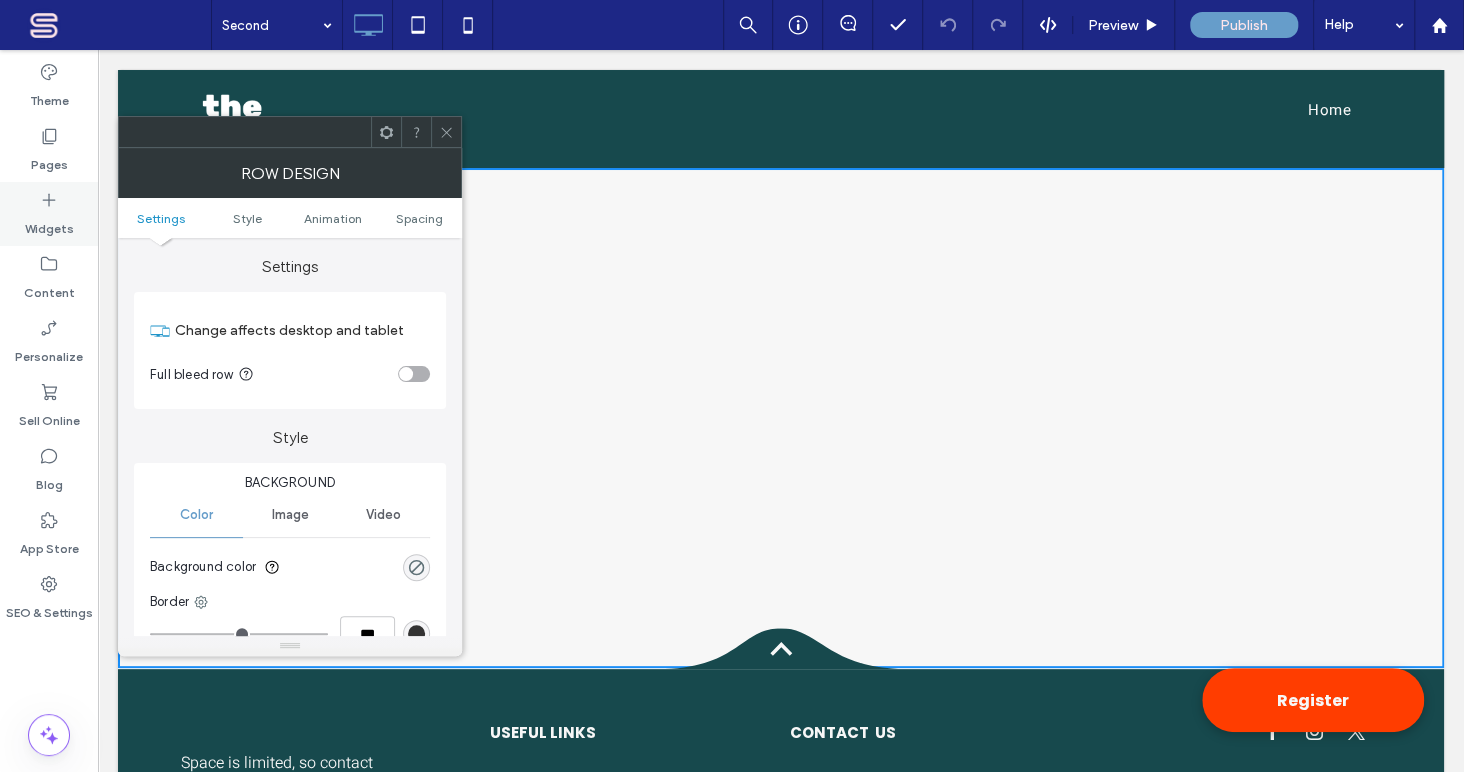 click on "Widgets" at bounding box center (49, 224) 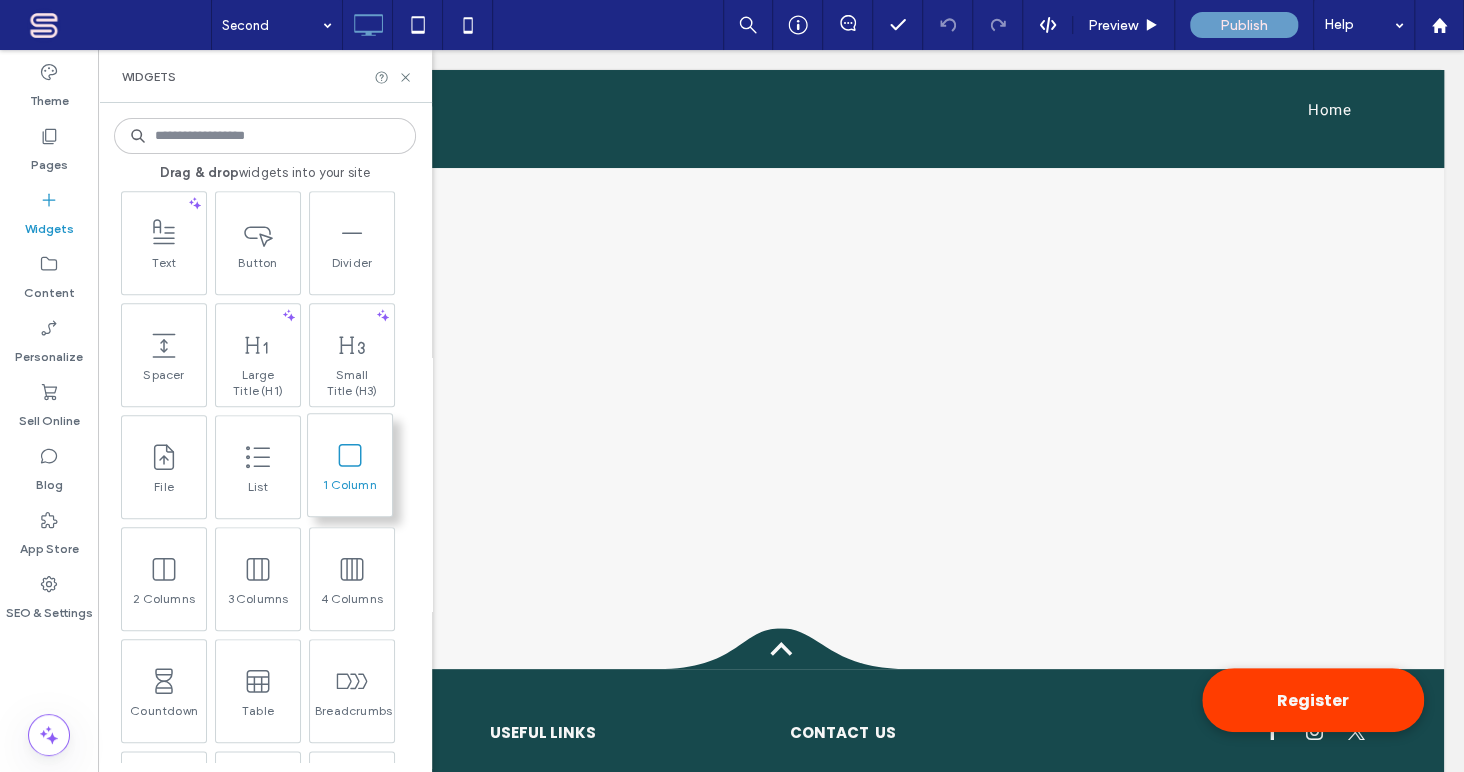 scroll, scrollTop: 970, scrollLeft: 0, axis: vertical 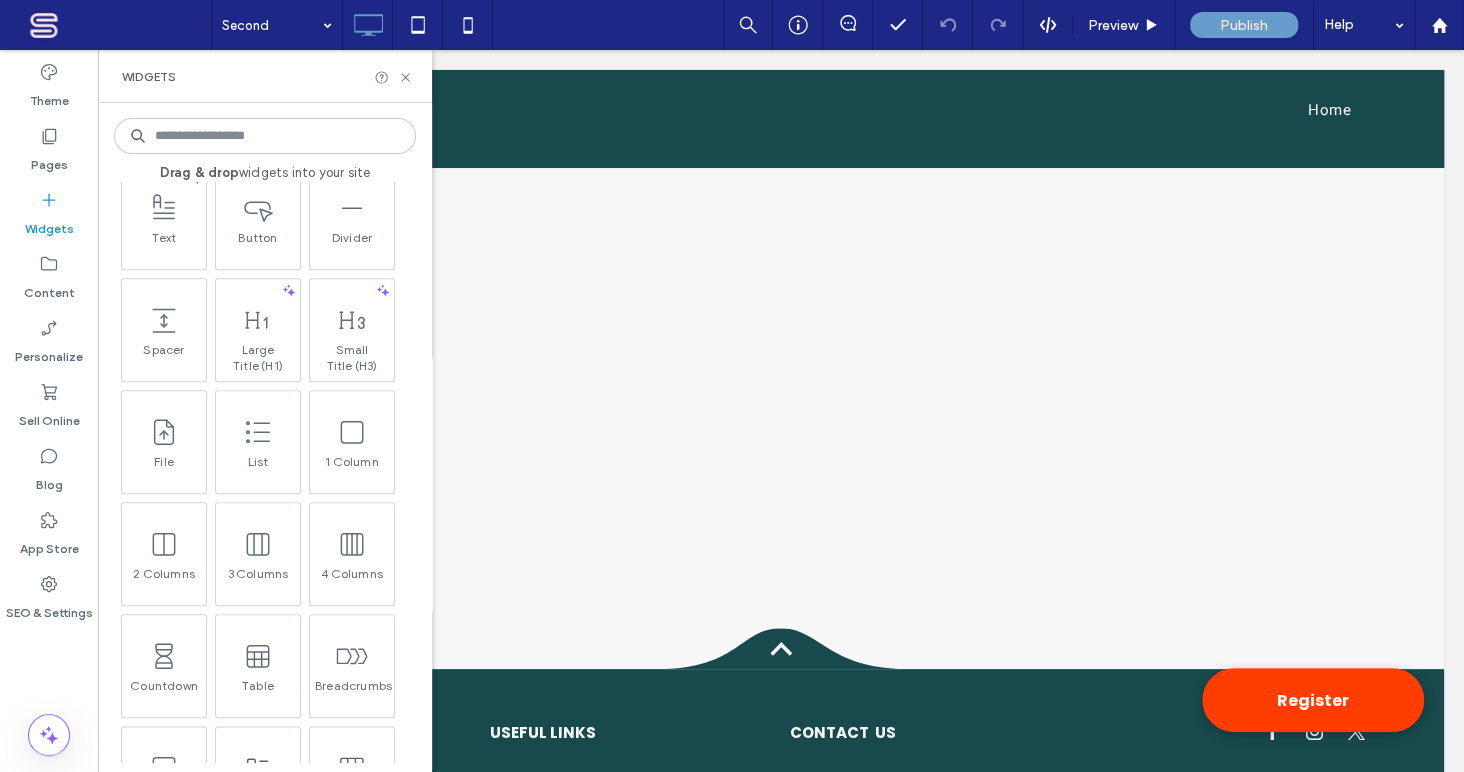 click on "Widgets" at bounding box center (265, 77) 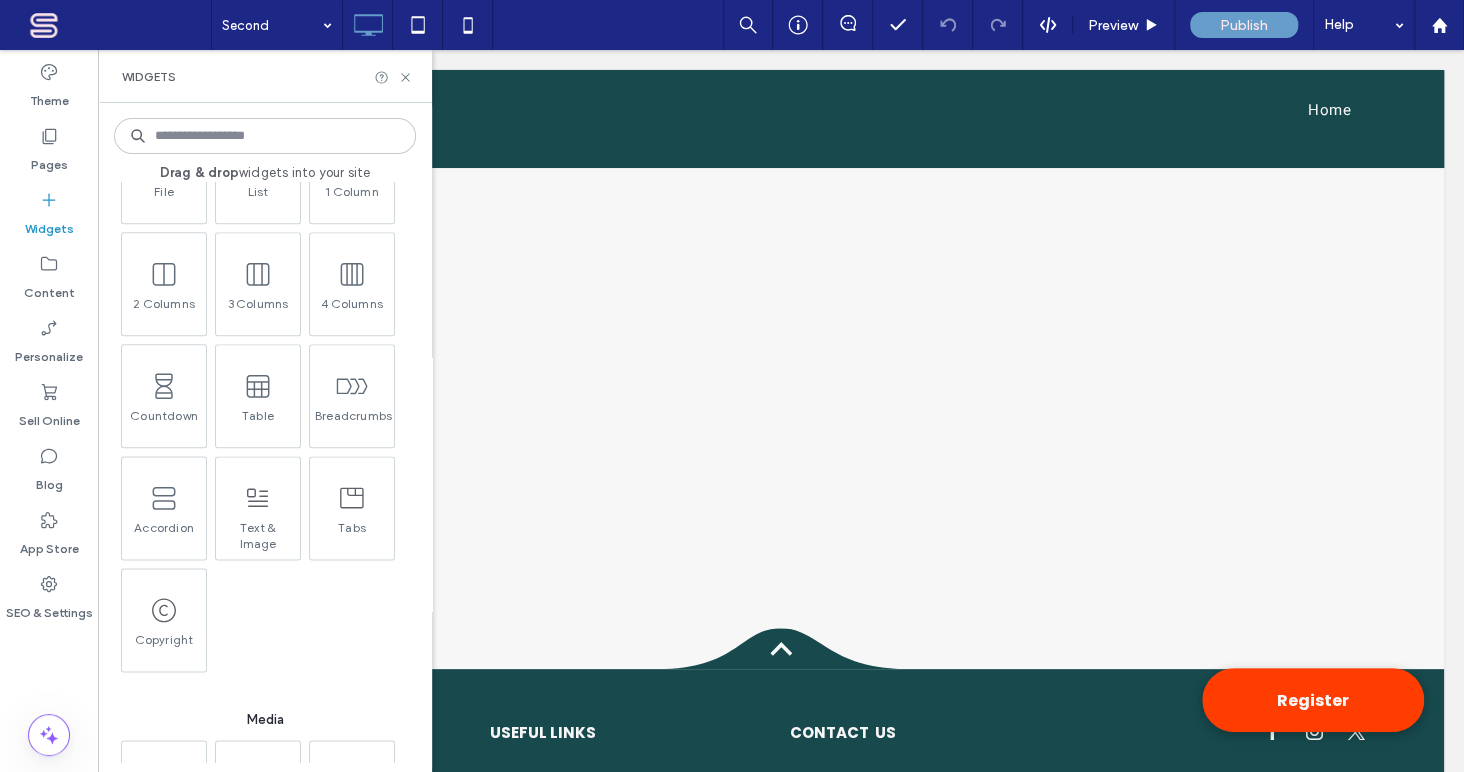 scroll, scrollTop: 1211, scrollLeft: 0, axis: vertical 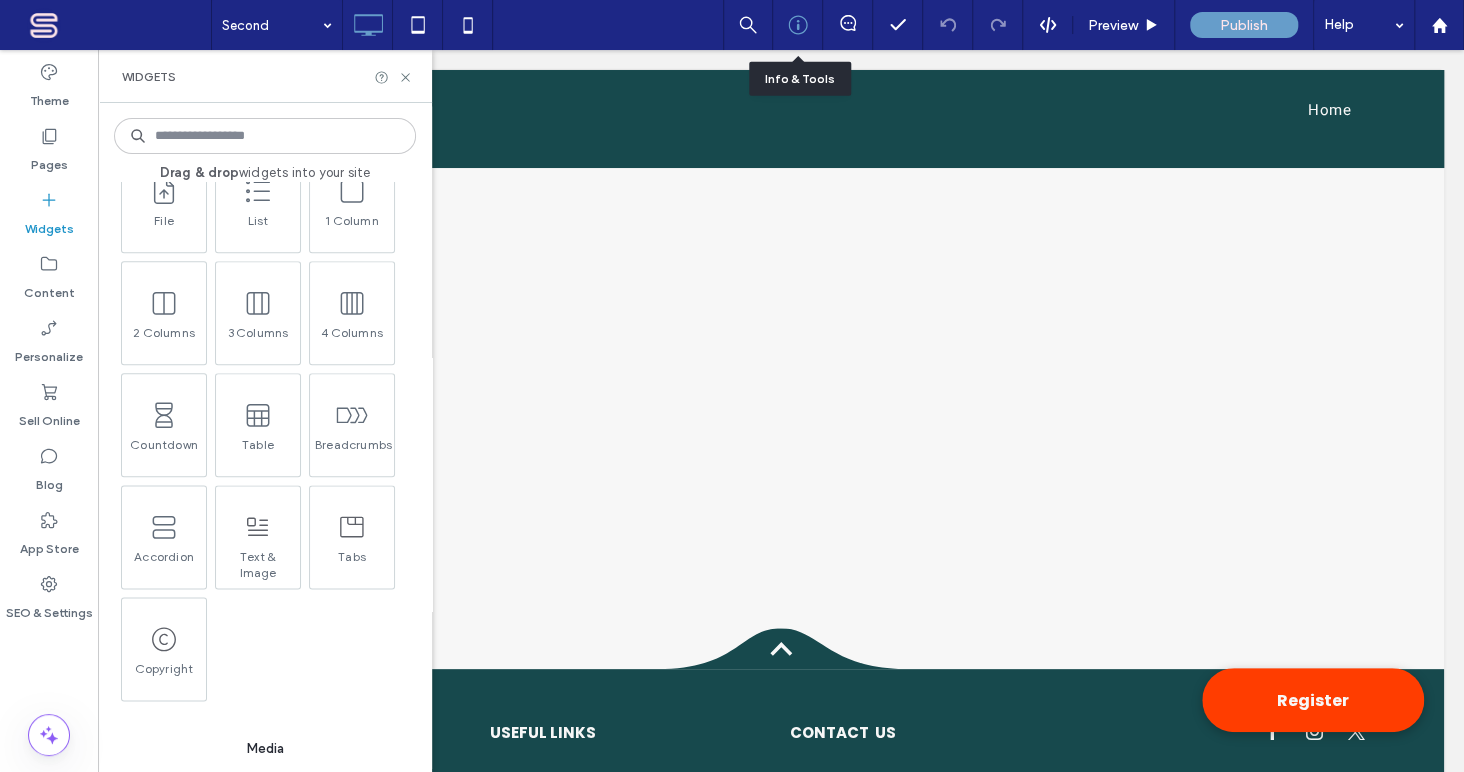 click 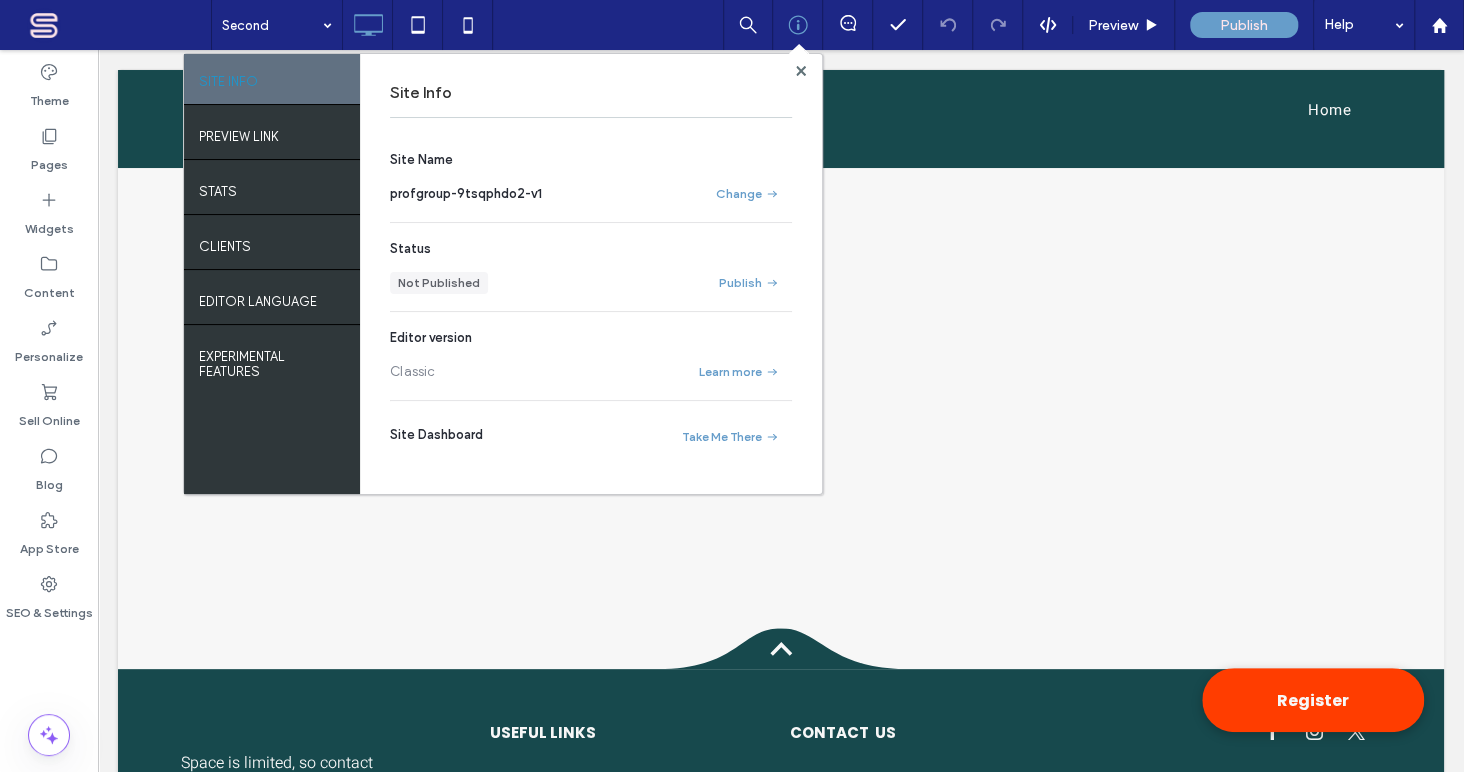 click on "Second SITE INFO PREVIEW LINK STATS Clients EDITOR LANGUAGE EXPERIMENTAL FEATURES Site Info Site Name profgroup-9tsqphdo2-v1 Change Status Not Published Publish Editor version Classic Learn more Site Dashboard Take Me There Preview Publish Help" at bounding box center (837, 25) 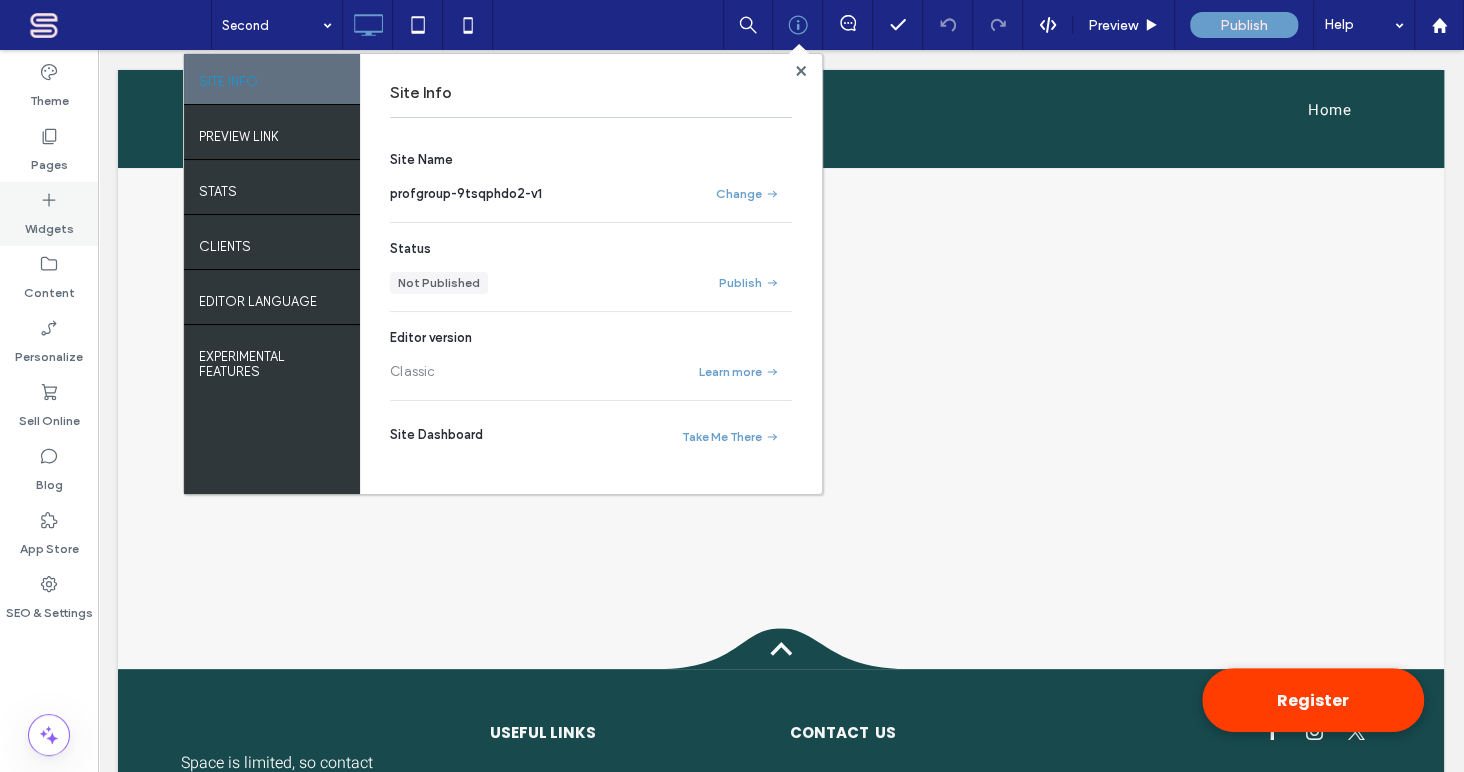 click on "Widgets" at bounding box center (49, 224) 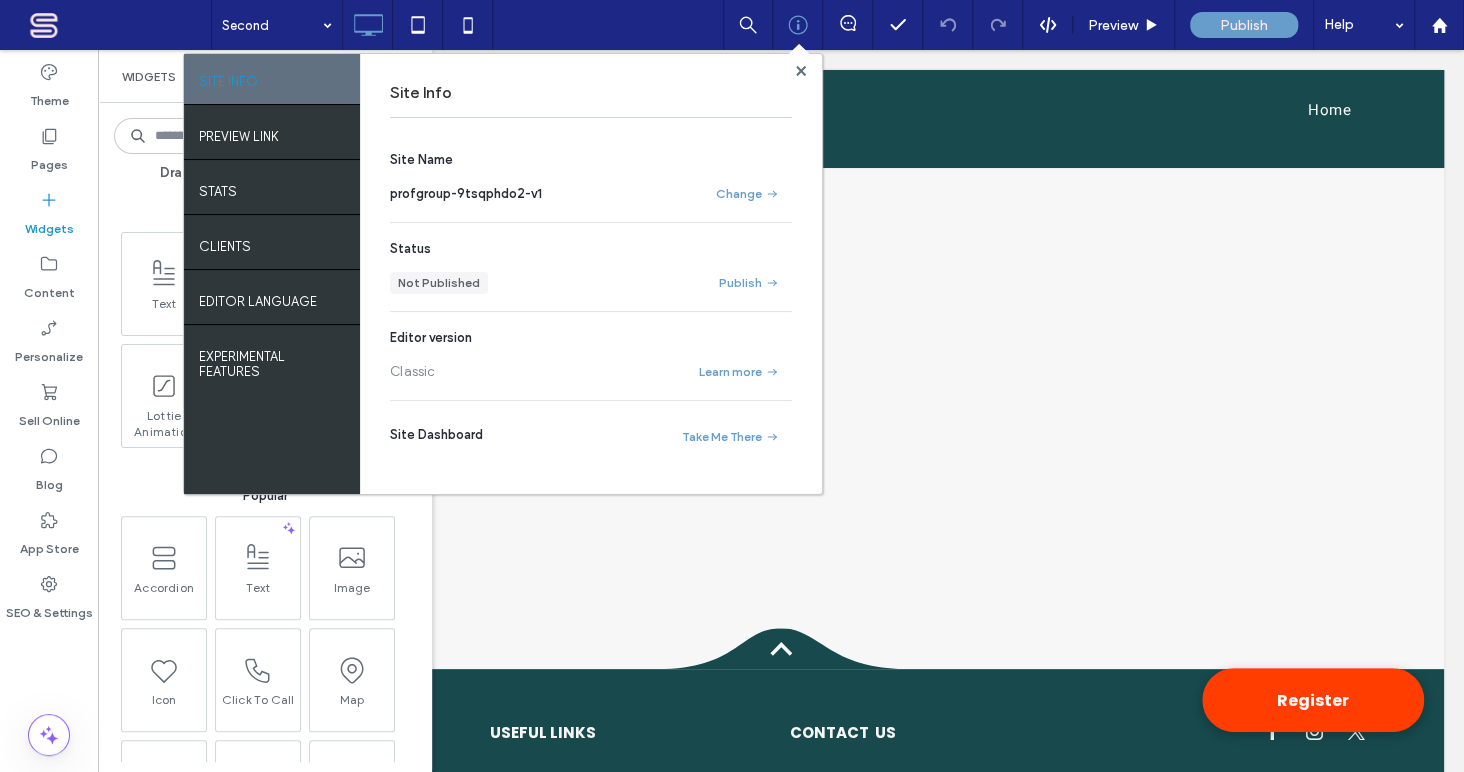 click on "Frequently Used" at bounding box center [265, 212] 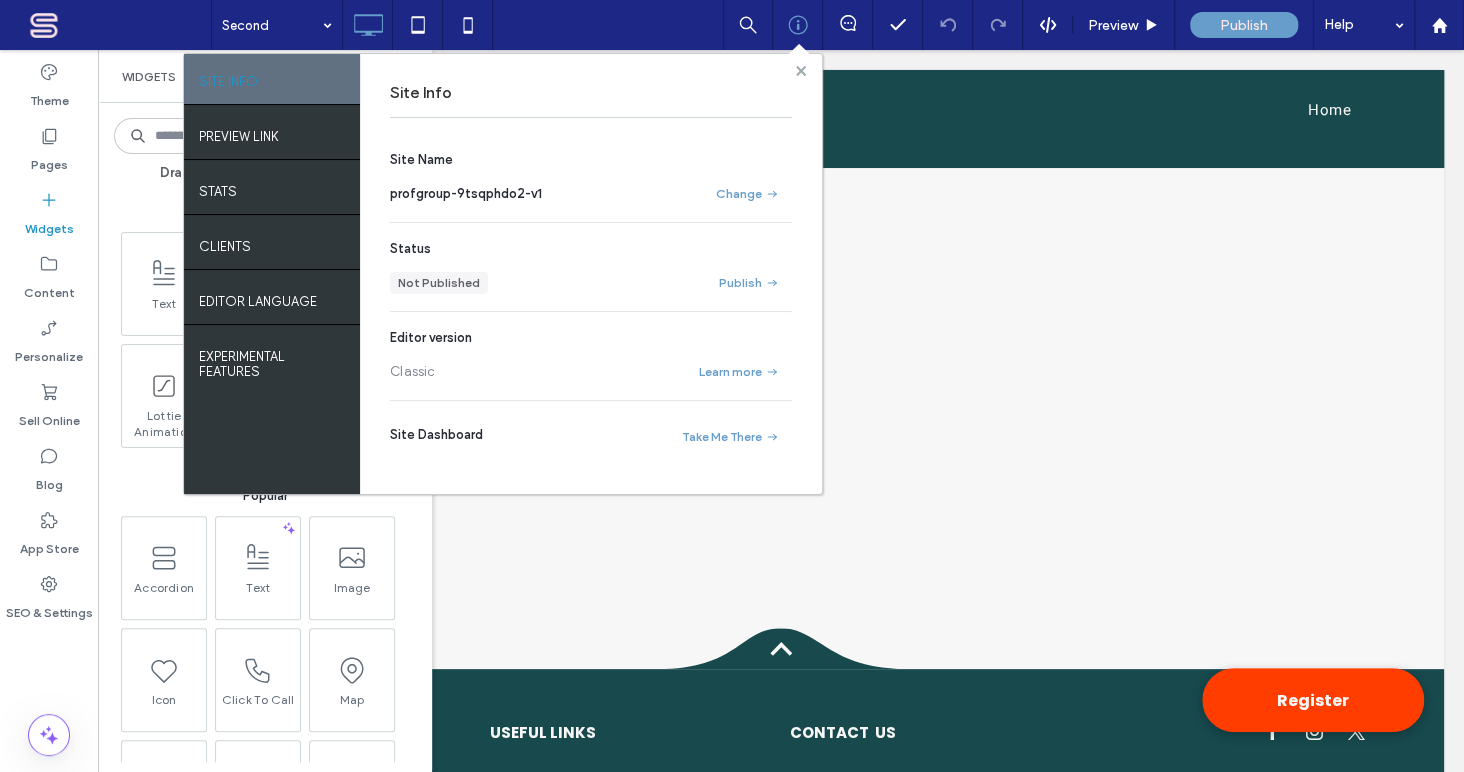 drag, startPoint x: 800, startPoint y: 67, endPoint x: 704, endPoint y: 17, distance: 108.24047 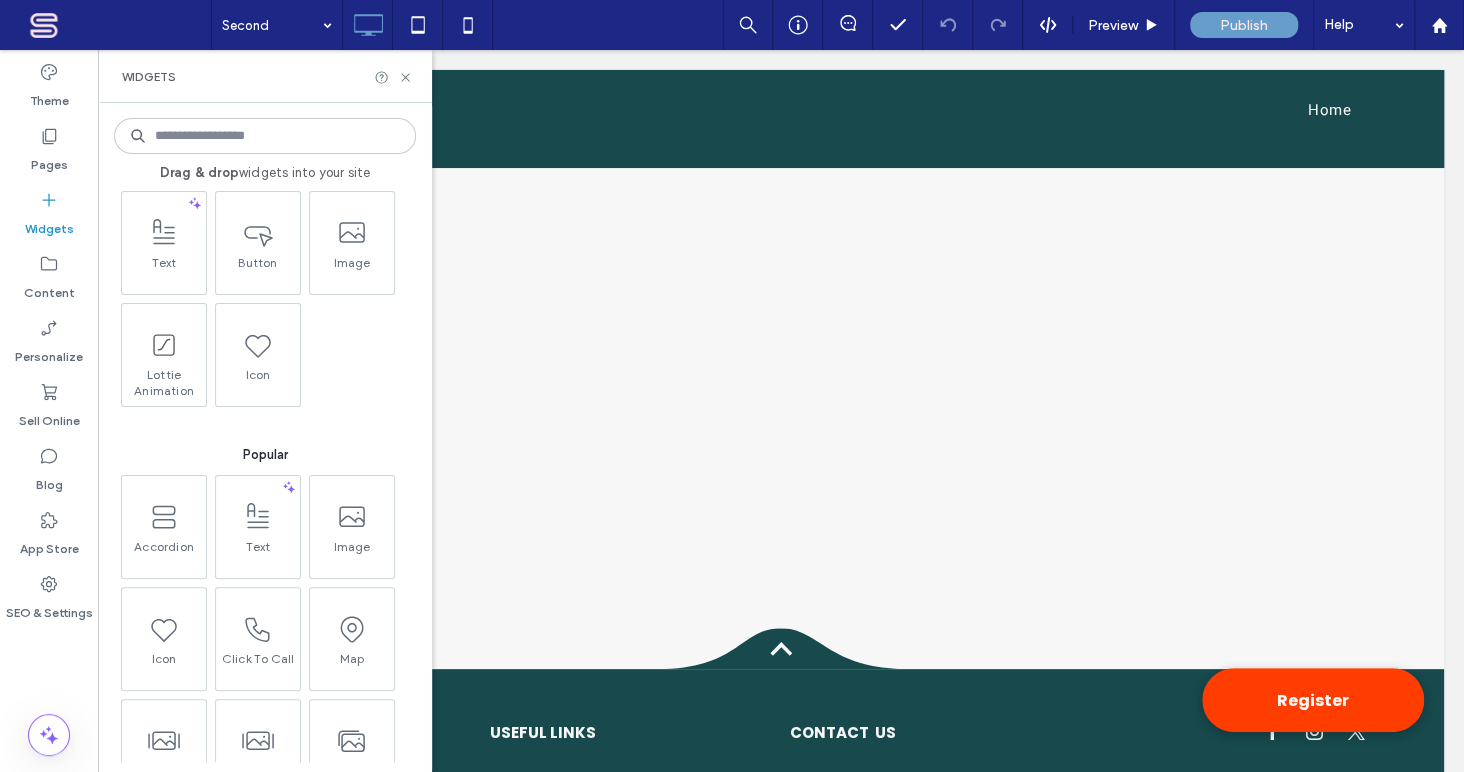 scroll, scrollTop: 0, scrollLeft: 0, axis: both 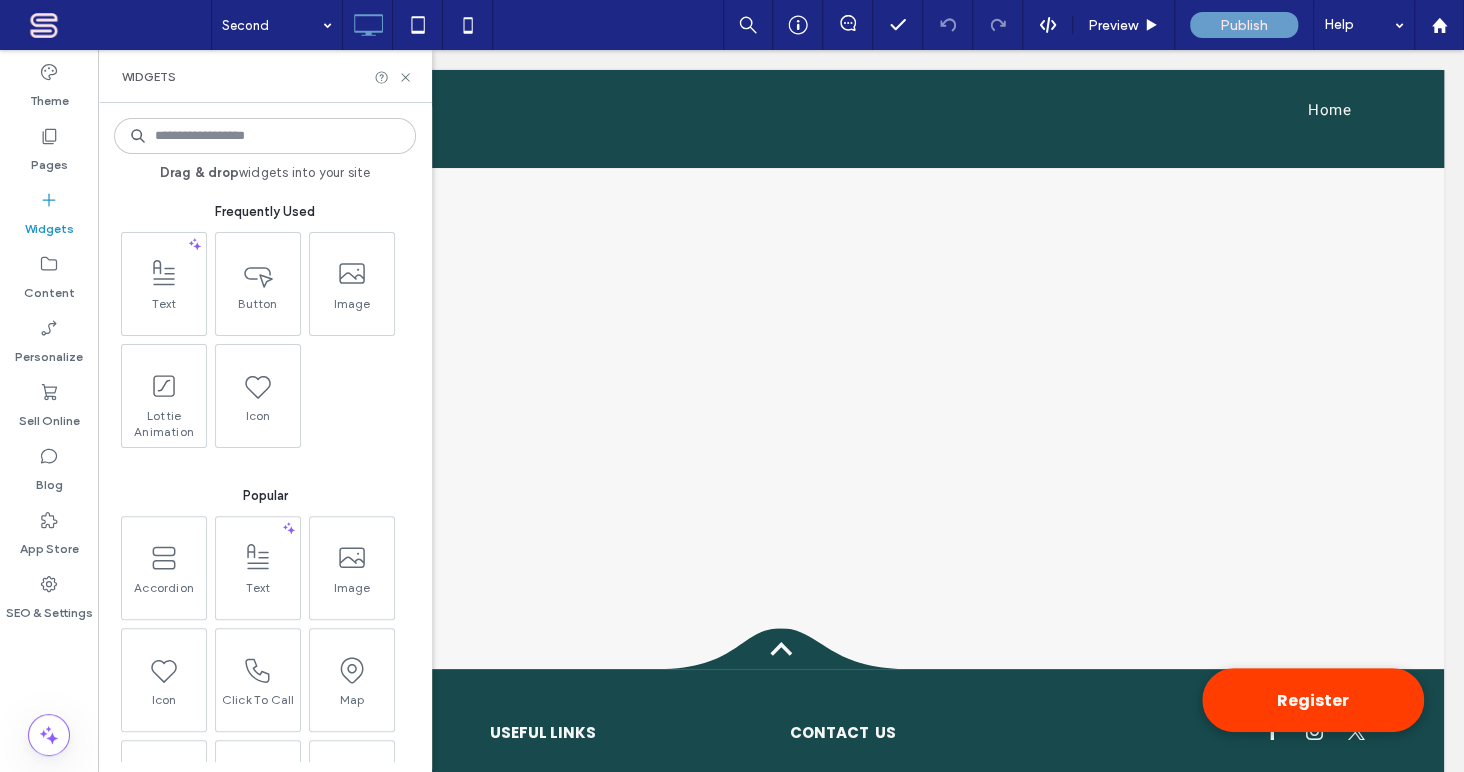 click at bounding box center (113, 25) 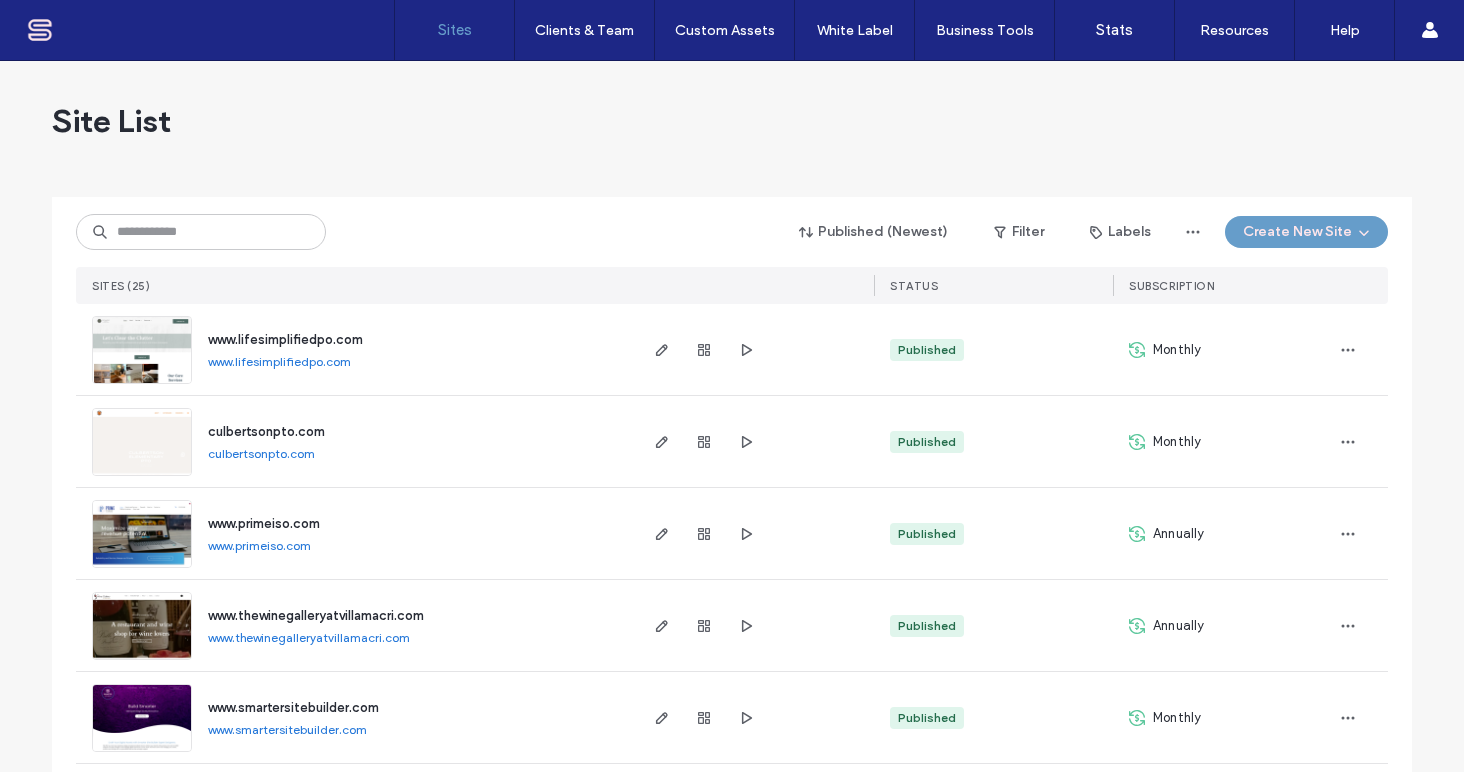 scroll, scrollTop: 0, scrollLeft: 0, axis: both 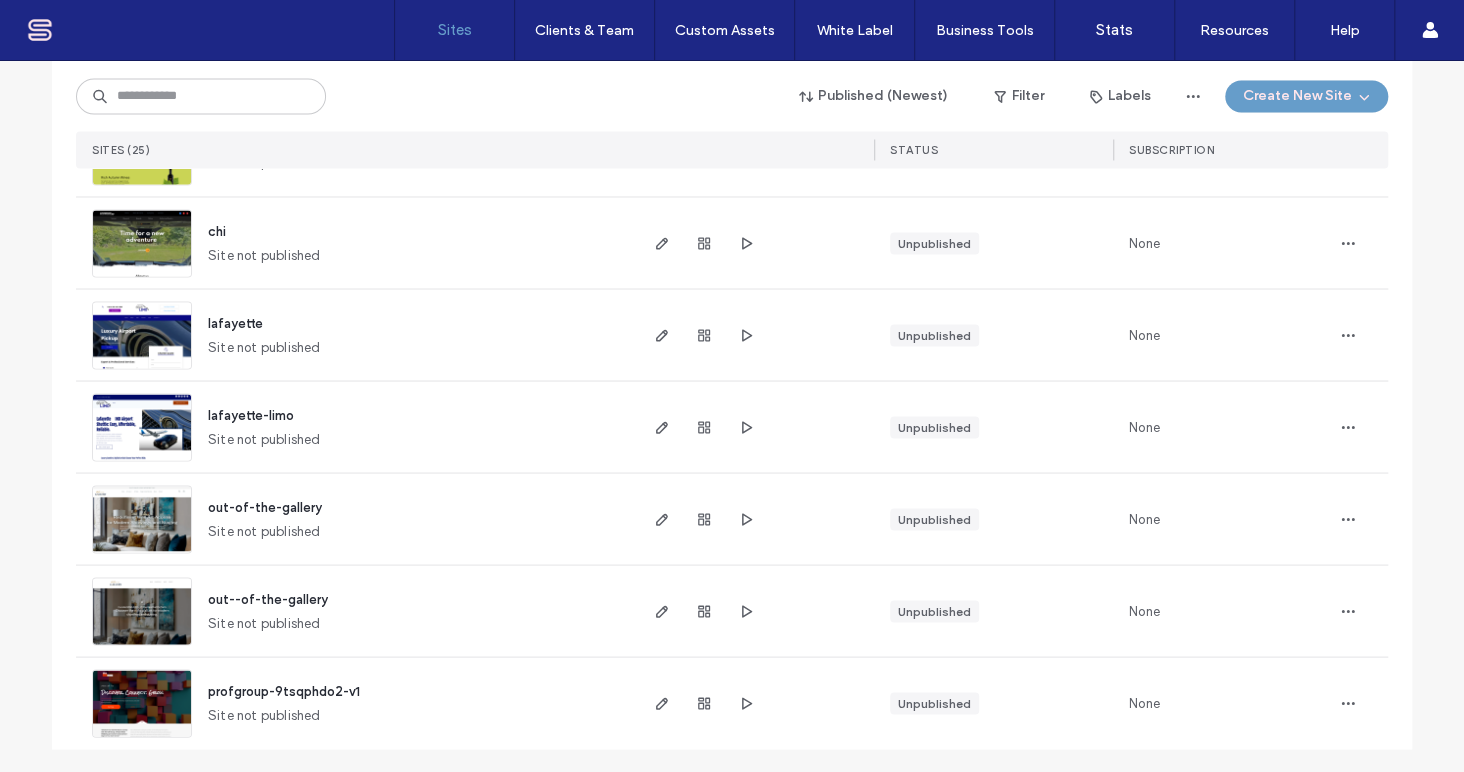 click on "Published (Newest) Filter Labels Create New Site" at bounding box center (732, 96) 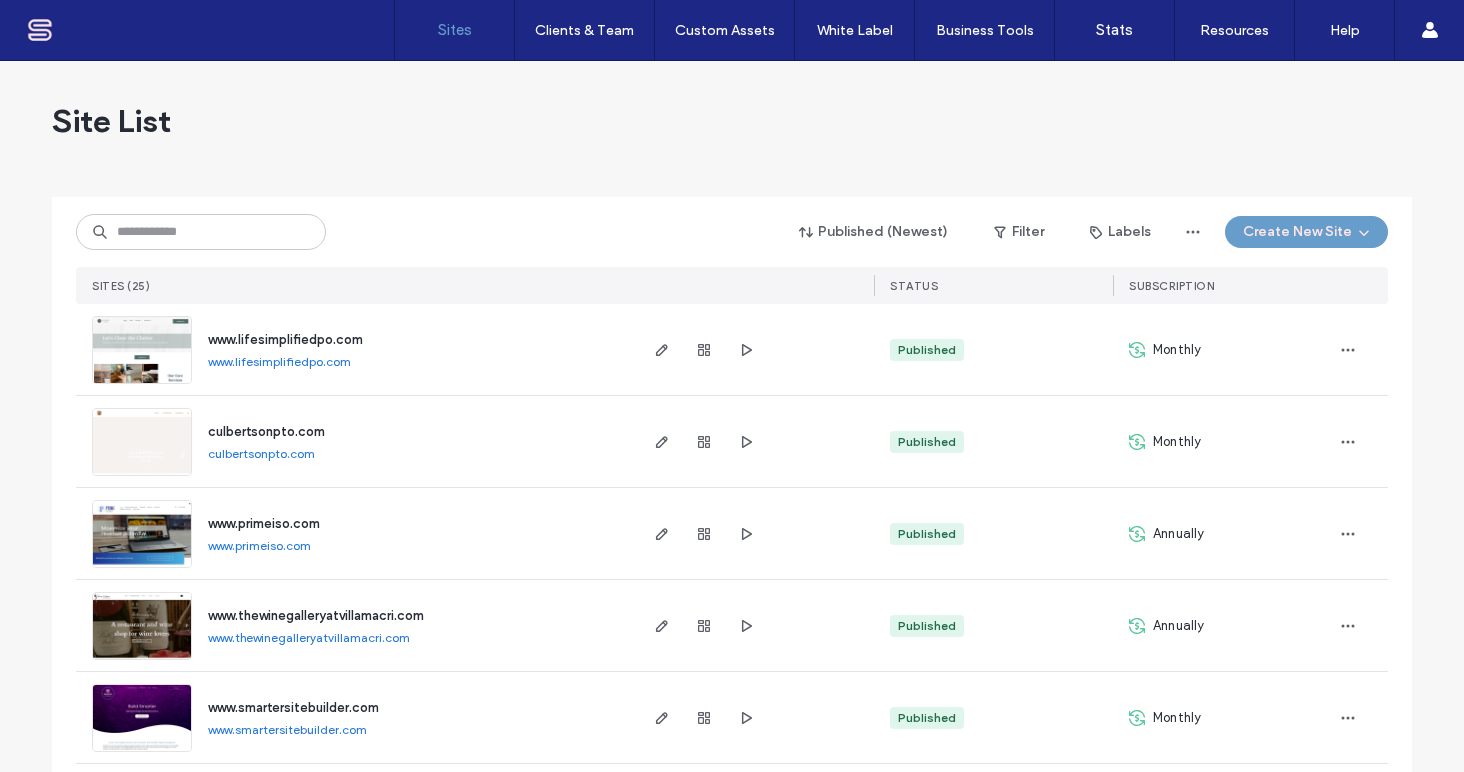 scroll, scrollTop: 0, scrollLeft: 0, axis: both 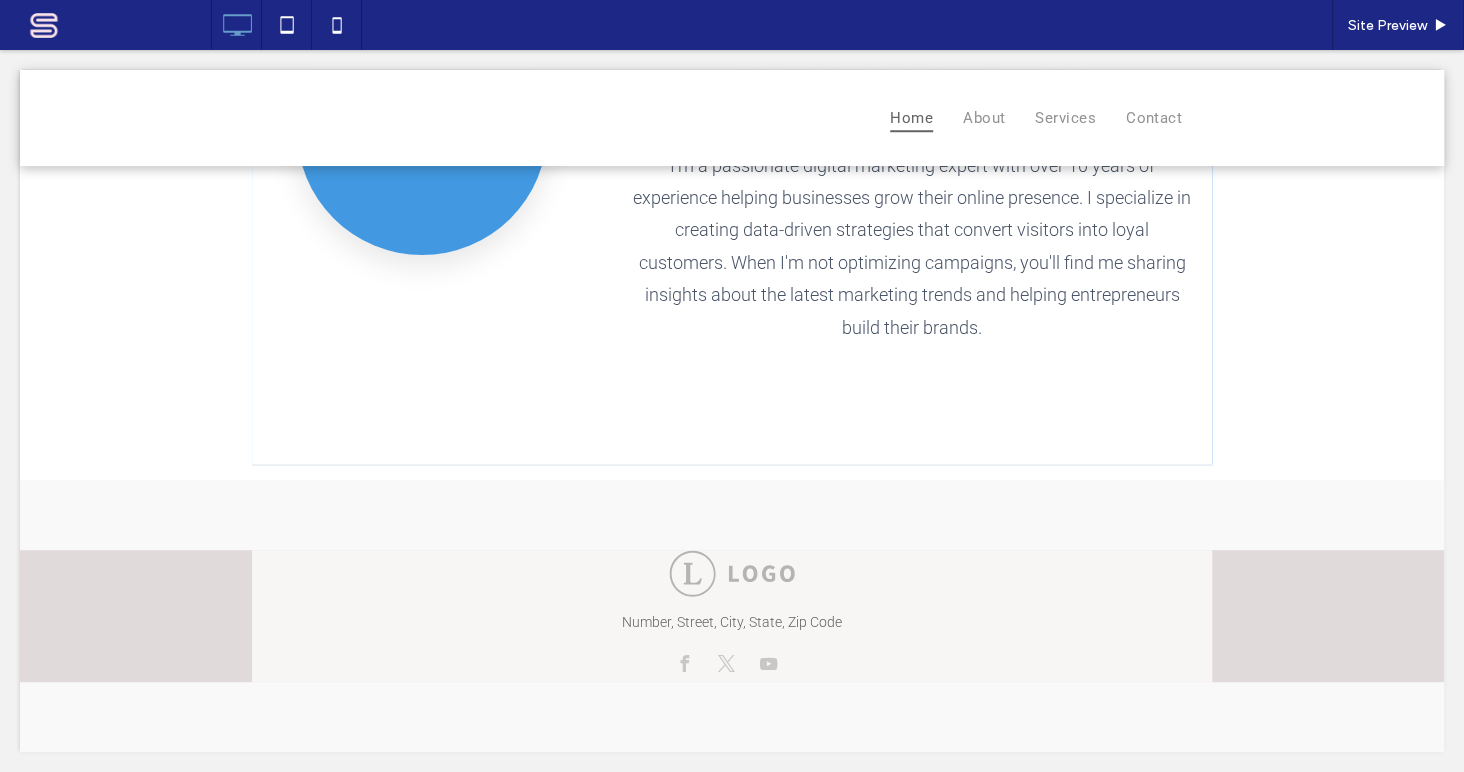 click at bounding box center (732, 195) 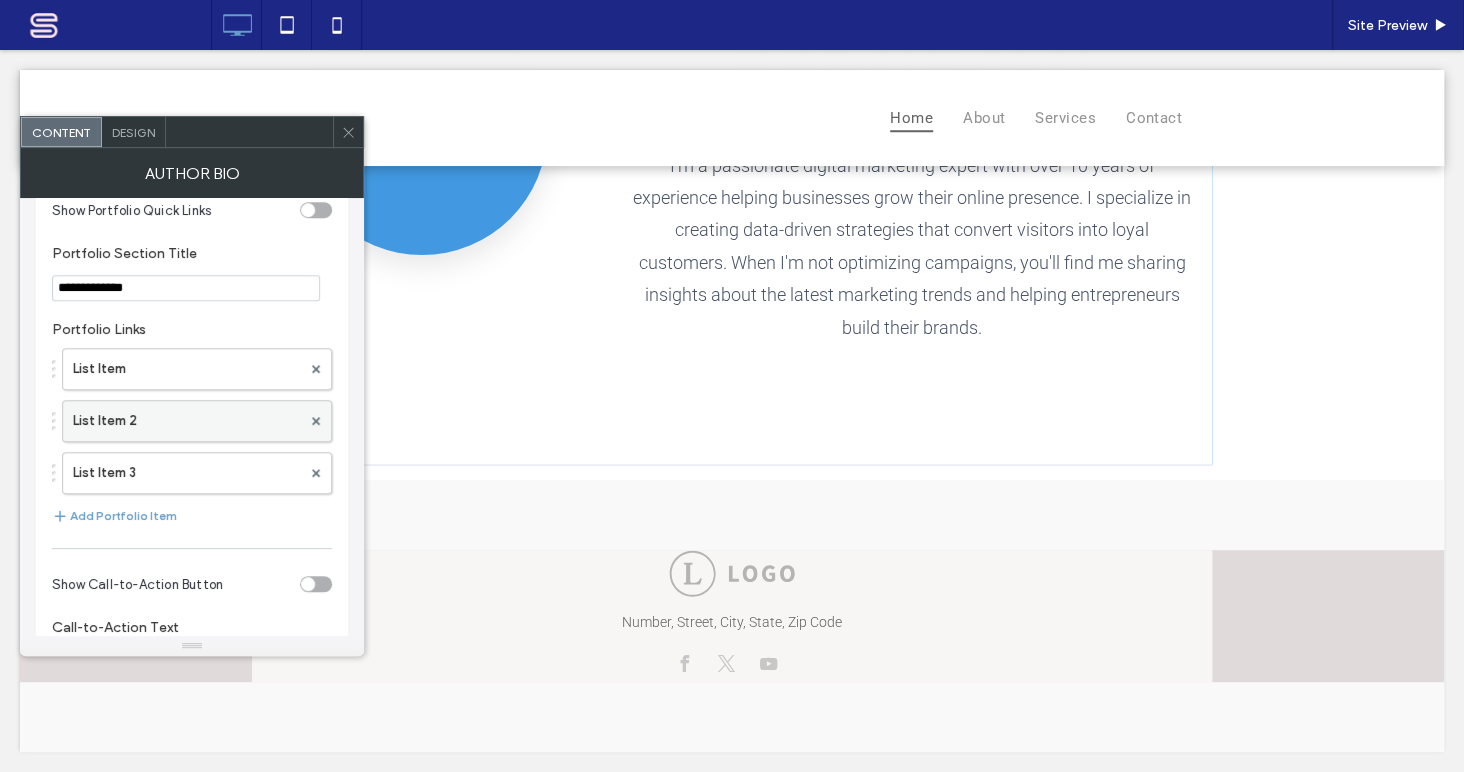 scroll, scrollTop: 727, scrollLeft: 0, axis: vertical 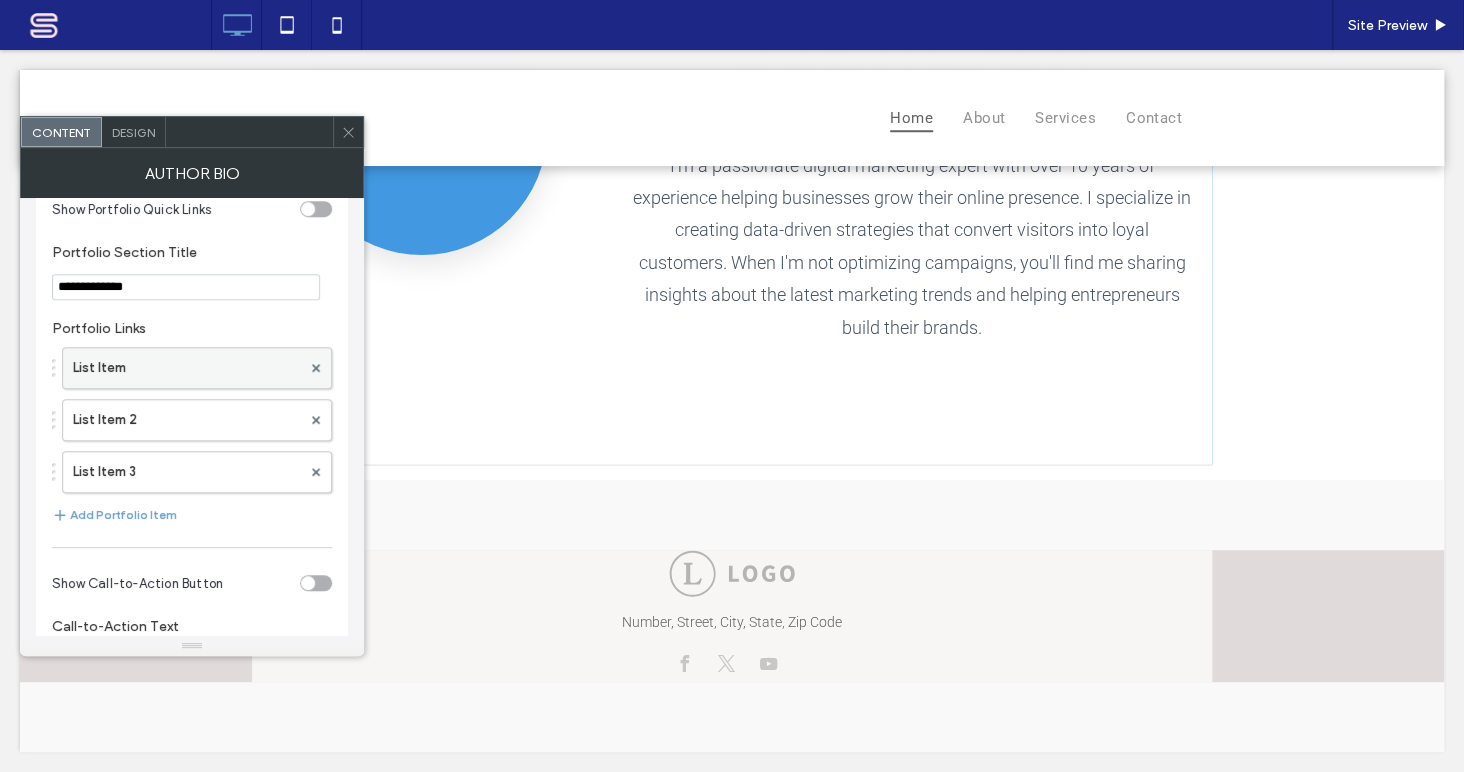 click on "List Item" at bounding box center (187, 368) 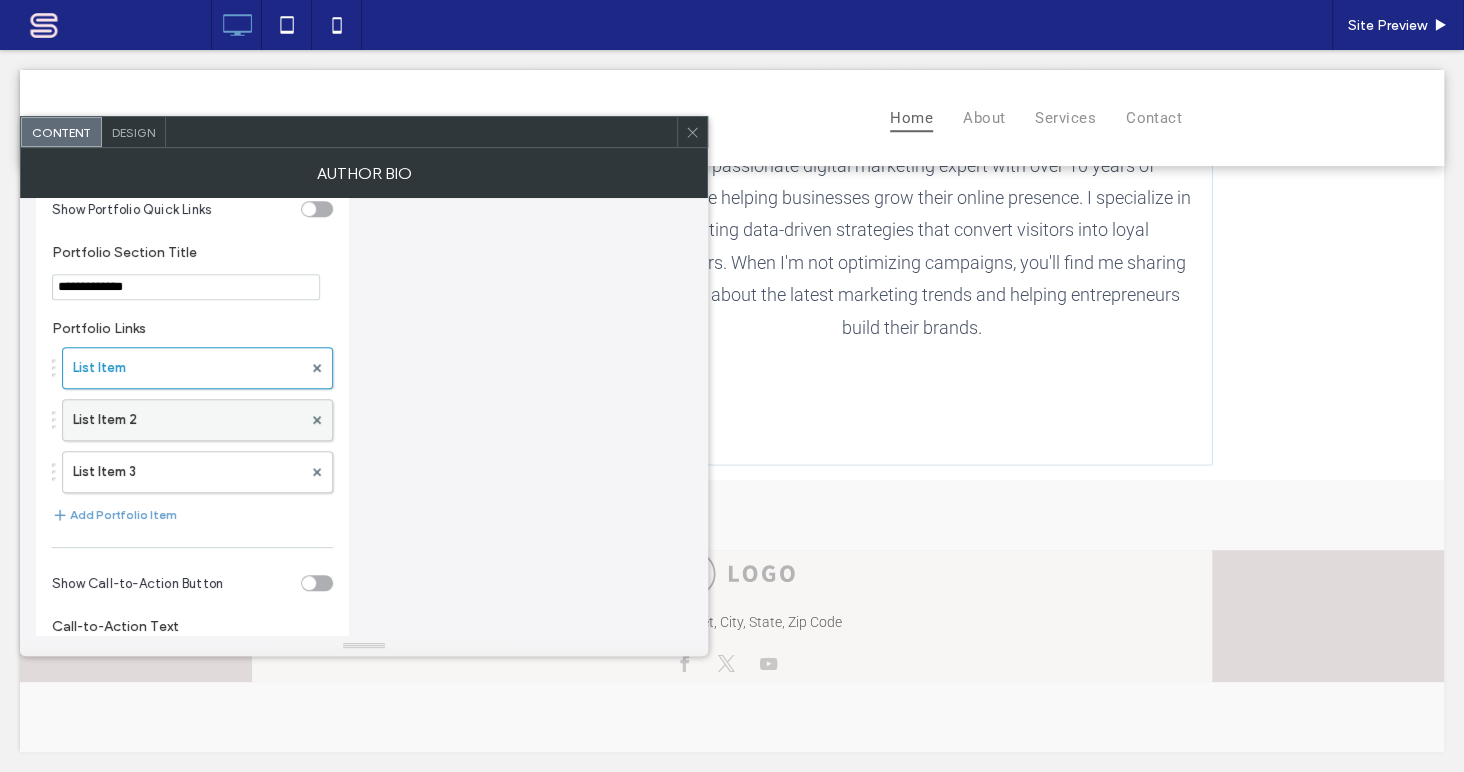 click on "List Item 2" at bounding box center (187, 420) 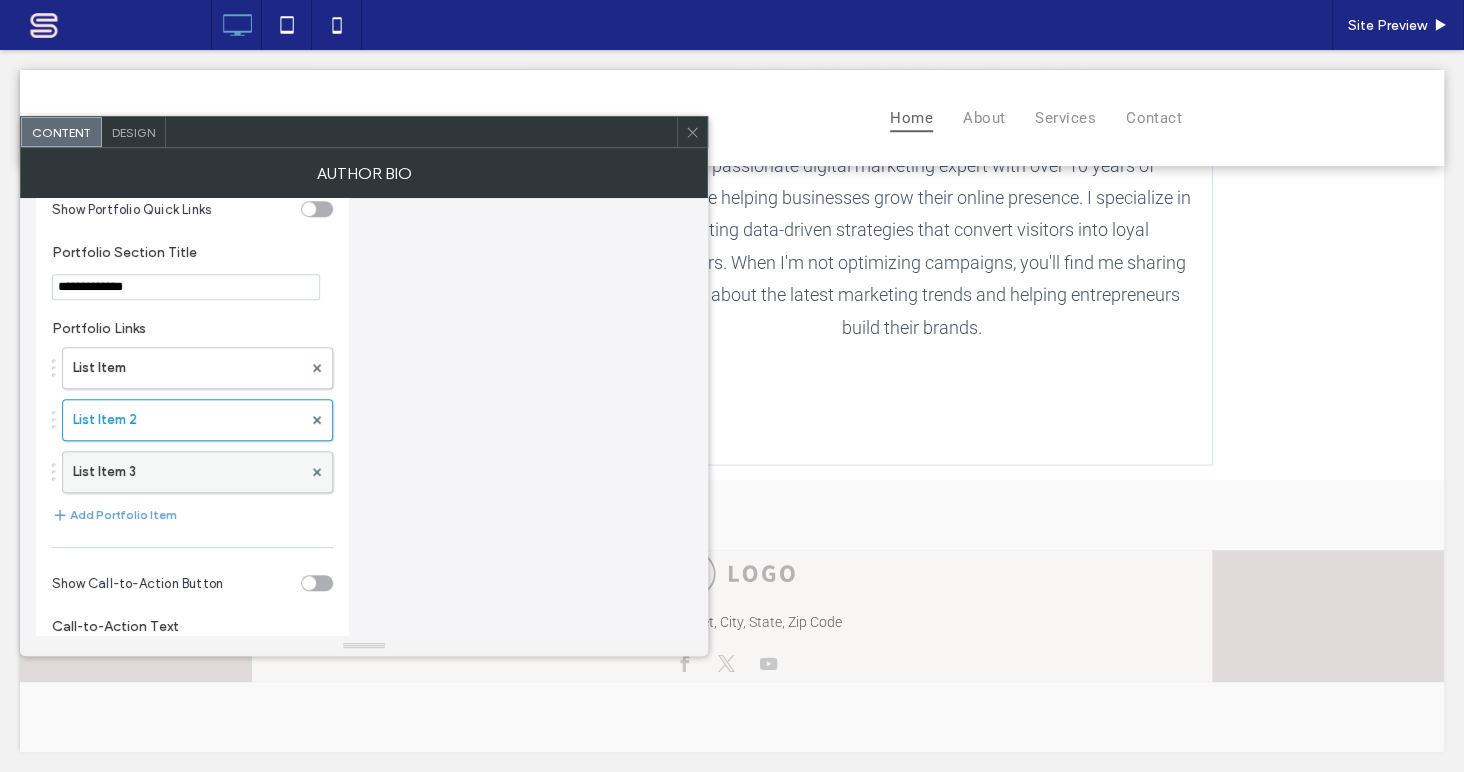 click on "List Item 3" at bounding box center [187, 472] 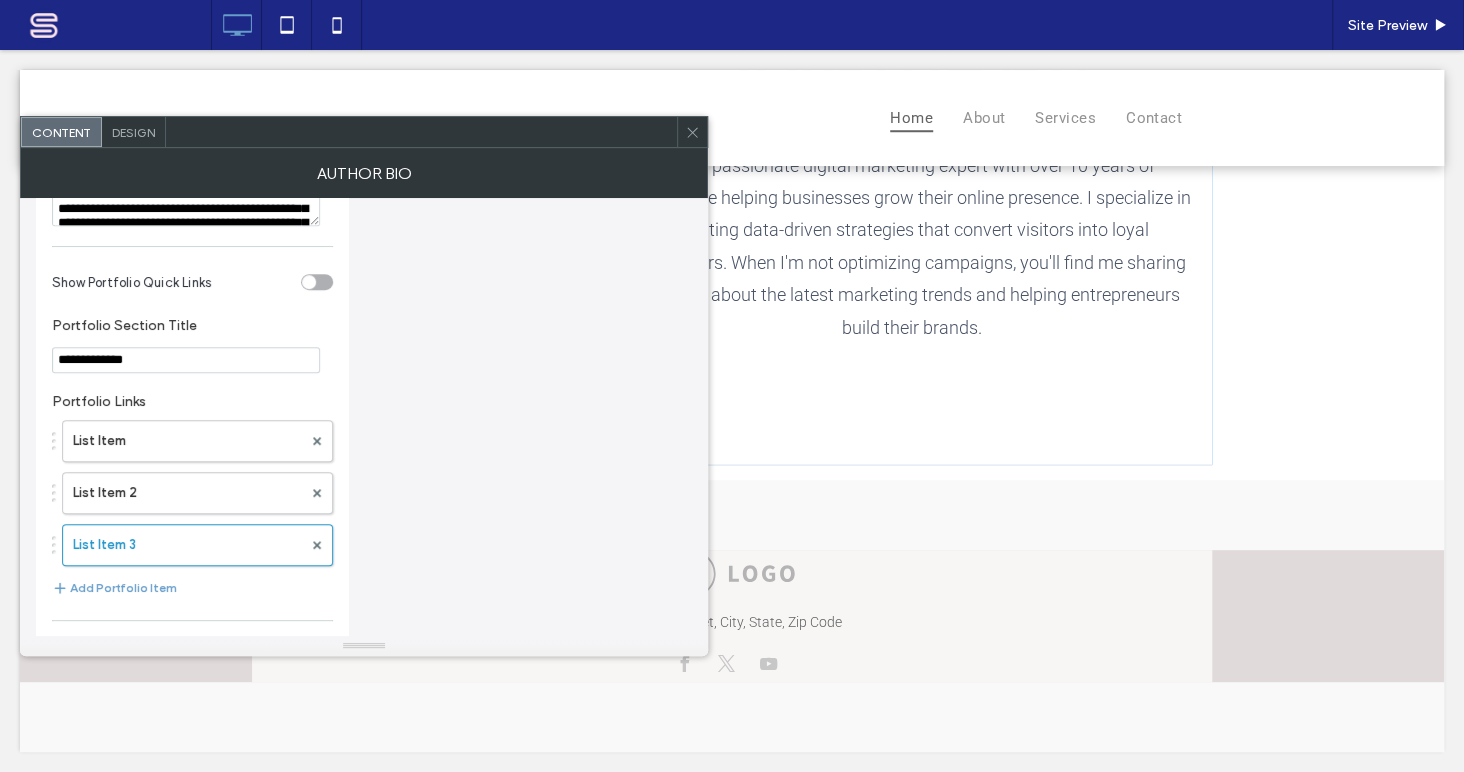 scroll, scrollTop: 690, scrollLeft: 0, axis: vertical 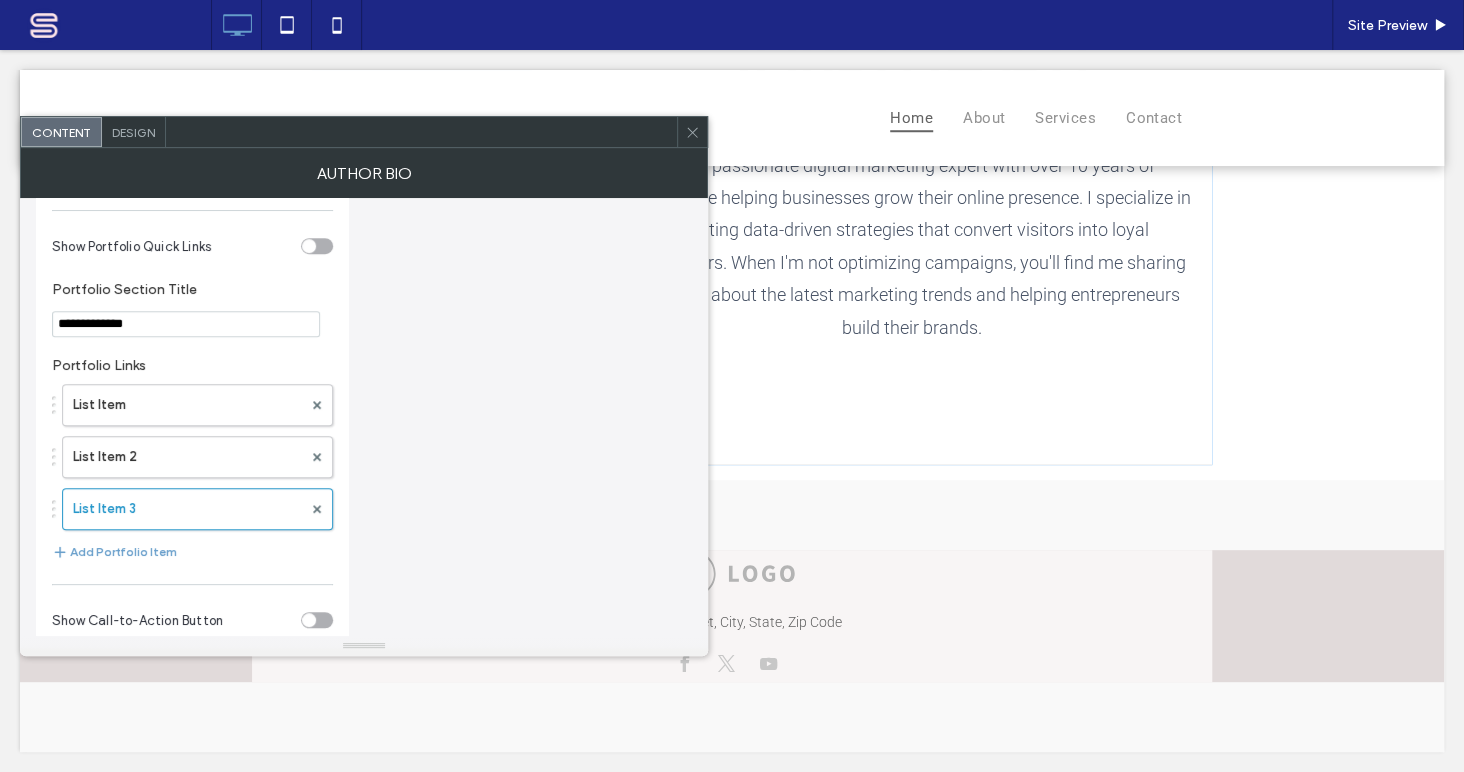 click on "**********" at bounding box center [186, 324] 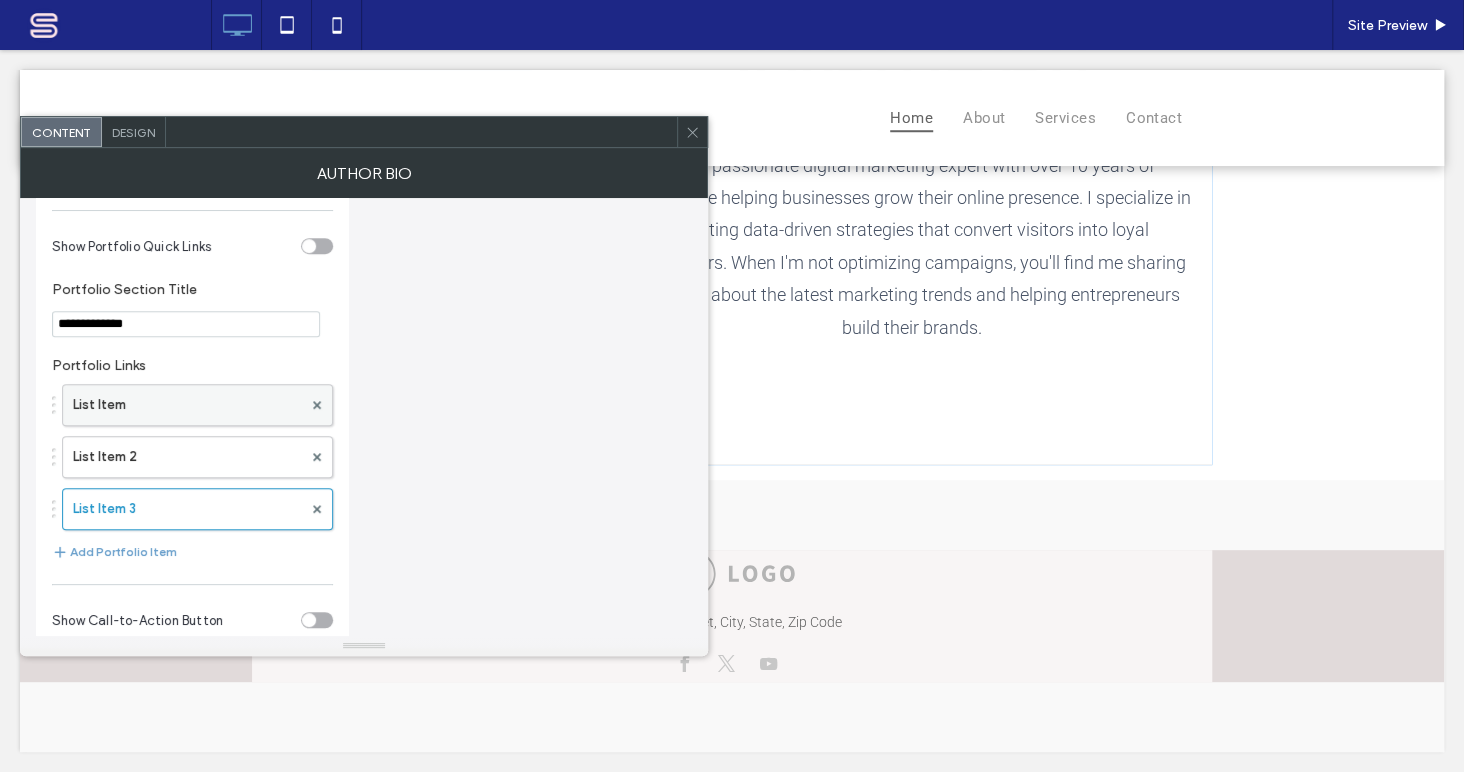click on "List Item" at bounding box center [187, 405] 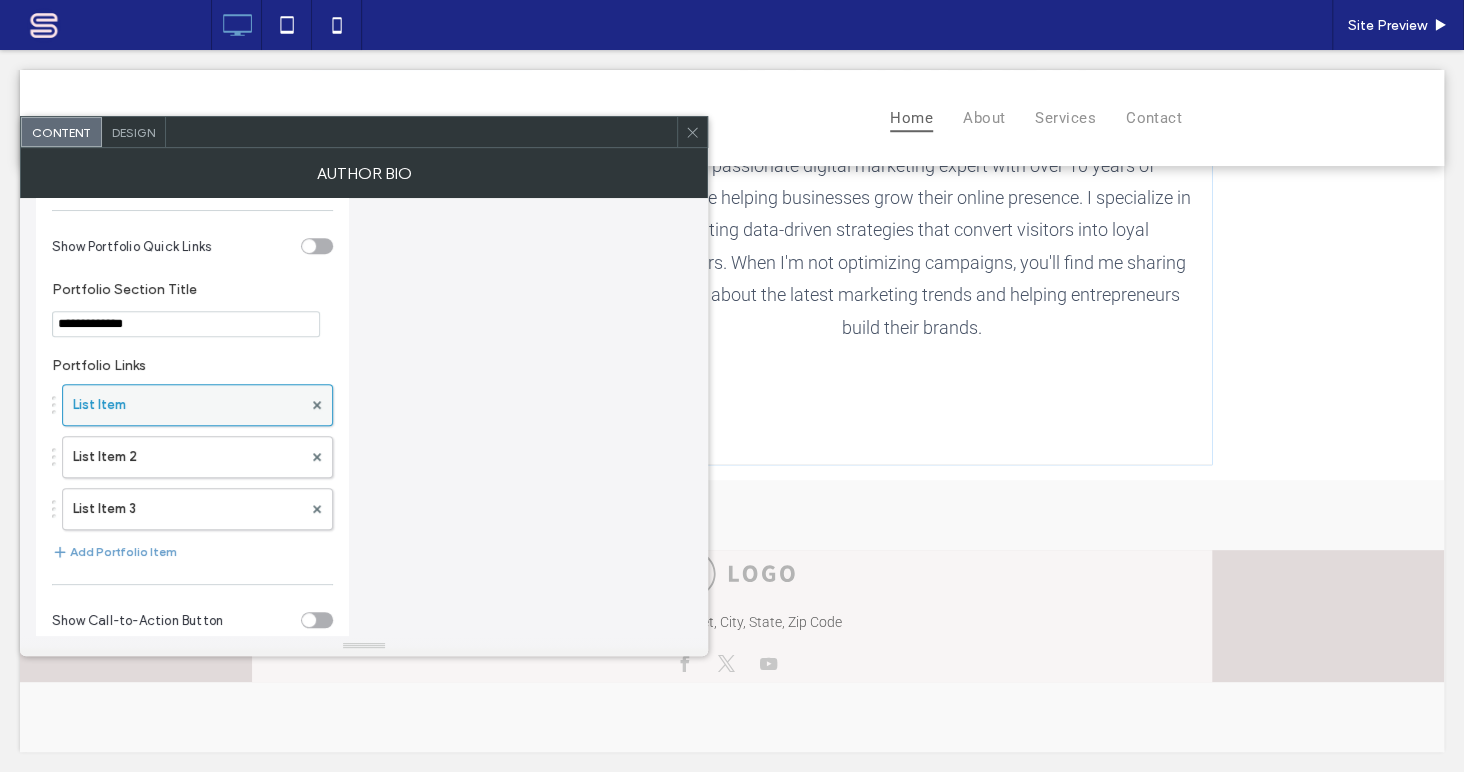 click on "List Item" at bounding box center [187, 405] 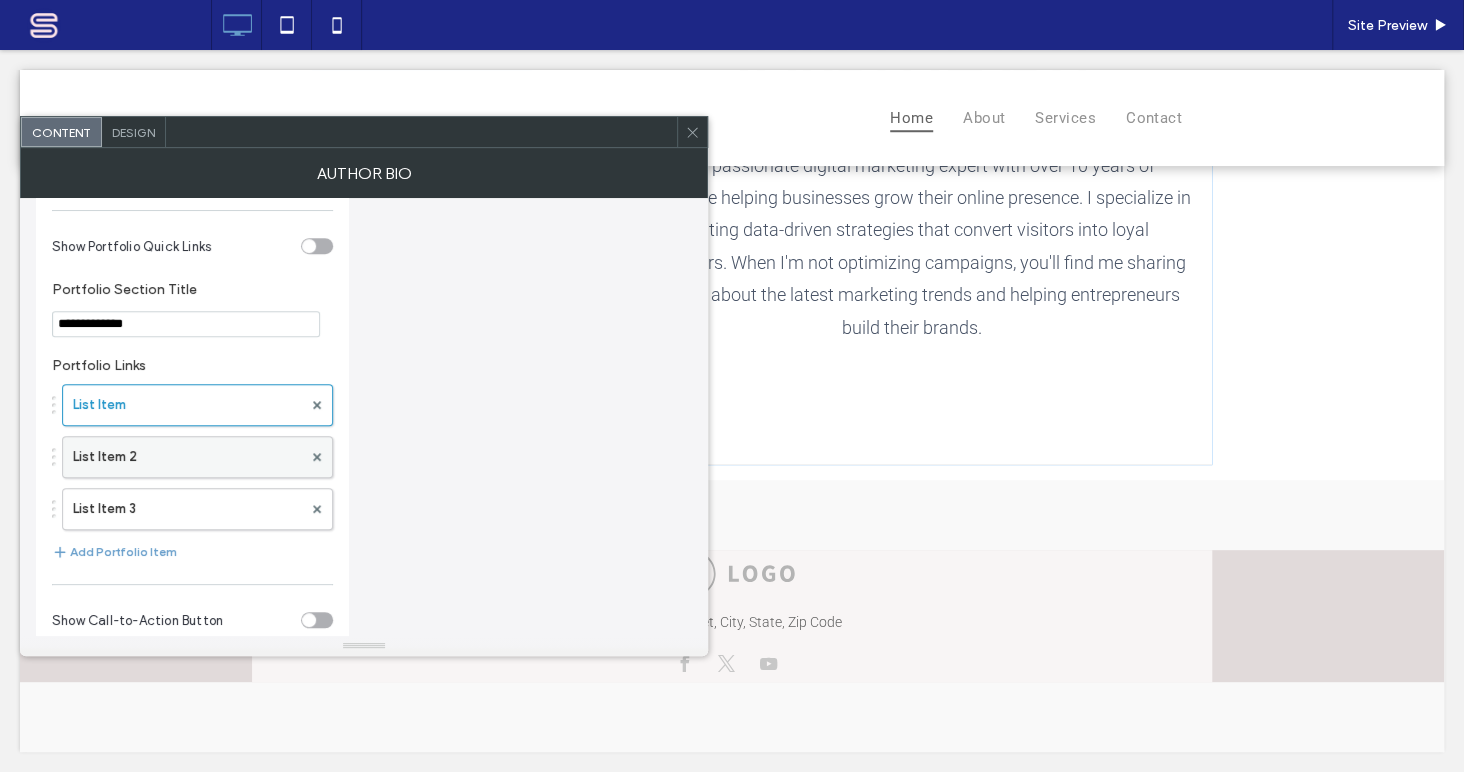click on "List Item 2" at bounding box center [187, 457] 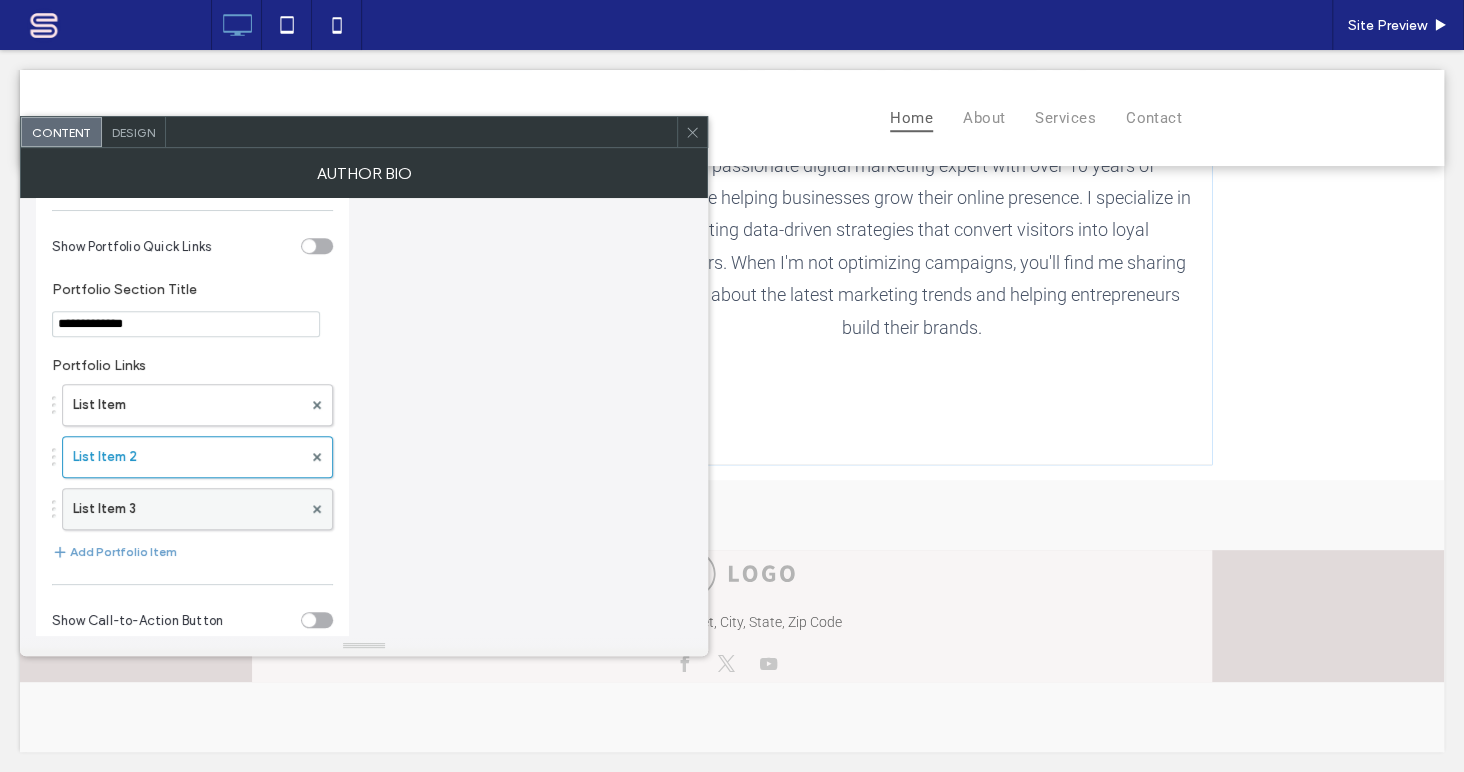 click on "List Item 3" at bounding box center [187, 509] 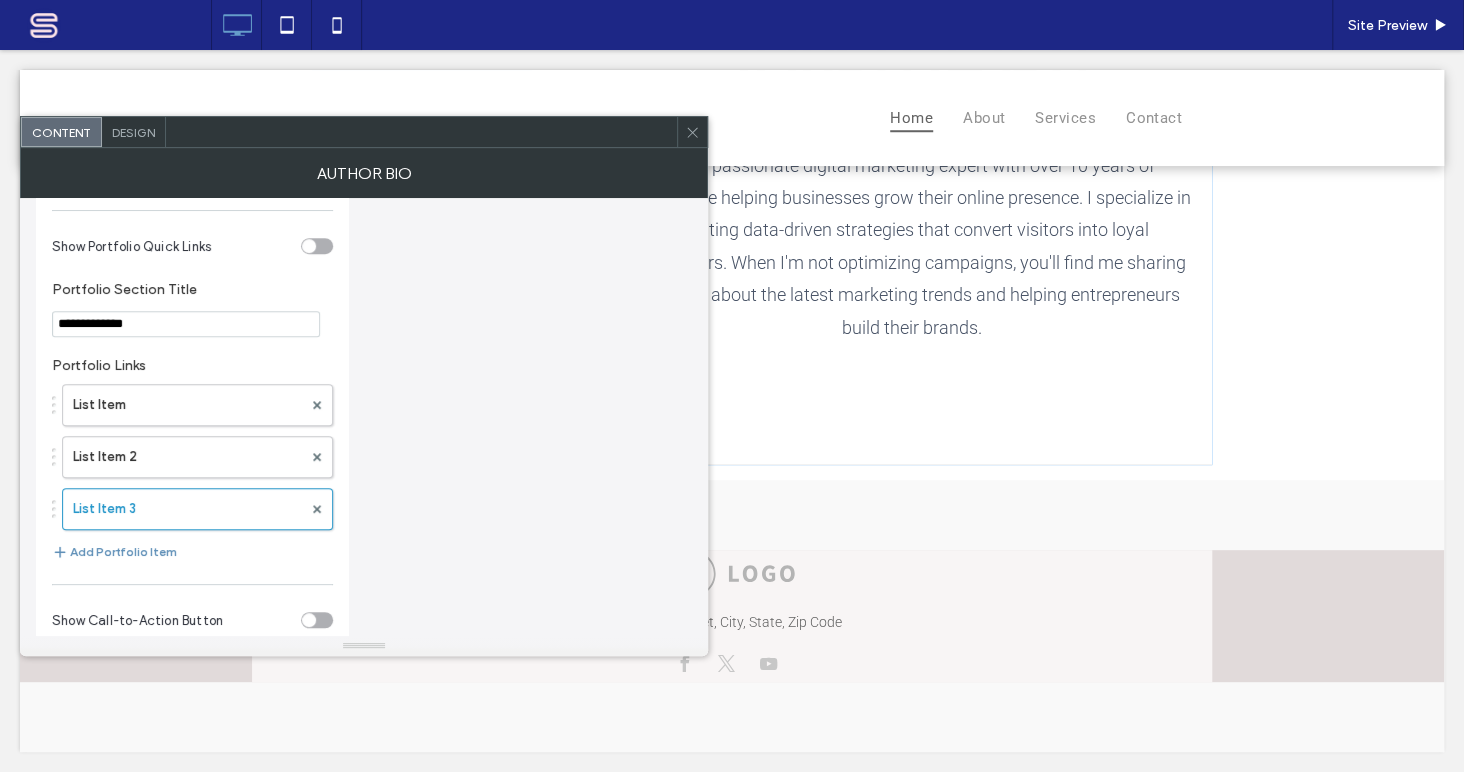 click on "Add Portfolio Item" at bounding box center [114, 552] 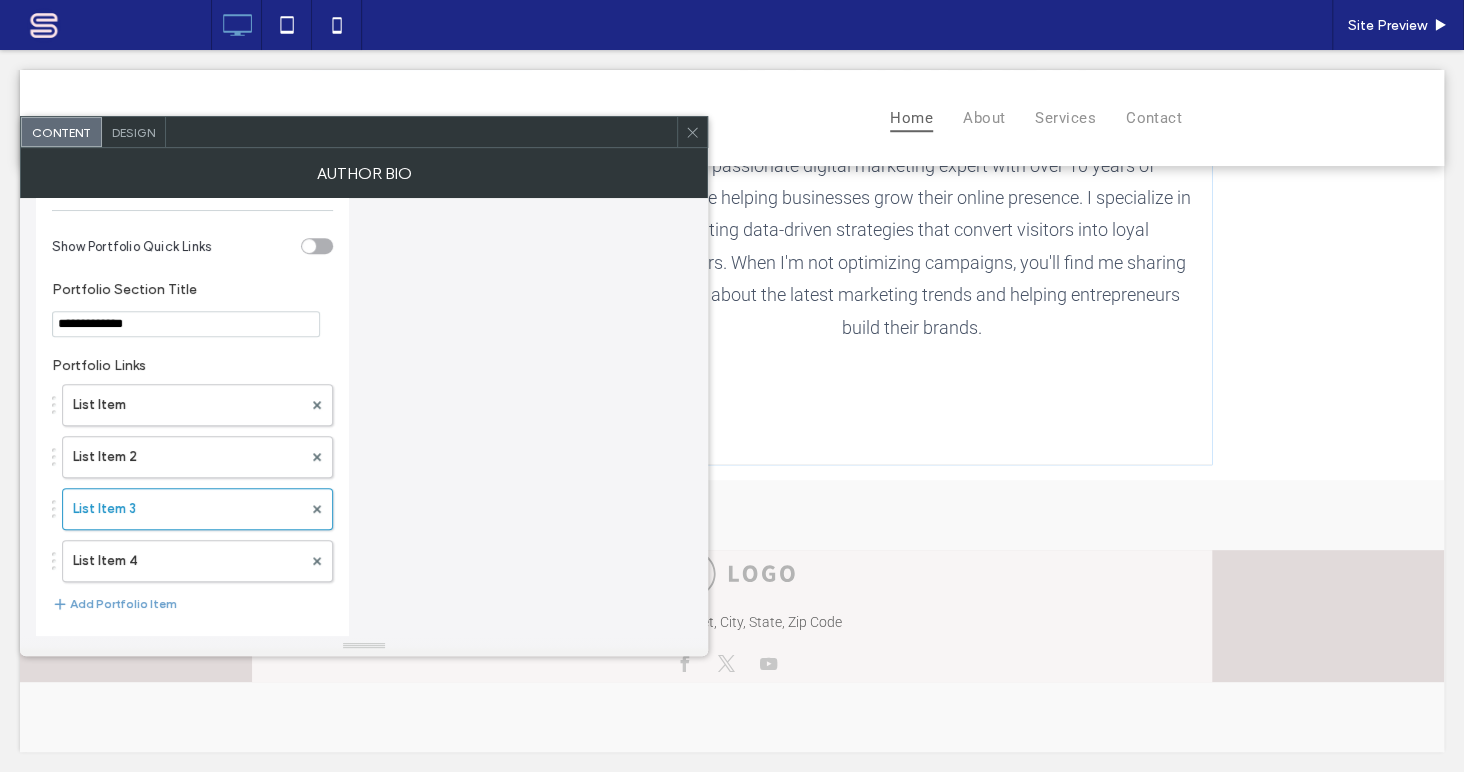 scroll, scrollTop: 447, scrollLeft: 0, axis: vertical 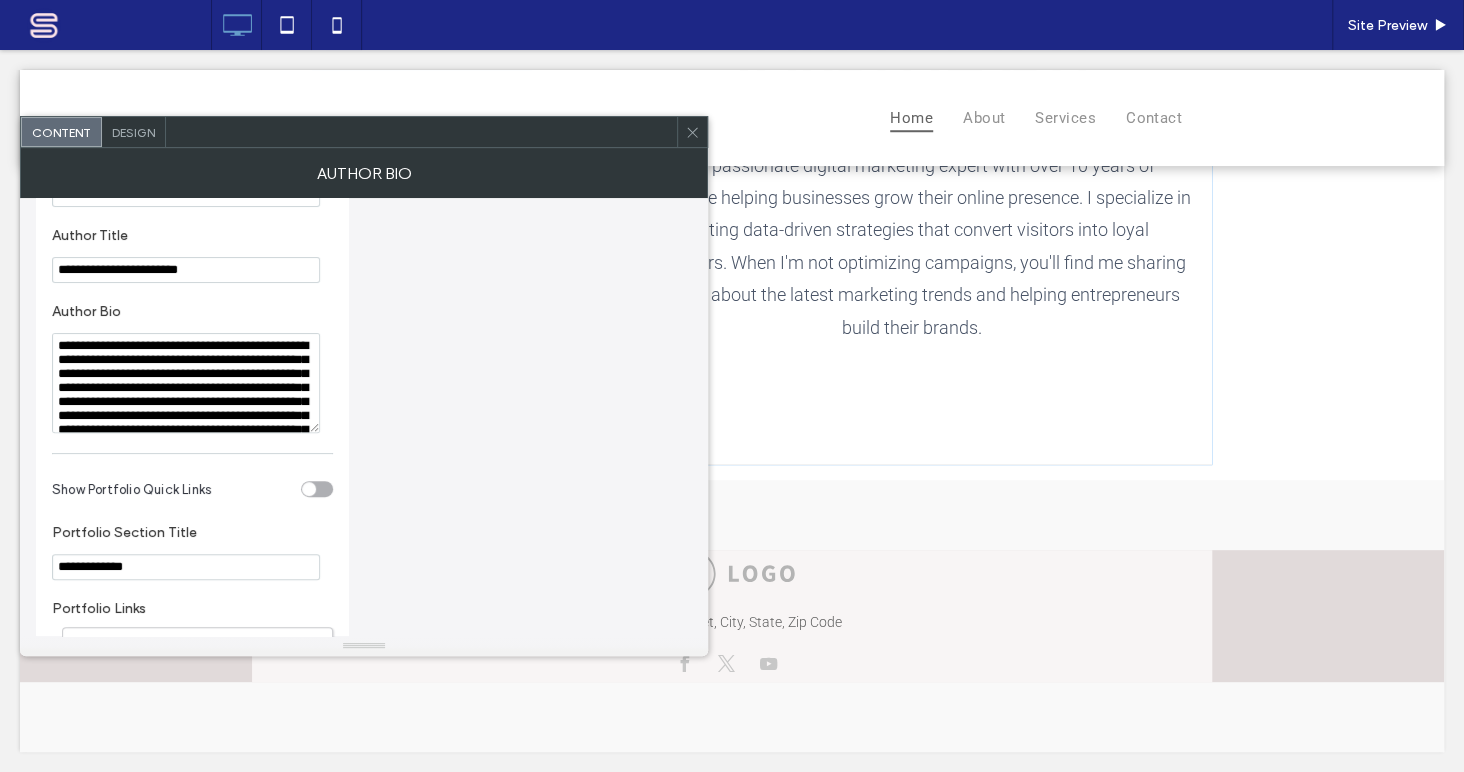 click at bounding box center [317, 489] 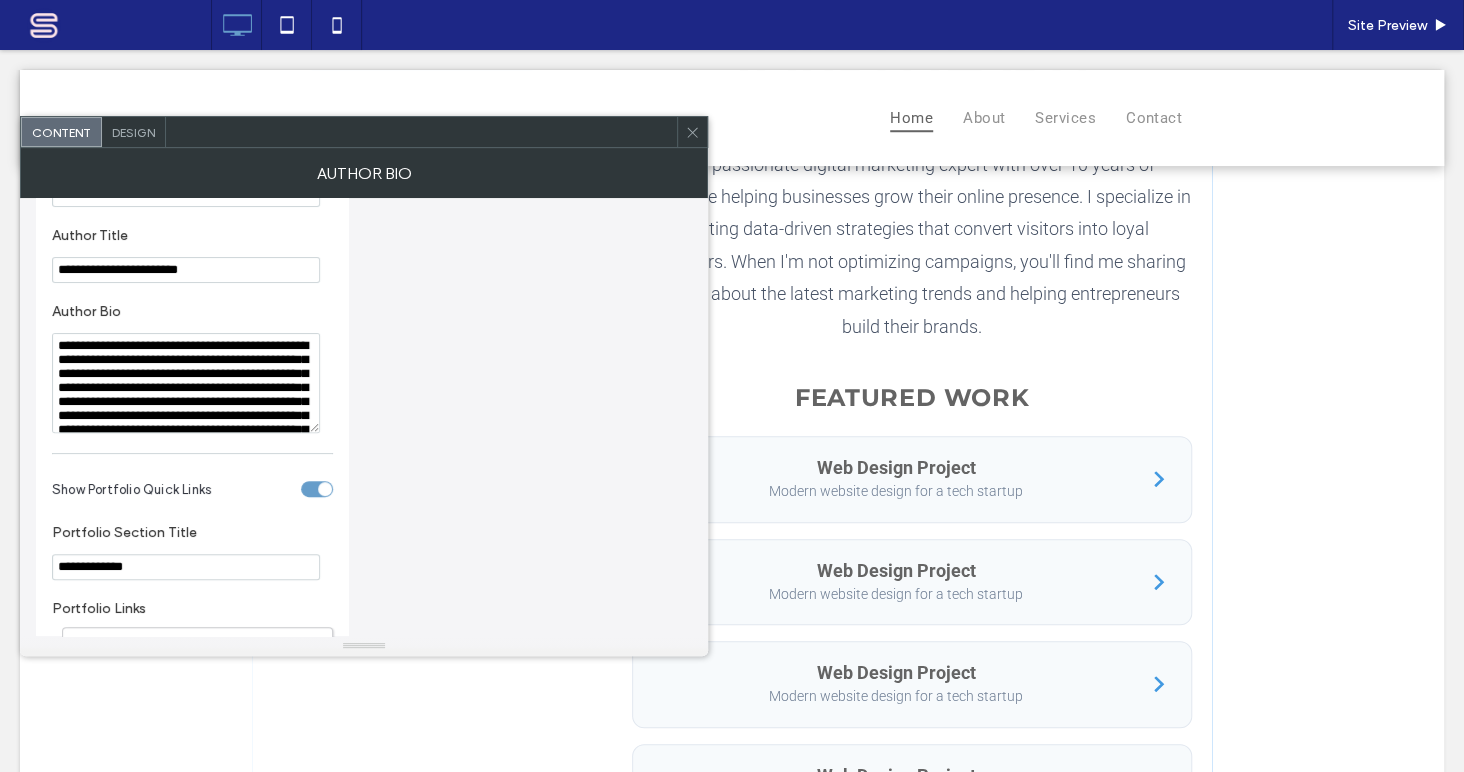click 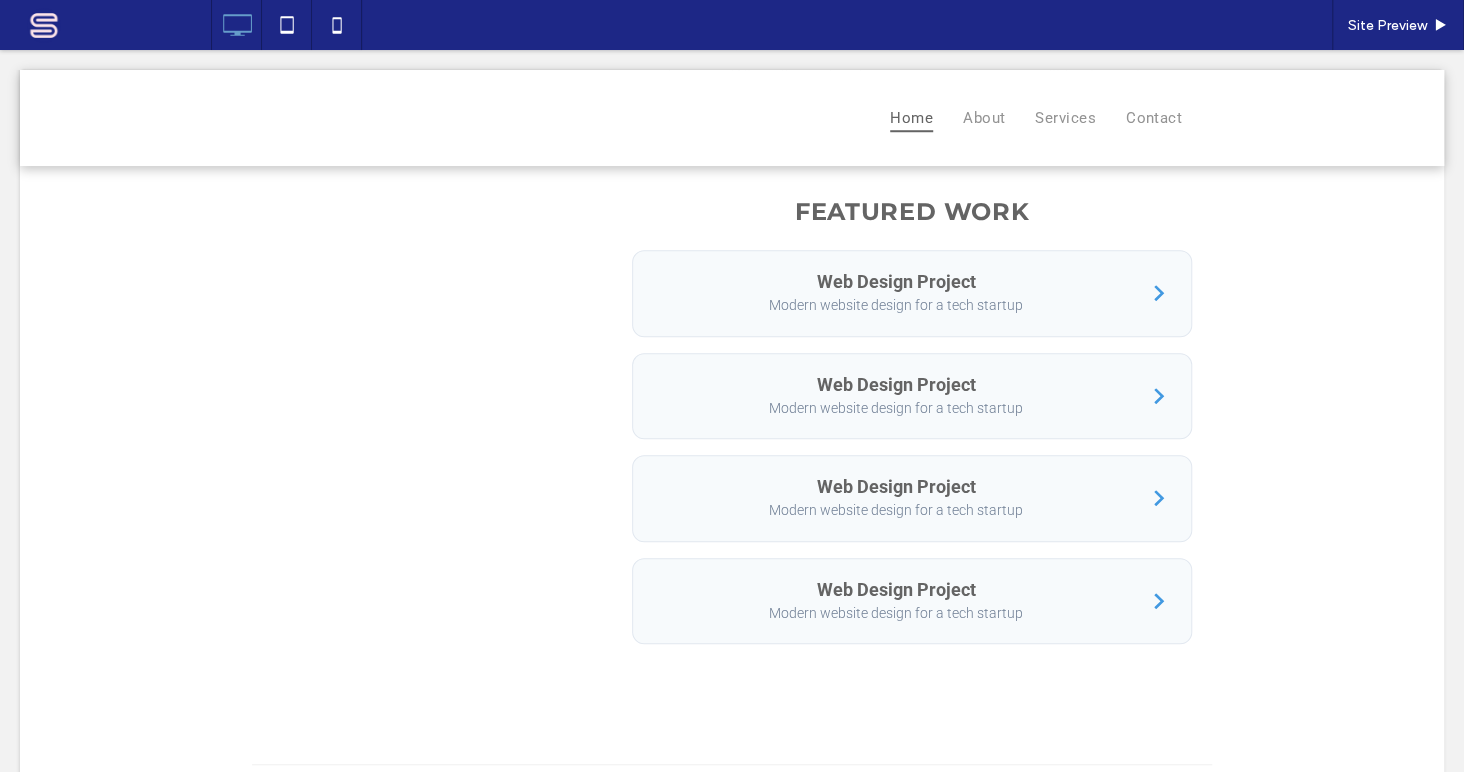 scroll, scrollTop: 506, scrollLeft: 0, axis: vertical 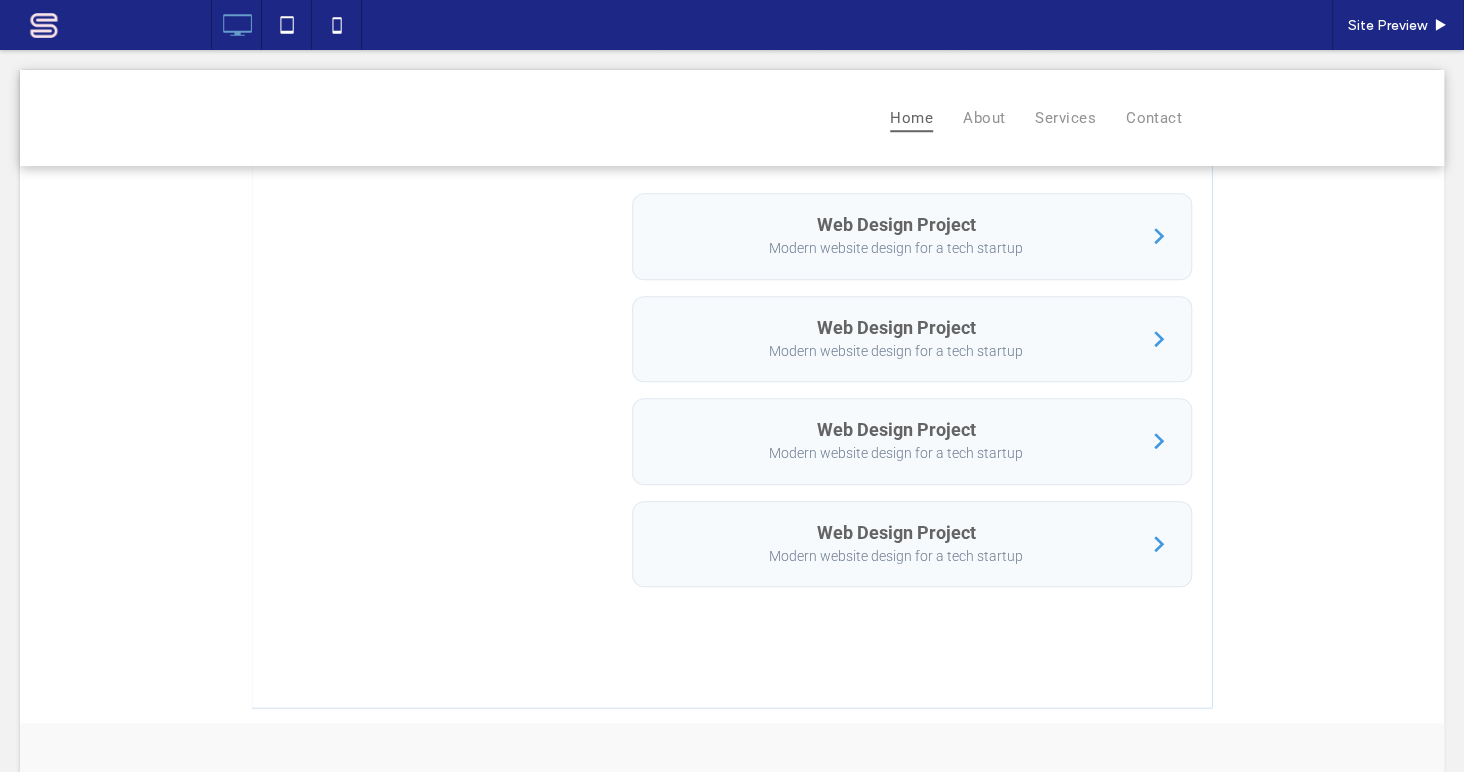 click at bounding box center (732, 195) 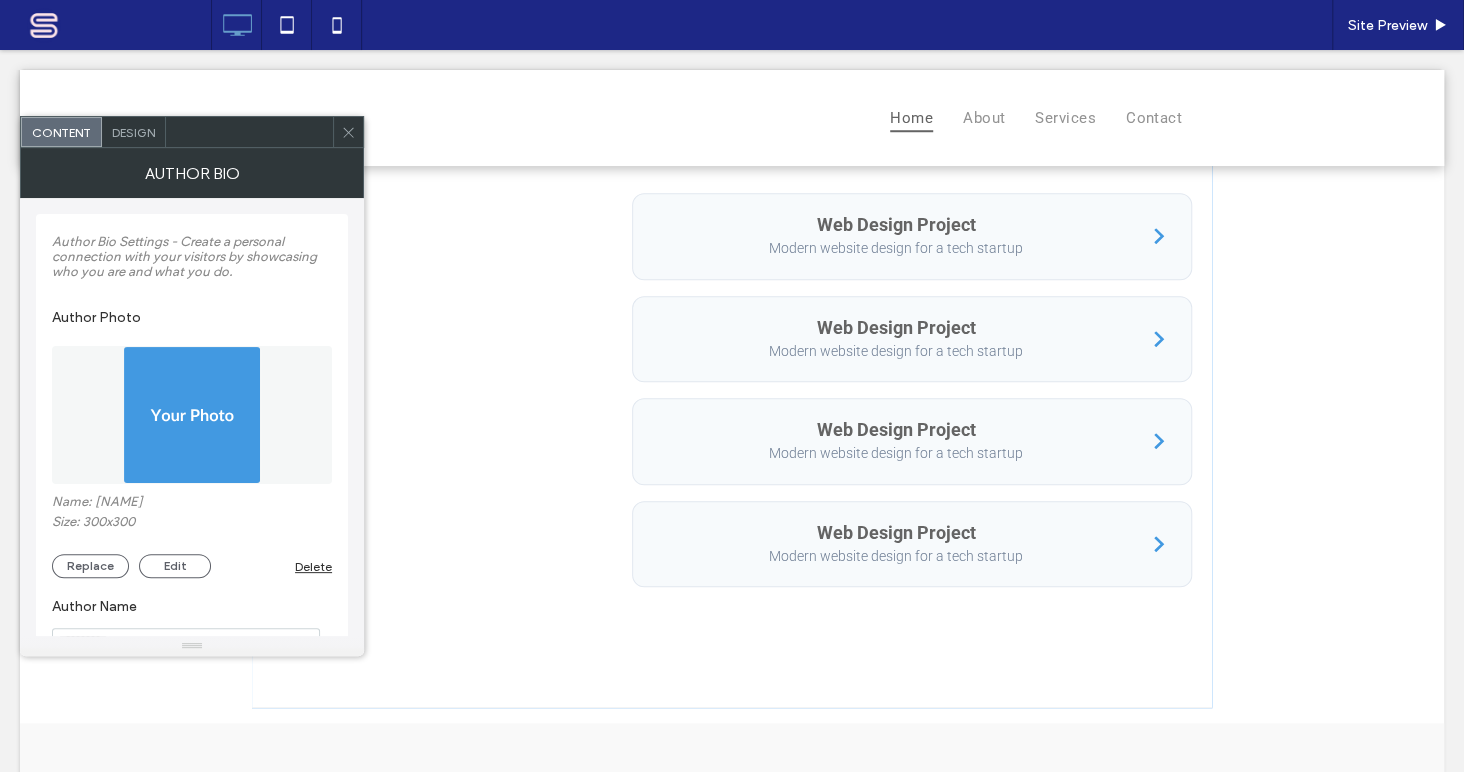 click 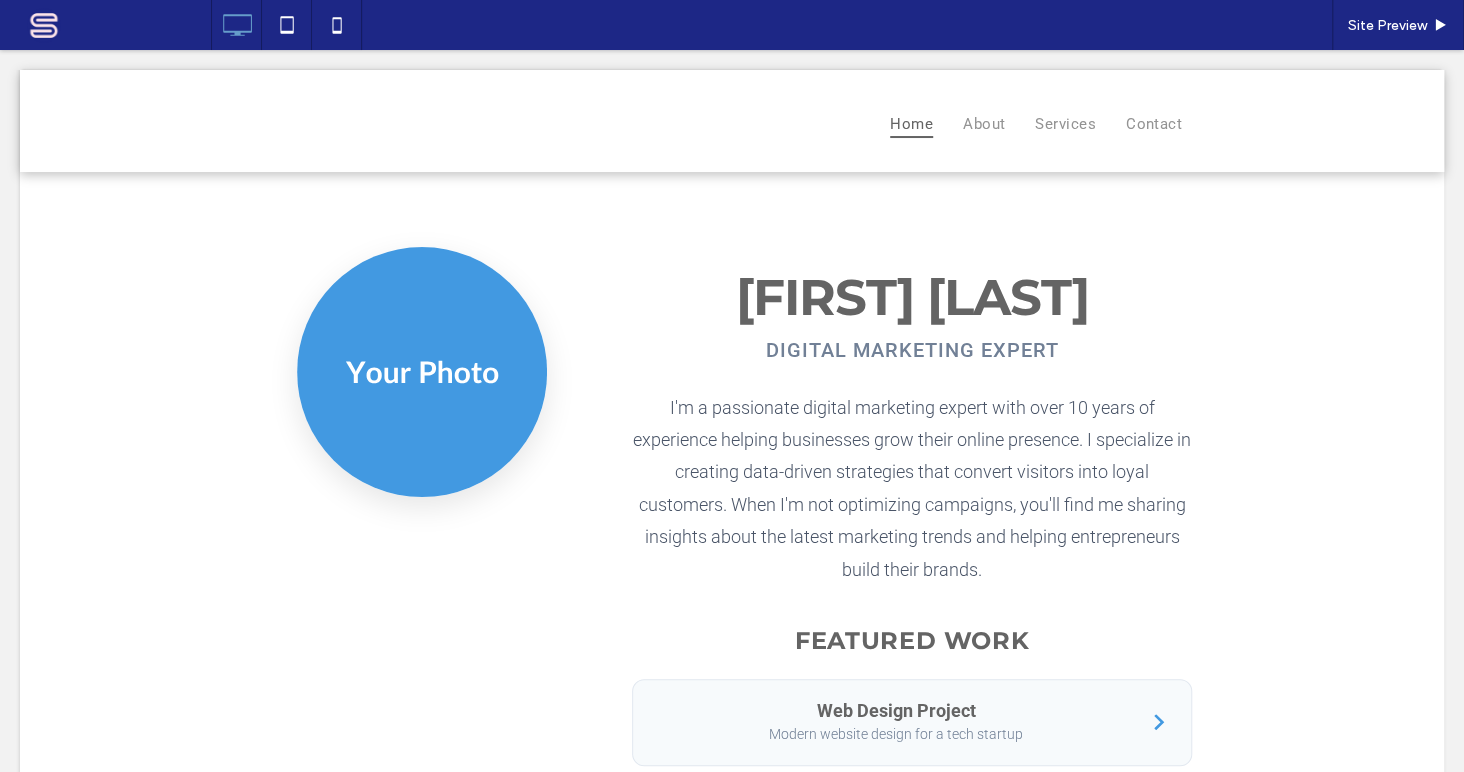 scroll, scrollTop: 263, scrollLeft: 0, axis: vertical 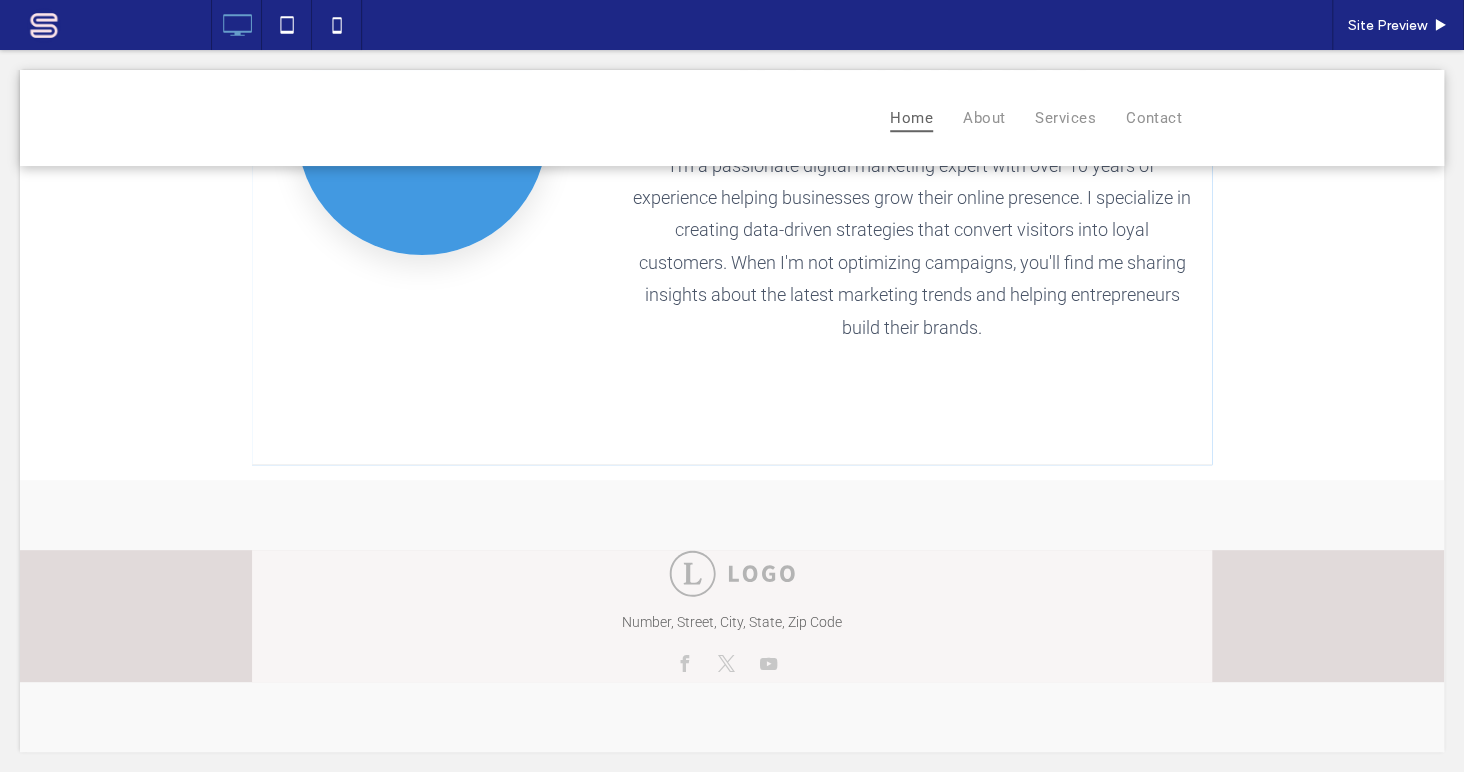 drag, startPoint x: 827, startPoint y: 265, endPoint x: 813, endPoint y: 269, distance: 14.56022 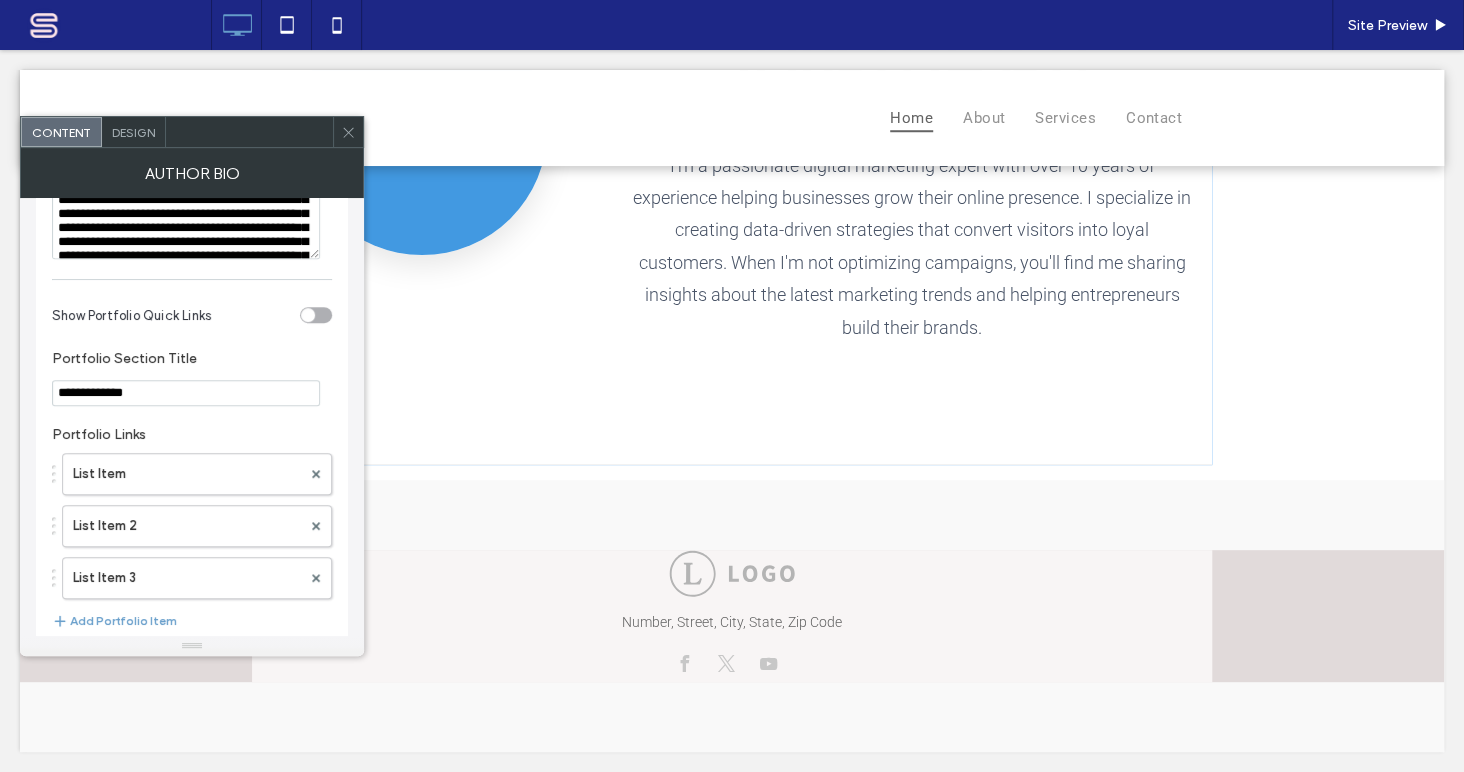 scroll, scrollTop: 727, scrollLeft: 0, axis: vertical 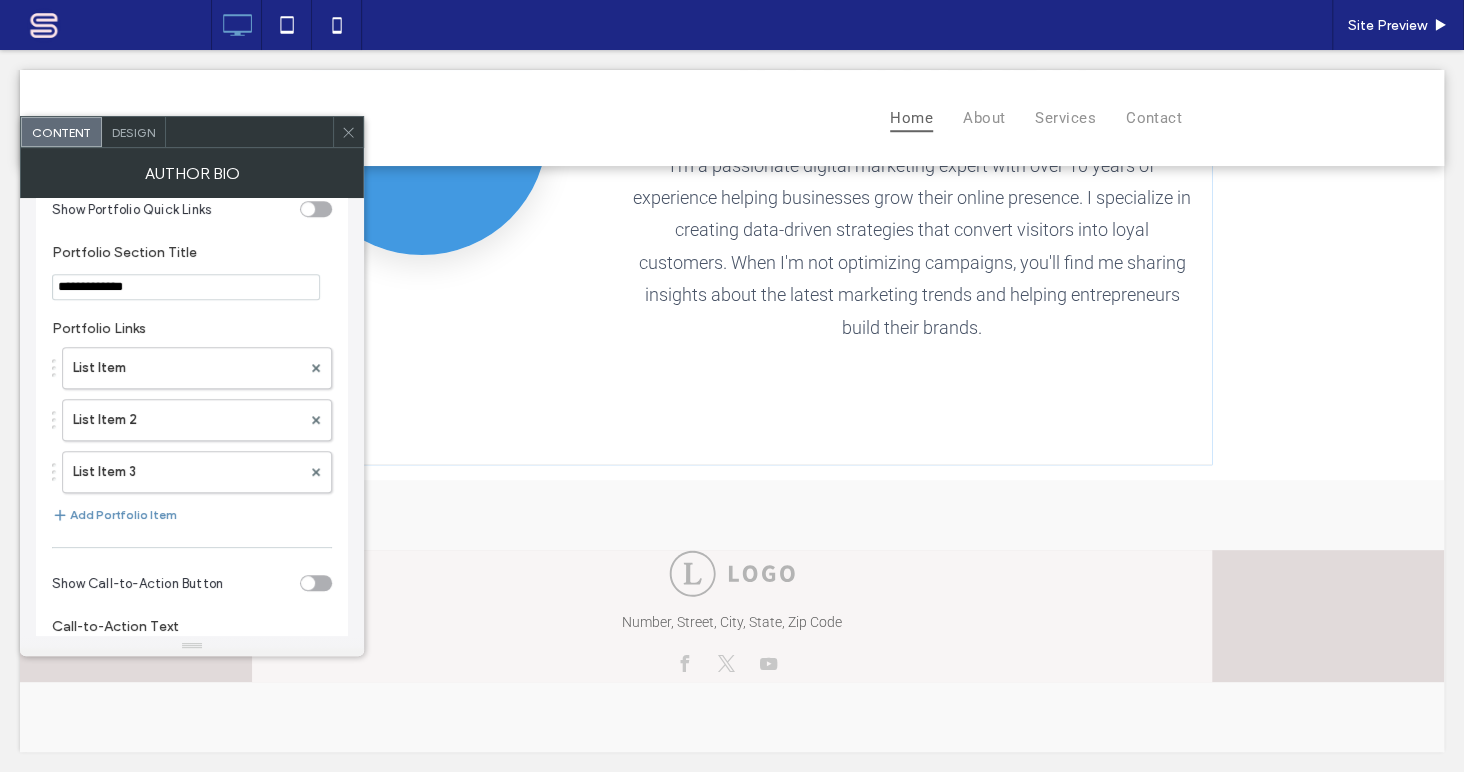 click on "Add Portfolio Item" at bounding box center [114, 515] 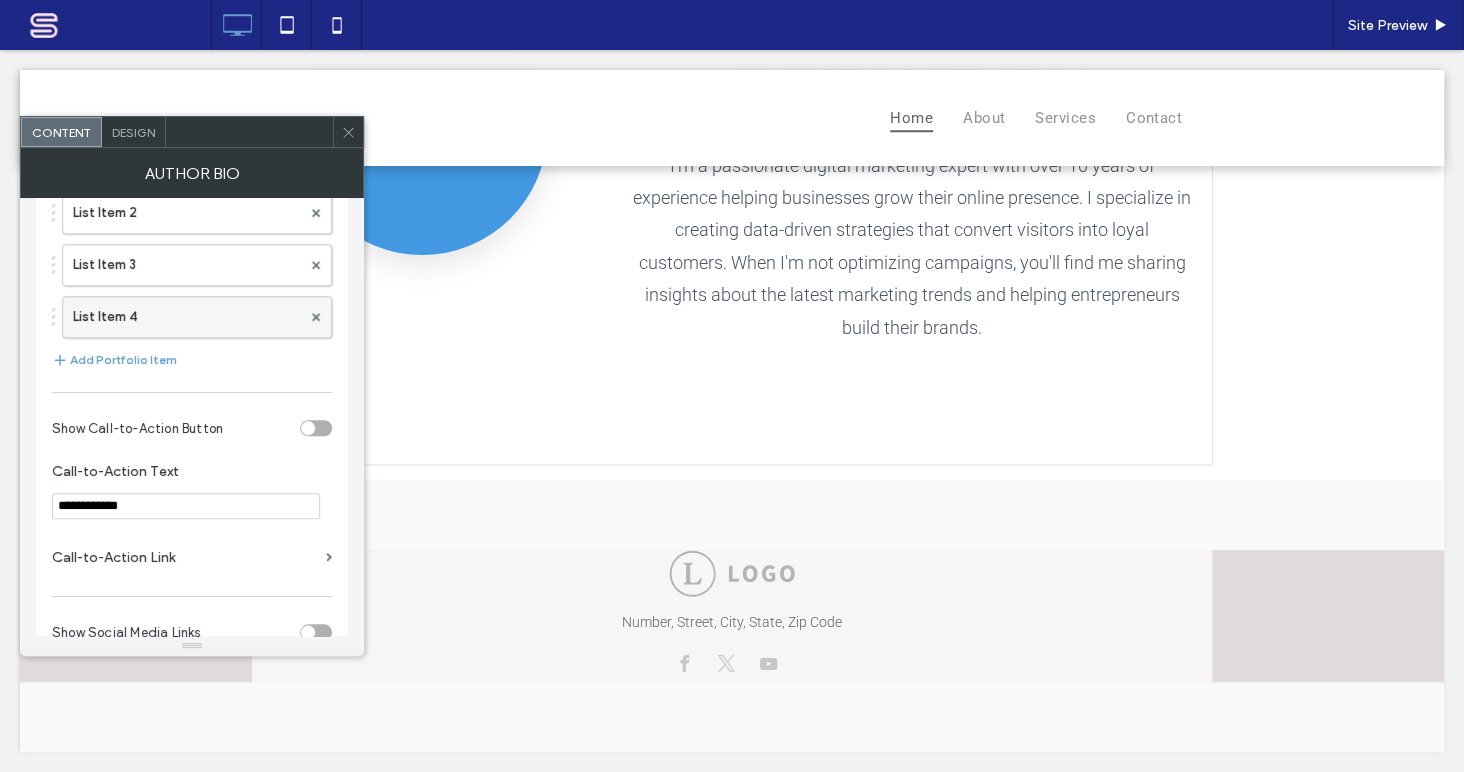 scroll, scrollTop: 970, scrollLeft: 0, axis: vertical 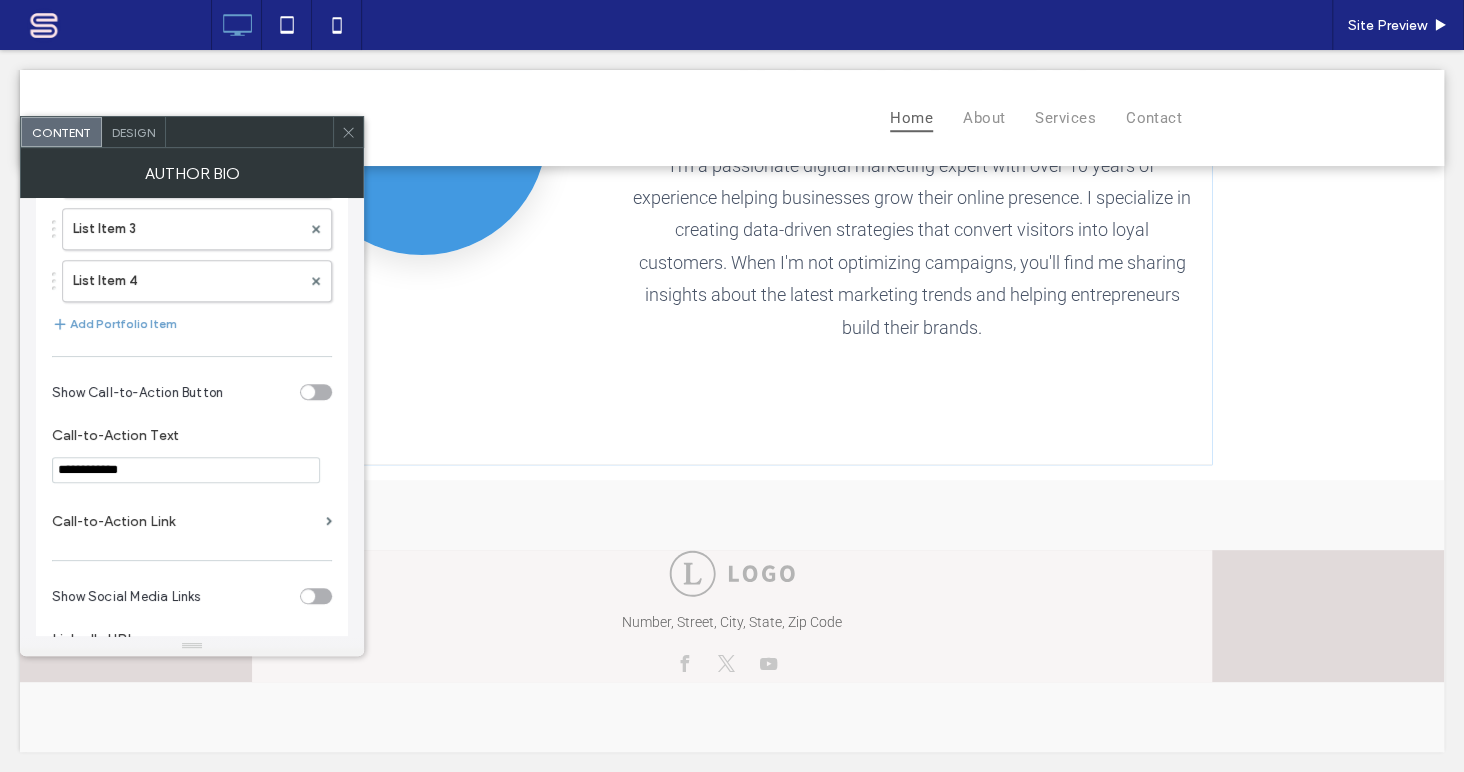 click on "Call-to-Action Link" at bounding box center [185, 521] 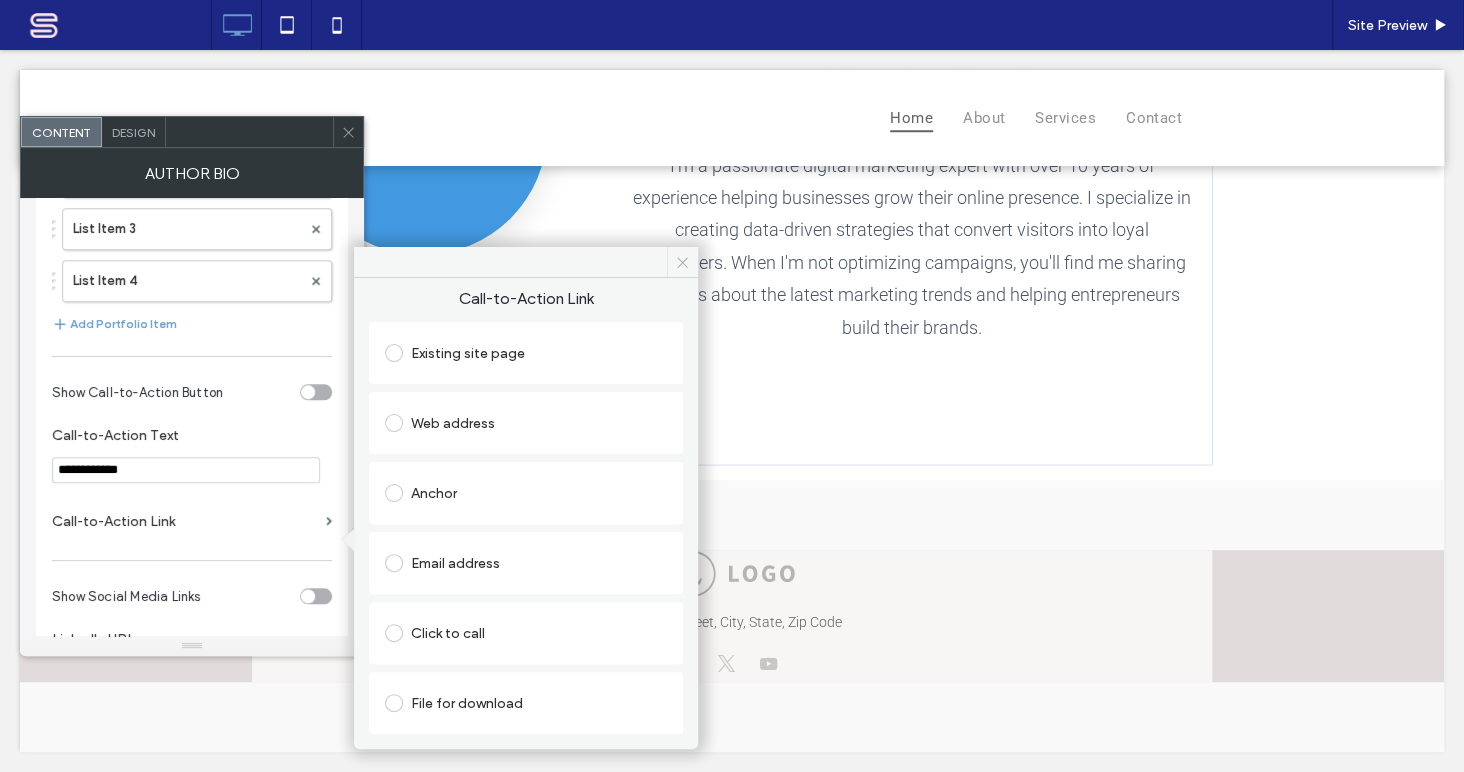 click 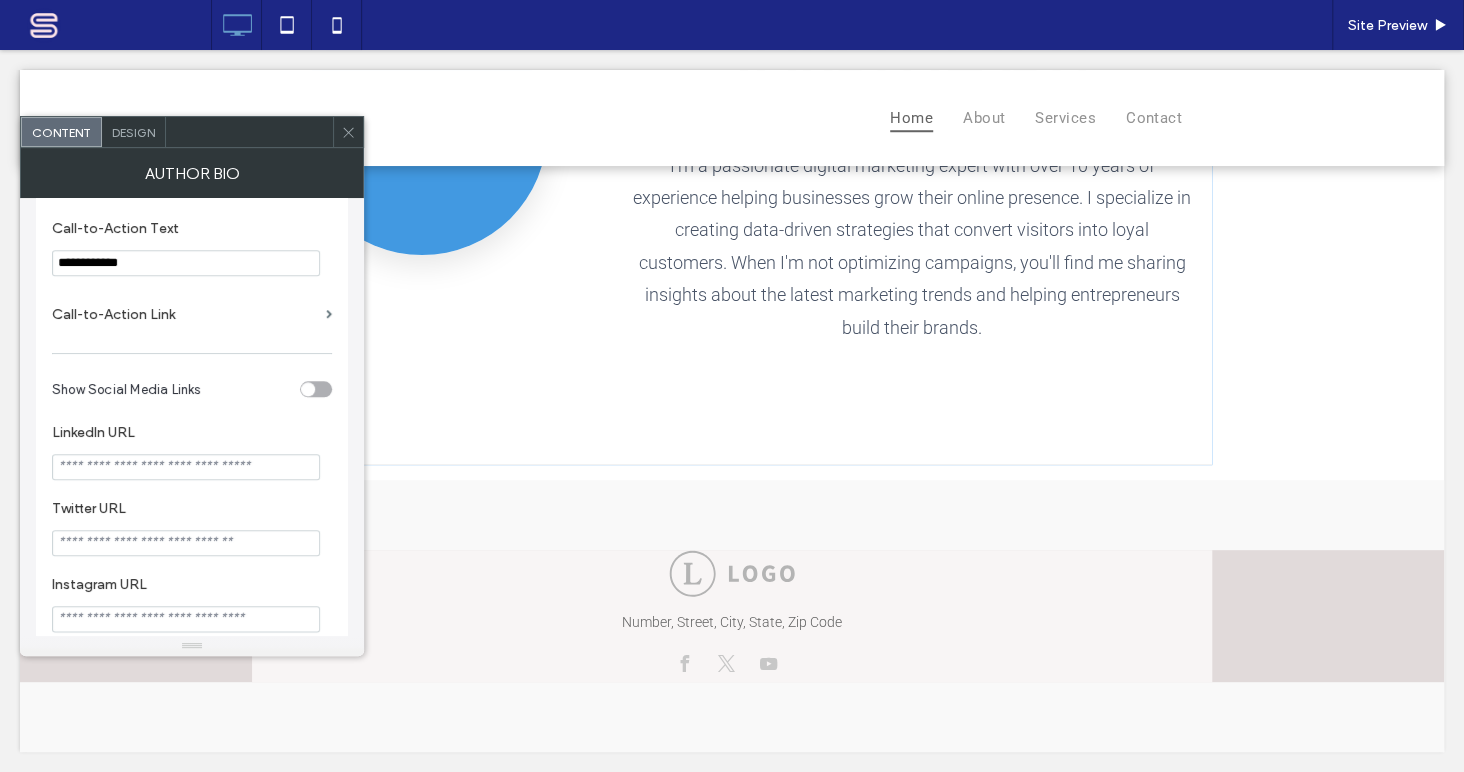 scroll, scrollTop: 1211, scrollLeft: 0, axis: vertical 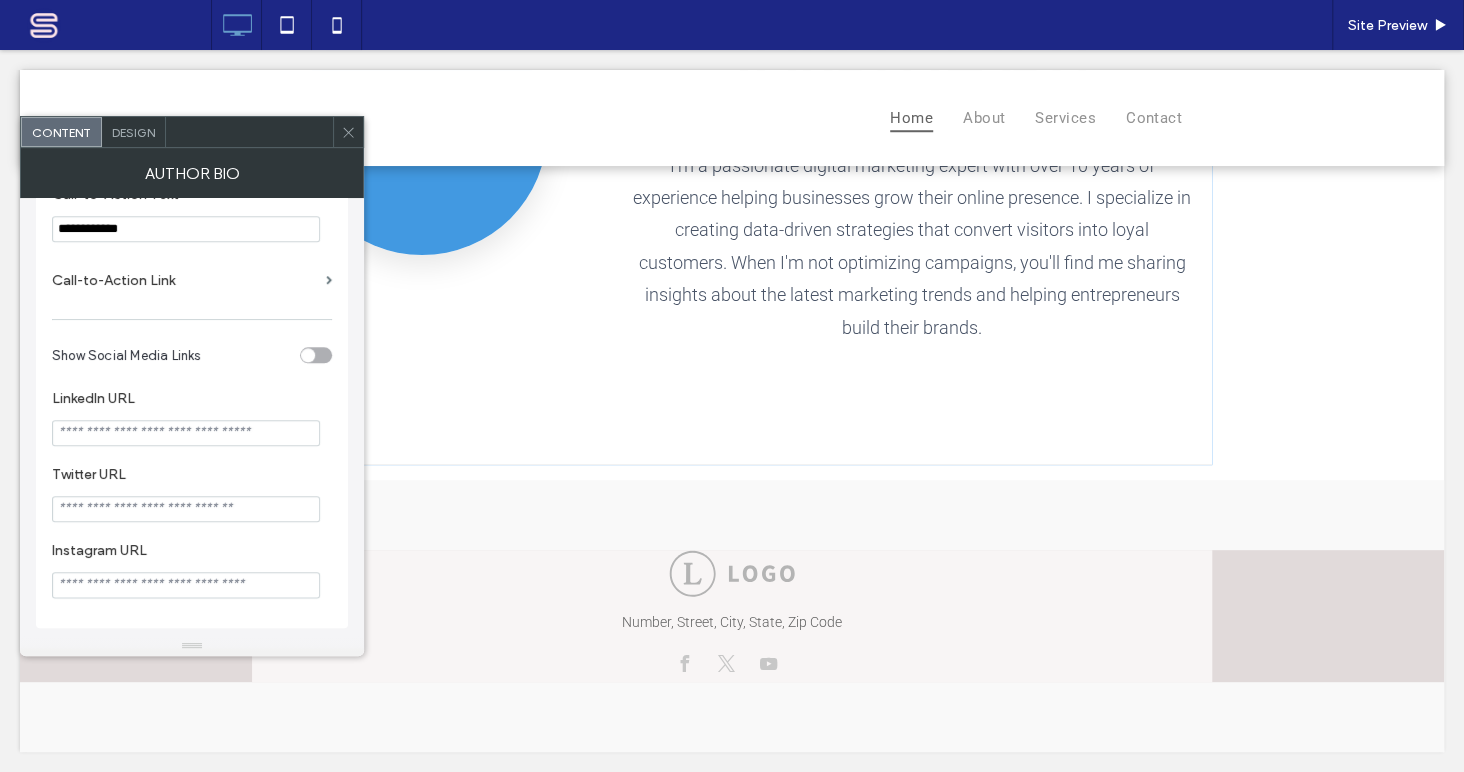 click at bounding box center (308, 355) 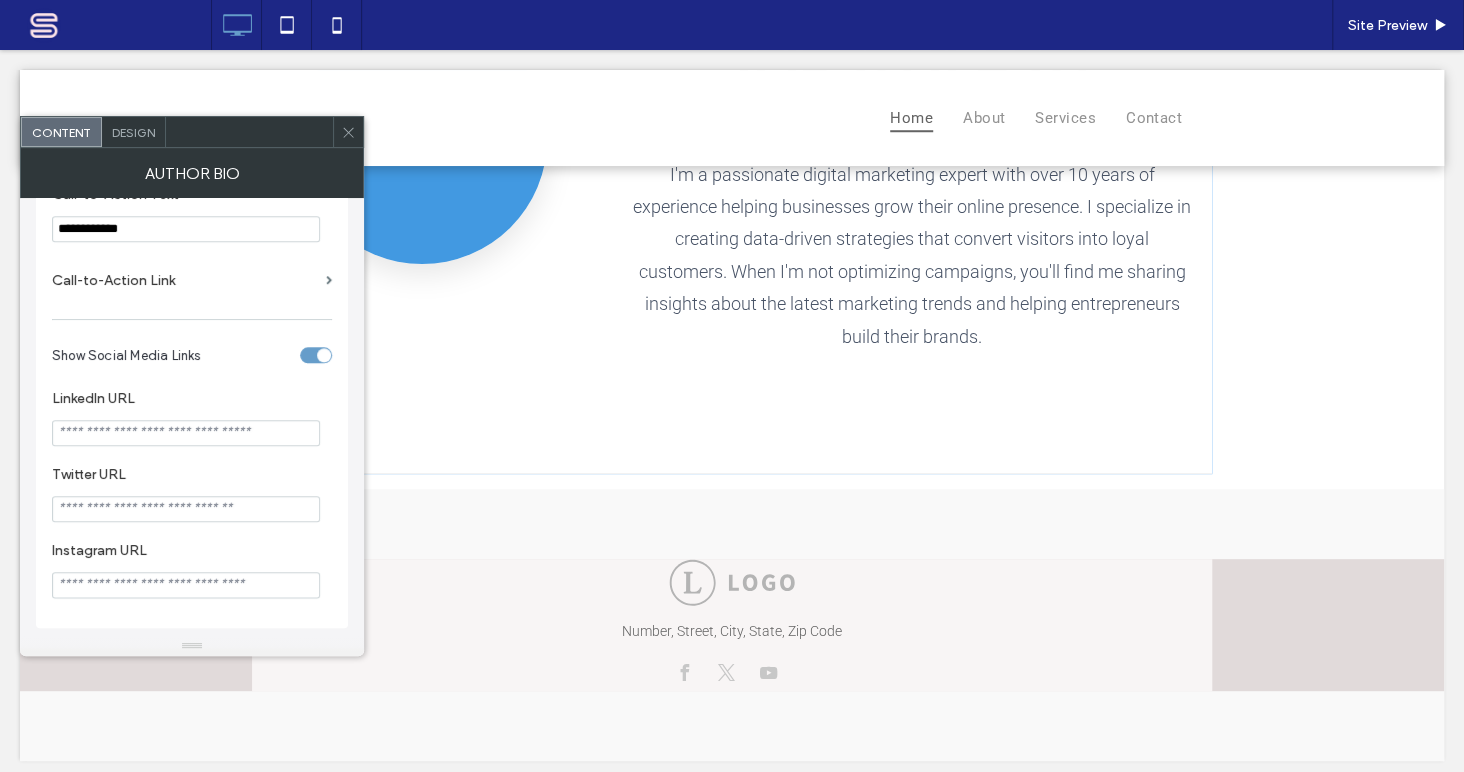 scroll, scrollTop: 259, scrollLeft: 0, axis: vertical 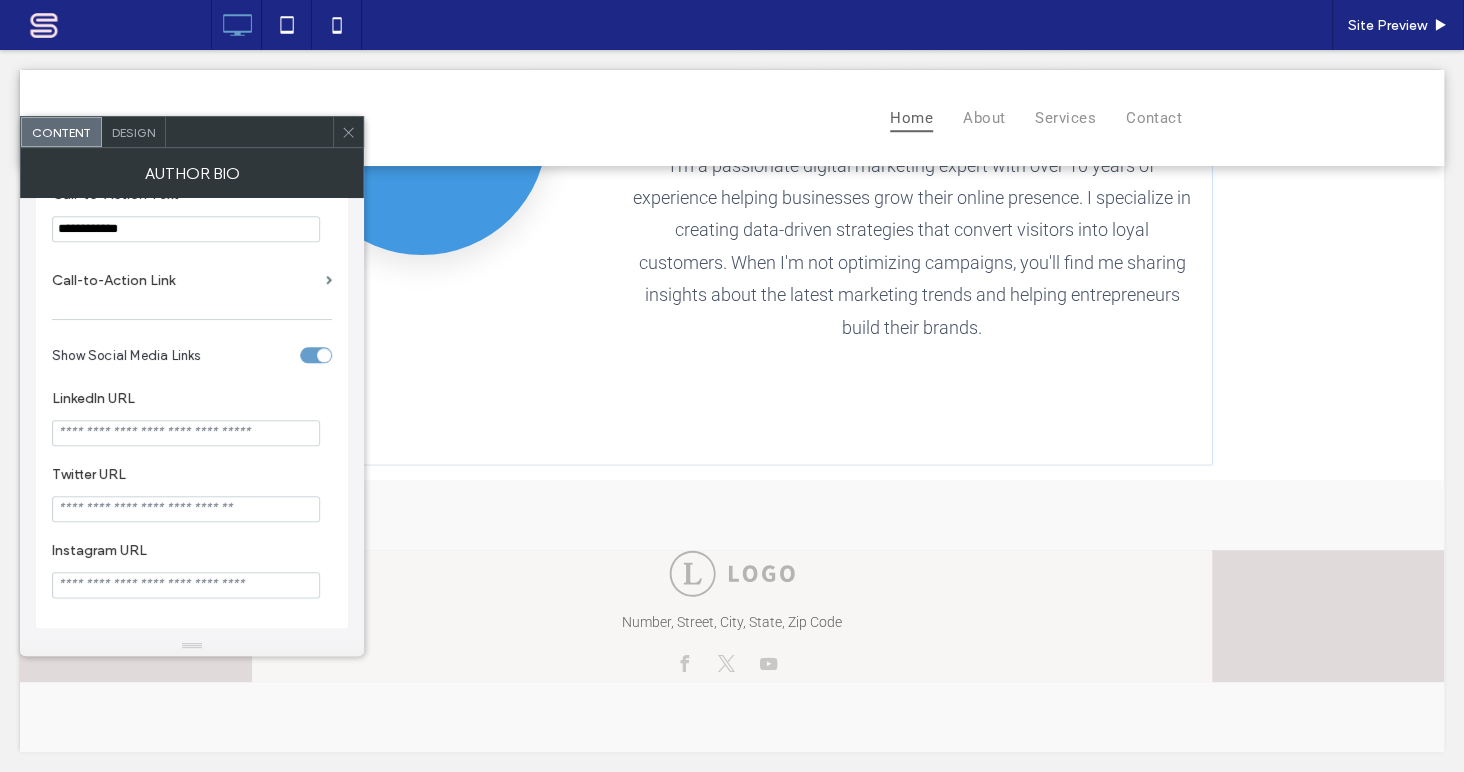 click on "Call-to-Action Link" at bounding box center (185, 280) 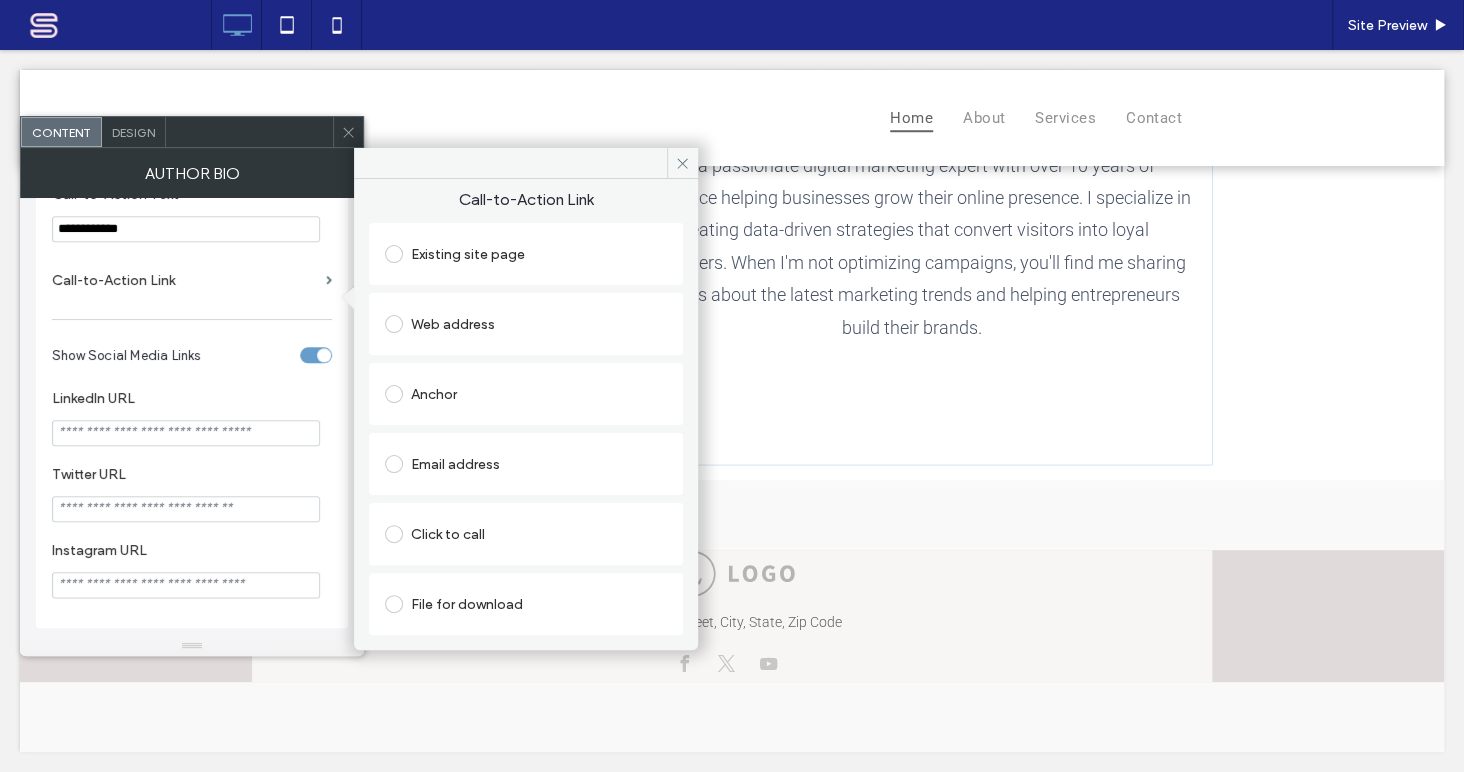 click at bounding box center [394, 254] 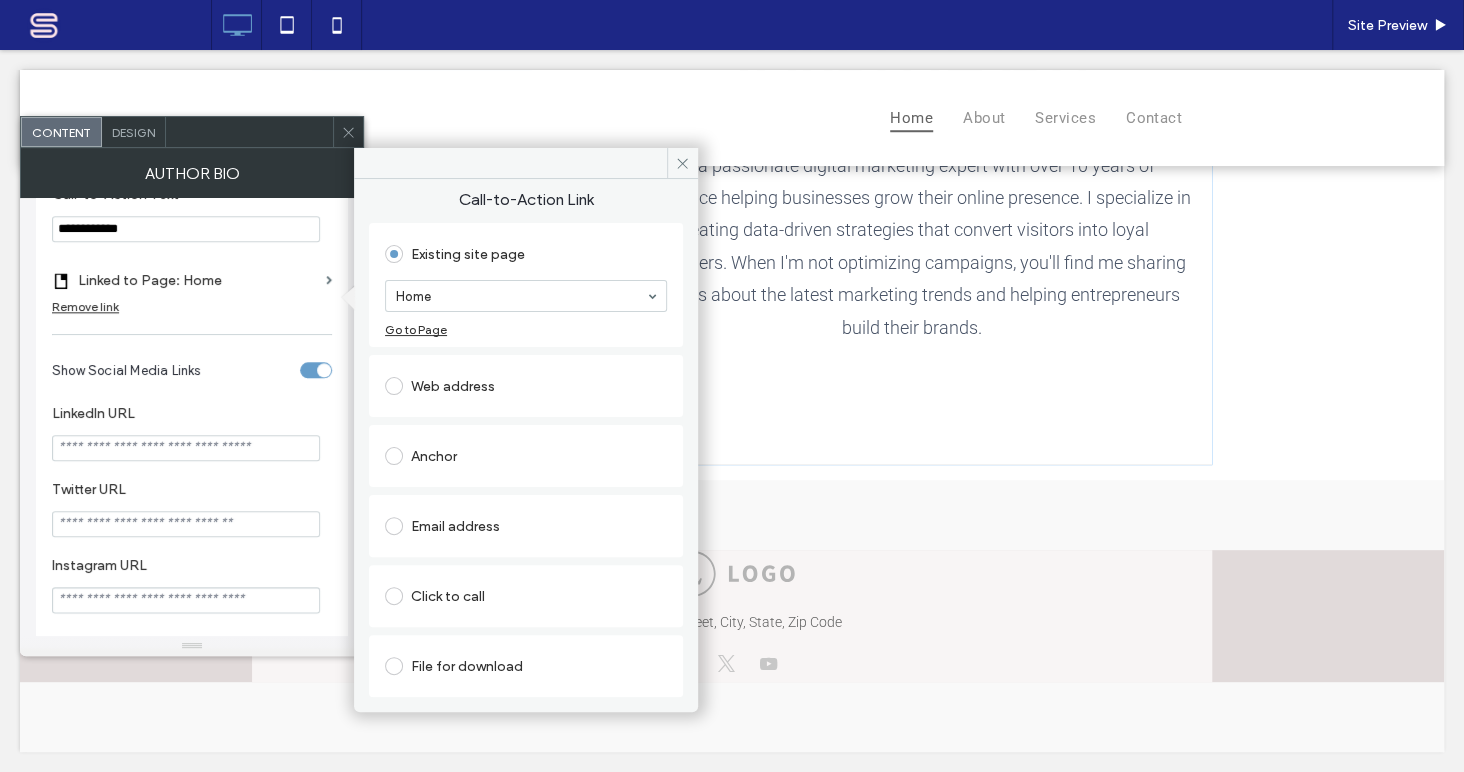 scroll, scrollTop: 16, scrollLeft: 0, axis: vertical 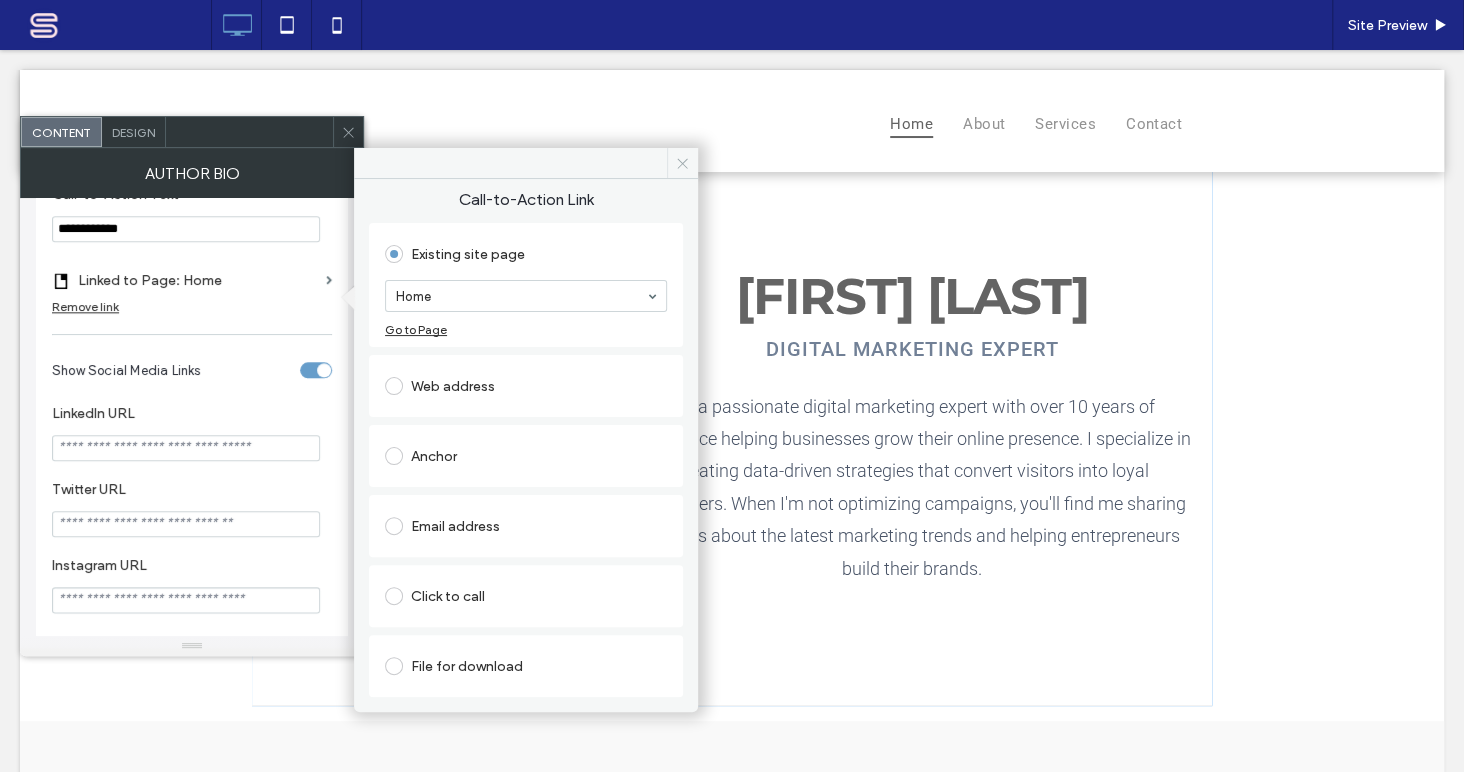 click 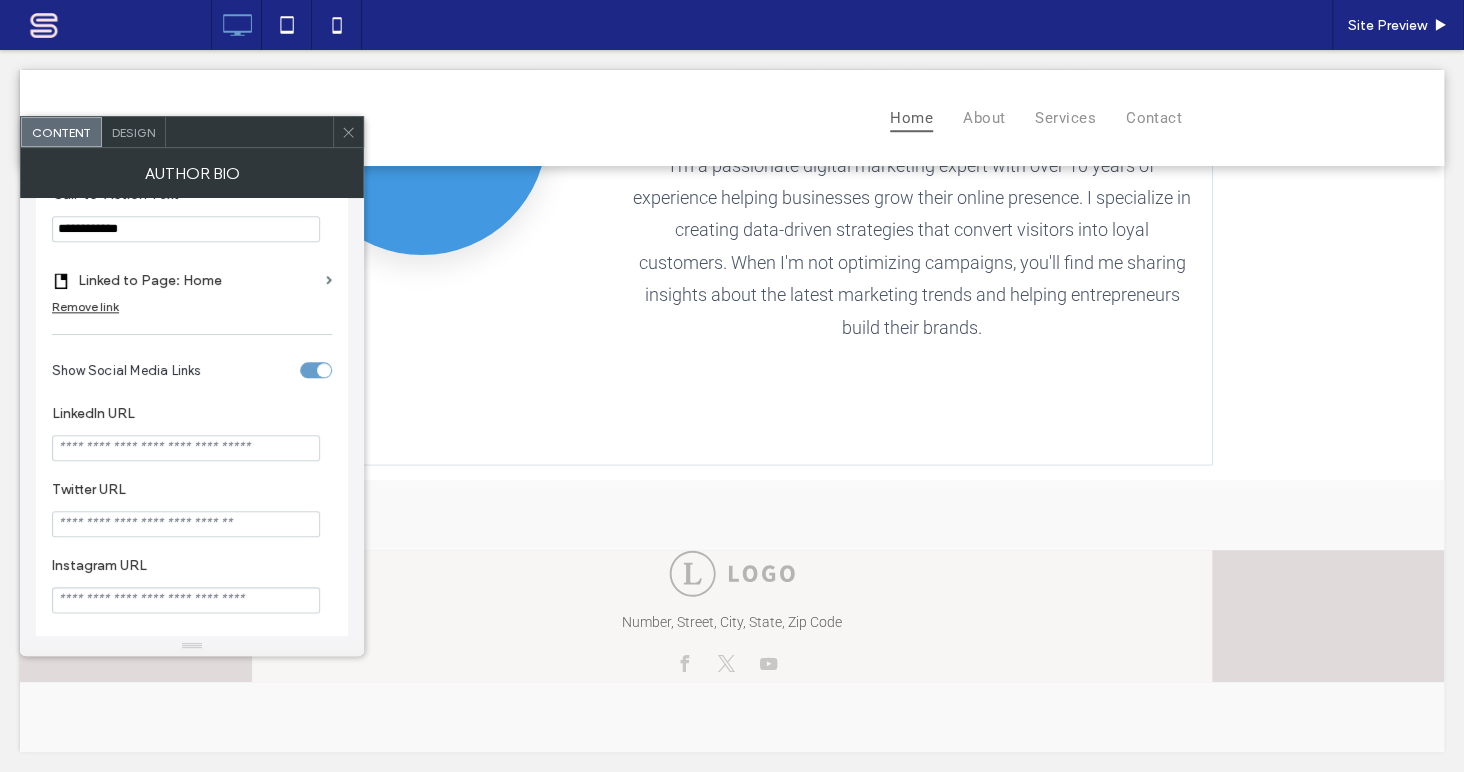 scroll, scrollTop: 0, scrollLeft: 0, axis: both 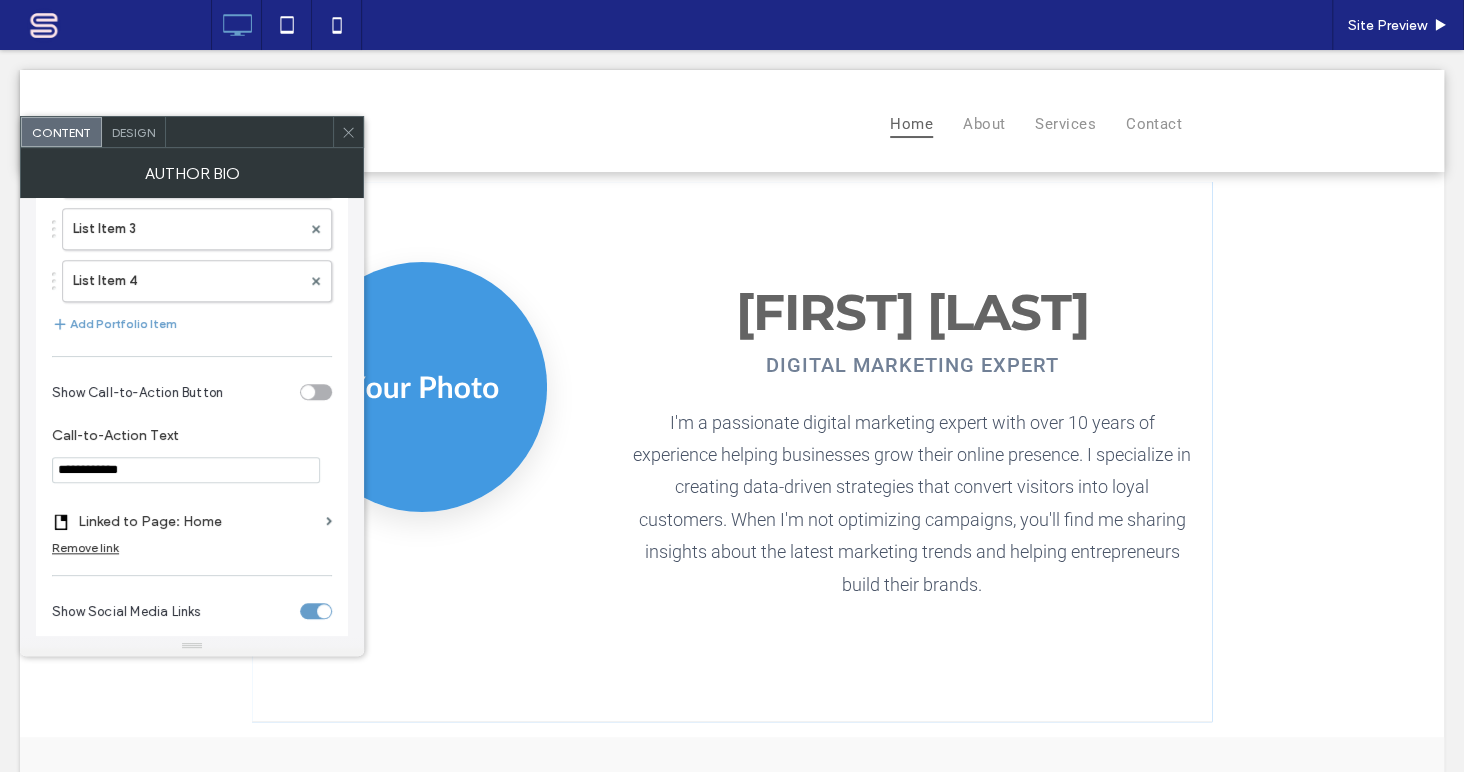 click at bounding box center (316, 392) 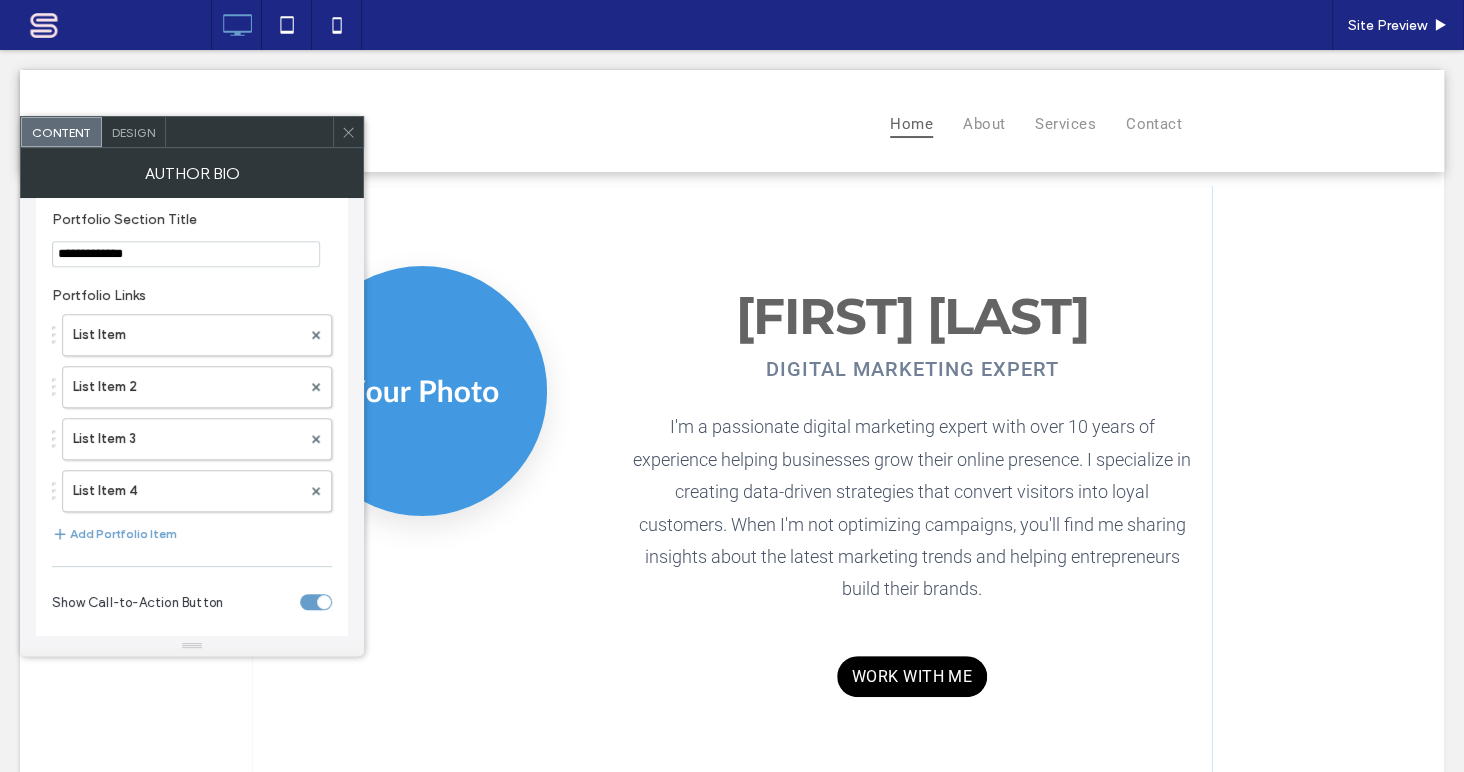 scroll, scrollTop: 727, scrollLeft: 0, axis: vertical 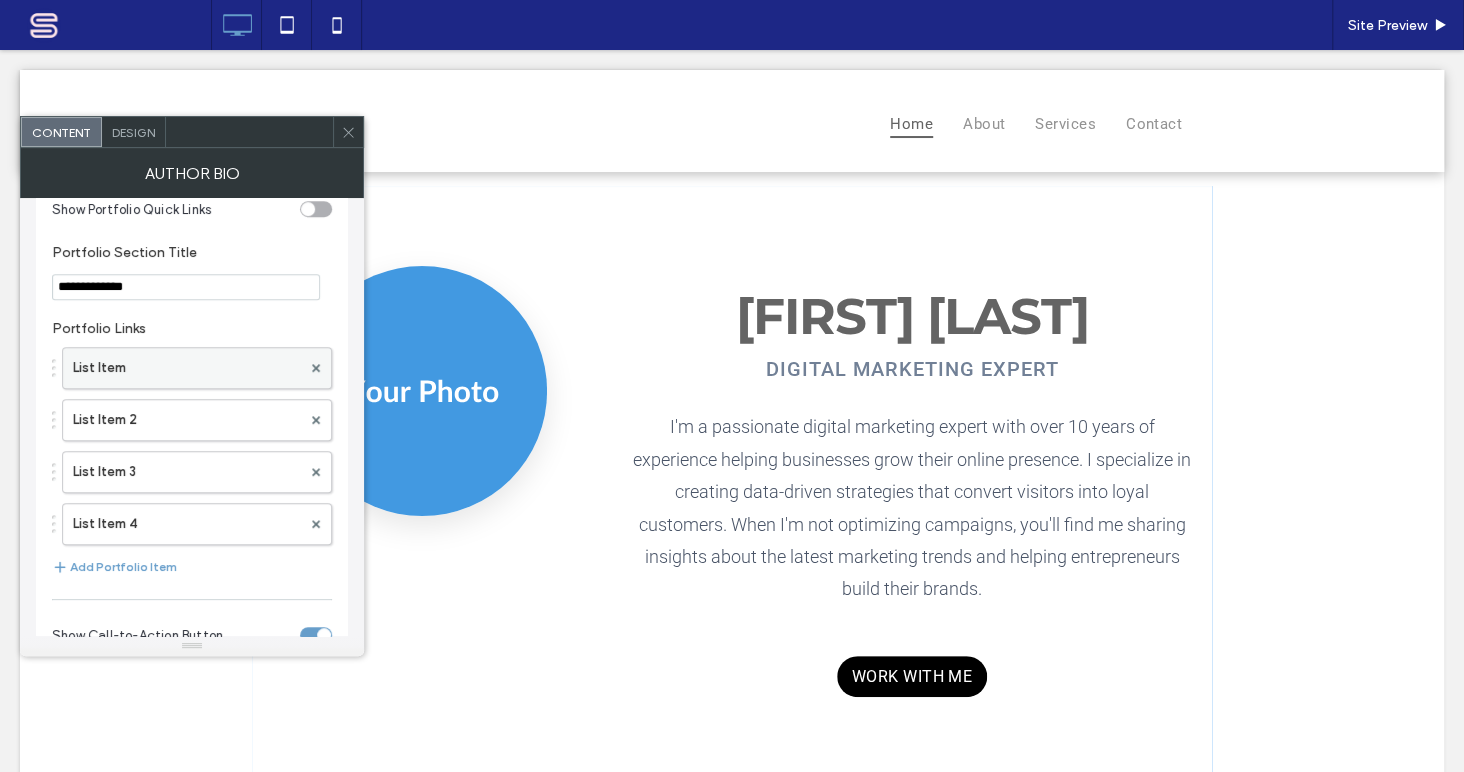 click on "List Item" at bounding box center [187, 368] 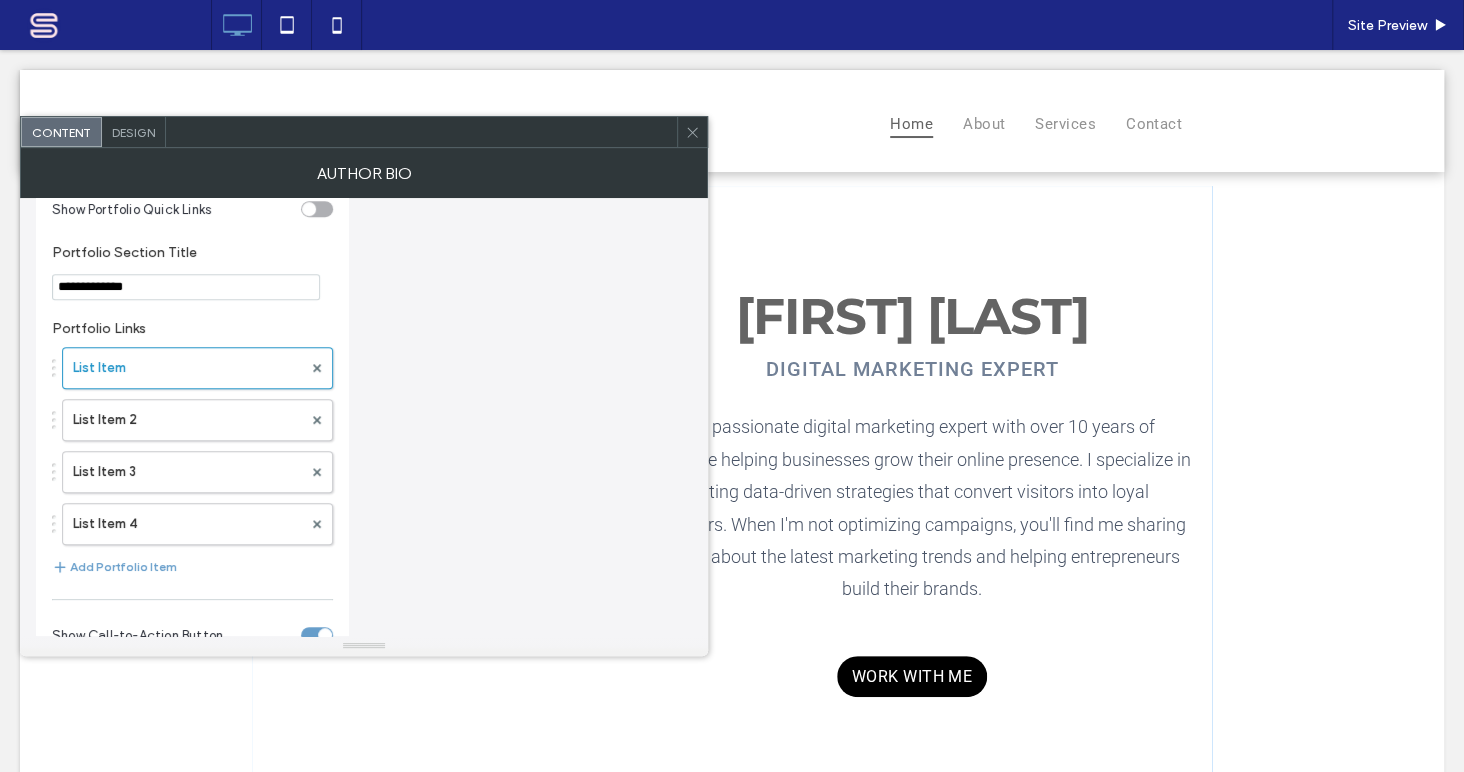 click at bounding box center (309, 209) 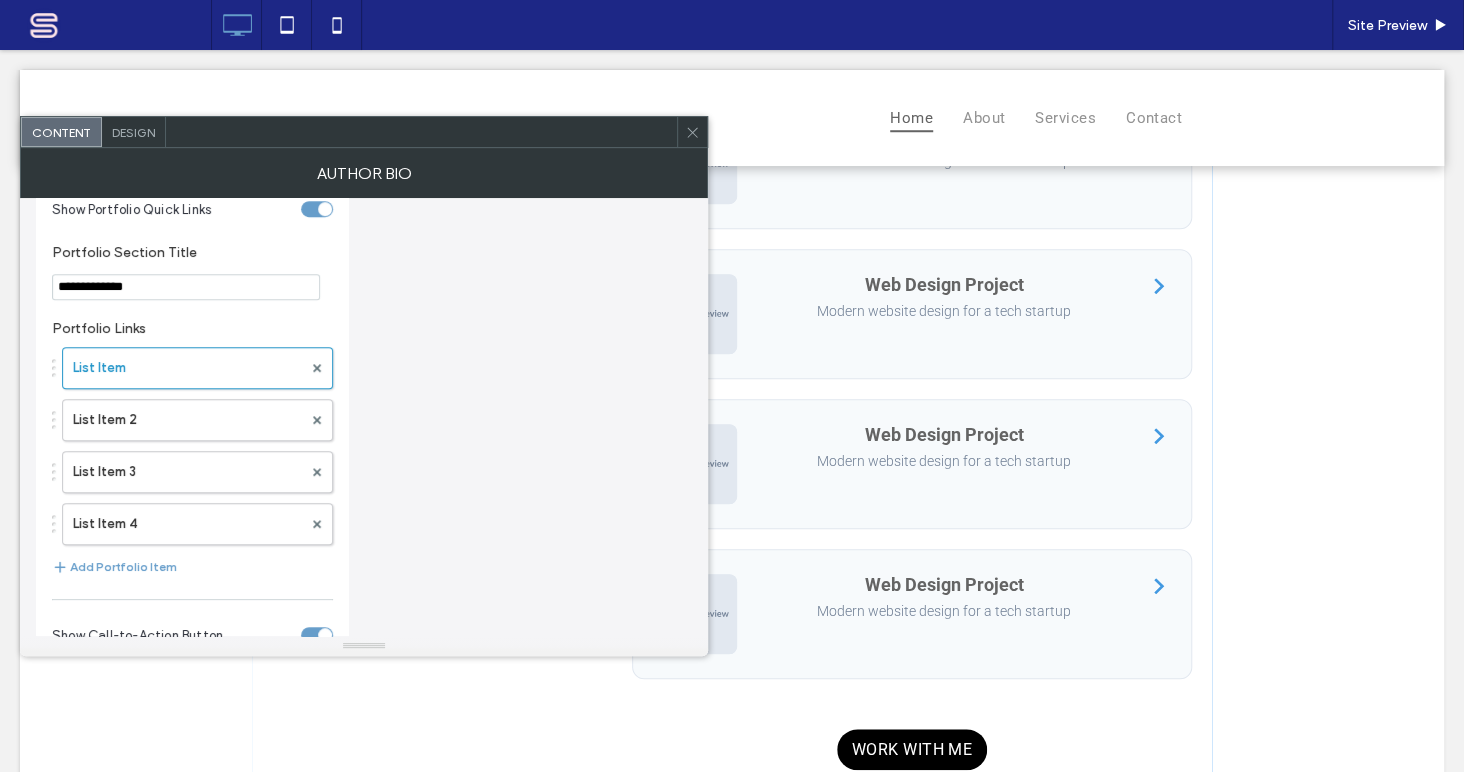 scroll, scrollTop: 484, scrollLeft: 0, axis: vertical 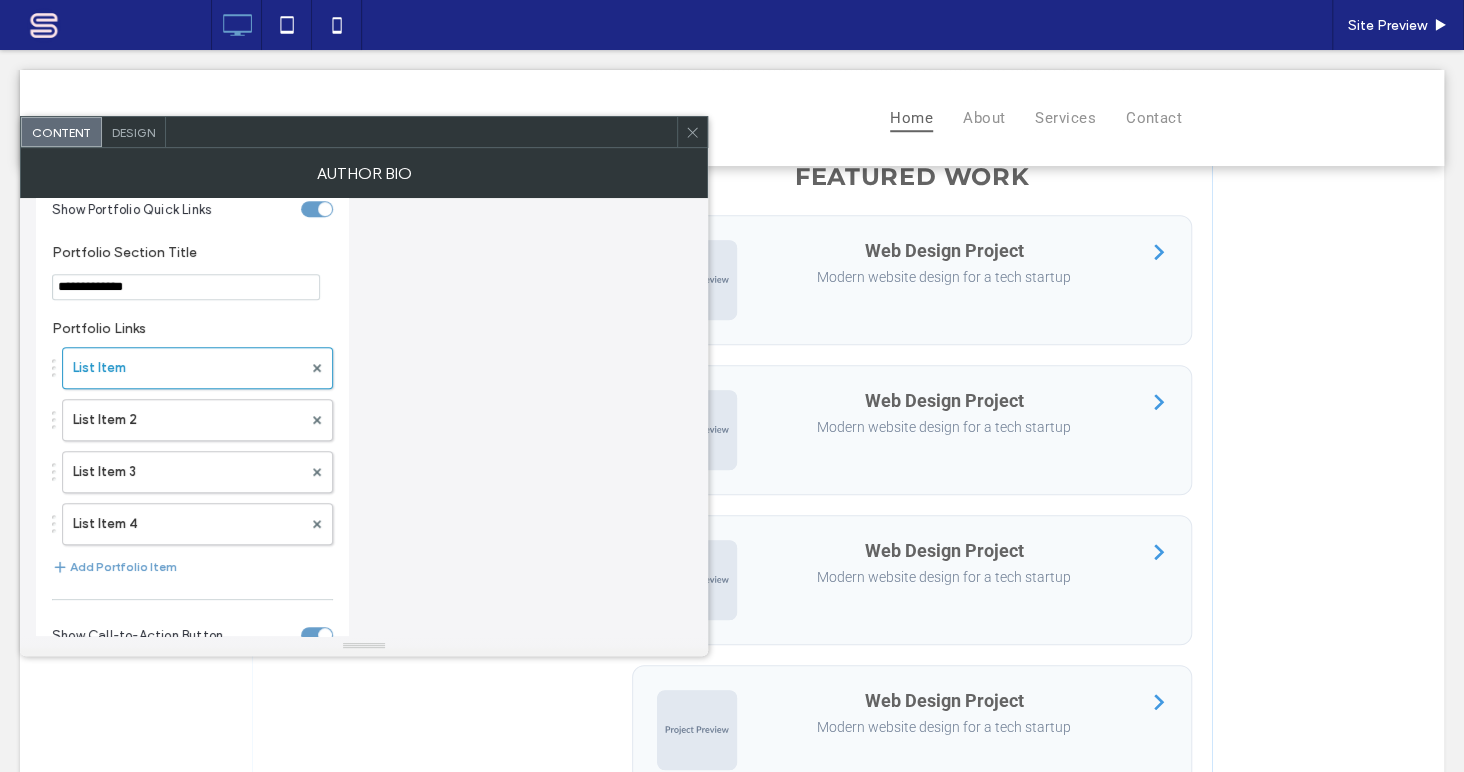 click 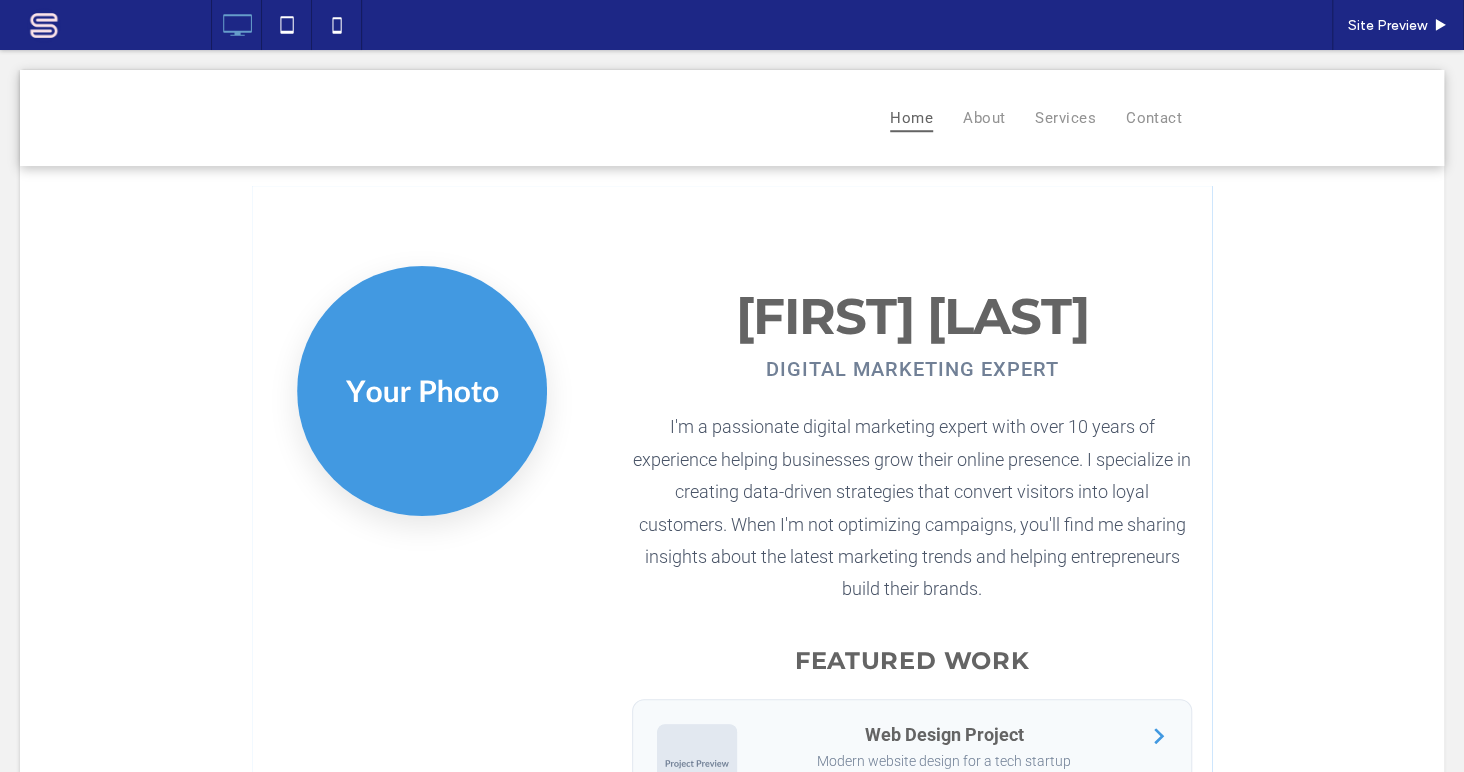 scroll, scrollTop: 242, scrollLeft: 0, axis: vertical 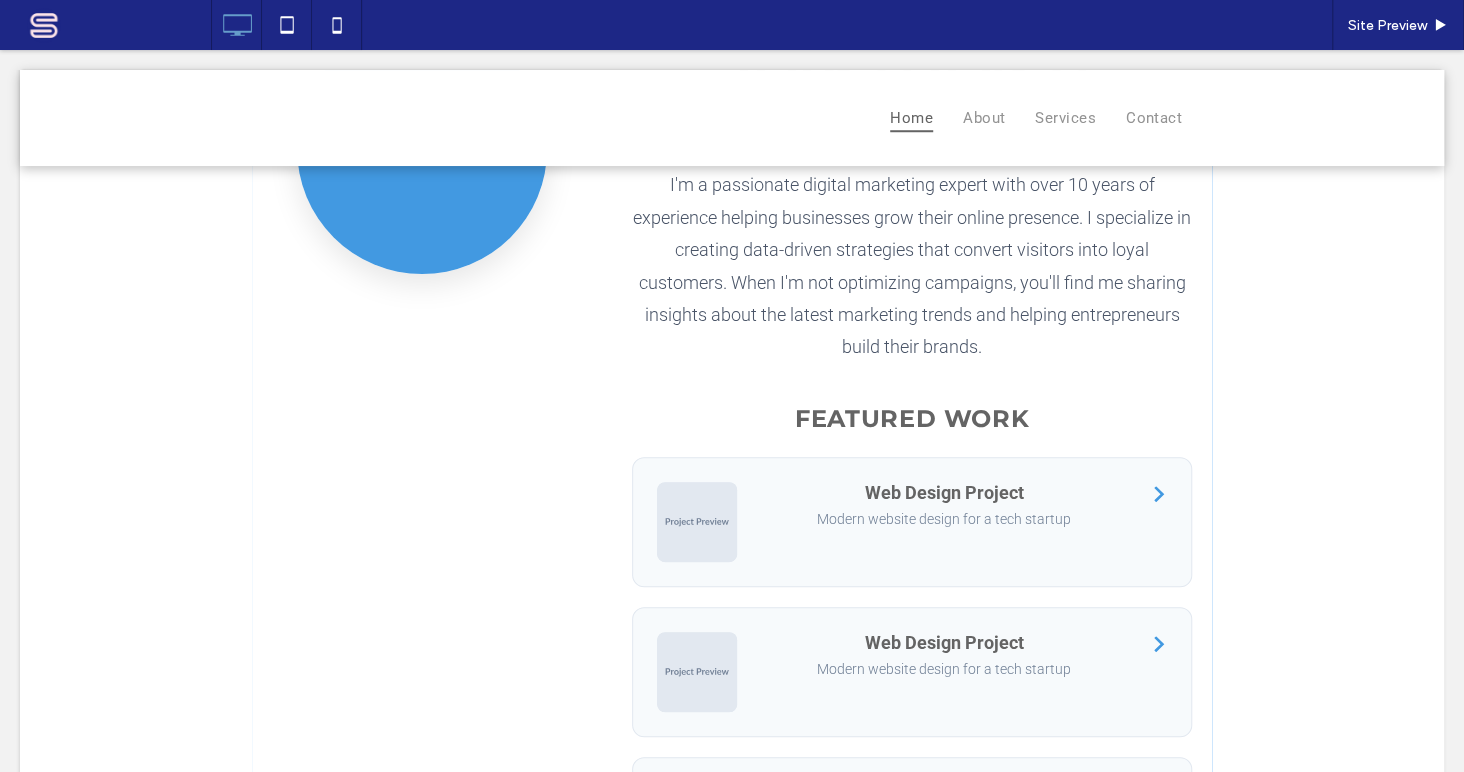 click at bounding box center (732, 596) 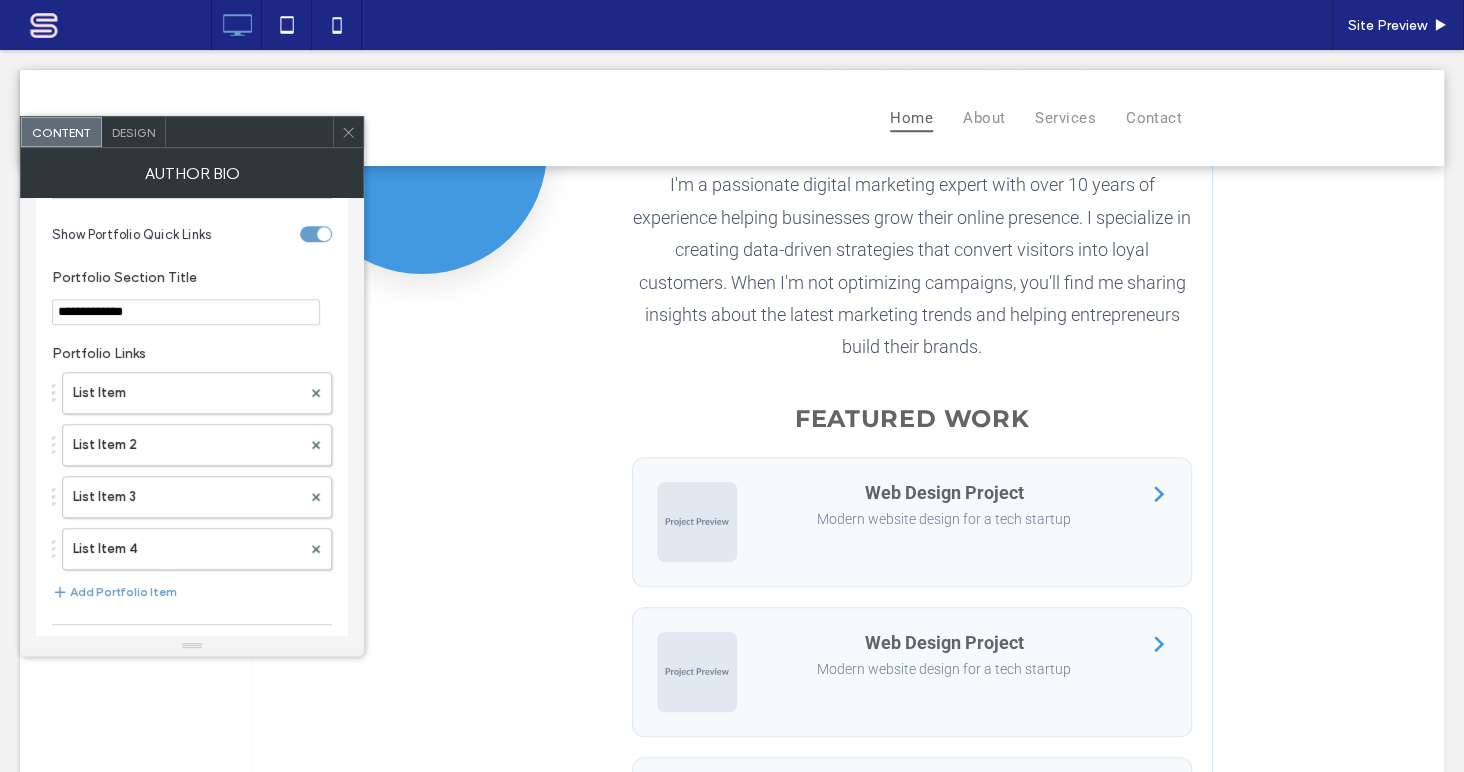 scroll, scrollTop: 727, scrollLeft: 0, axis: vertical 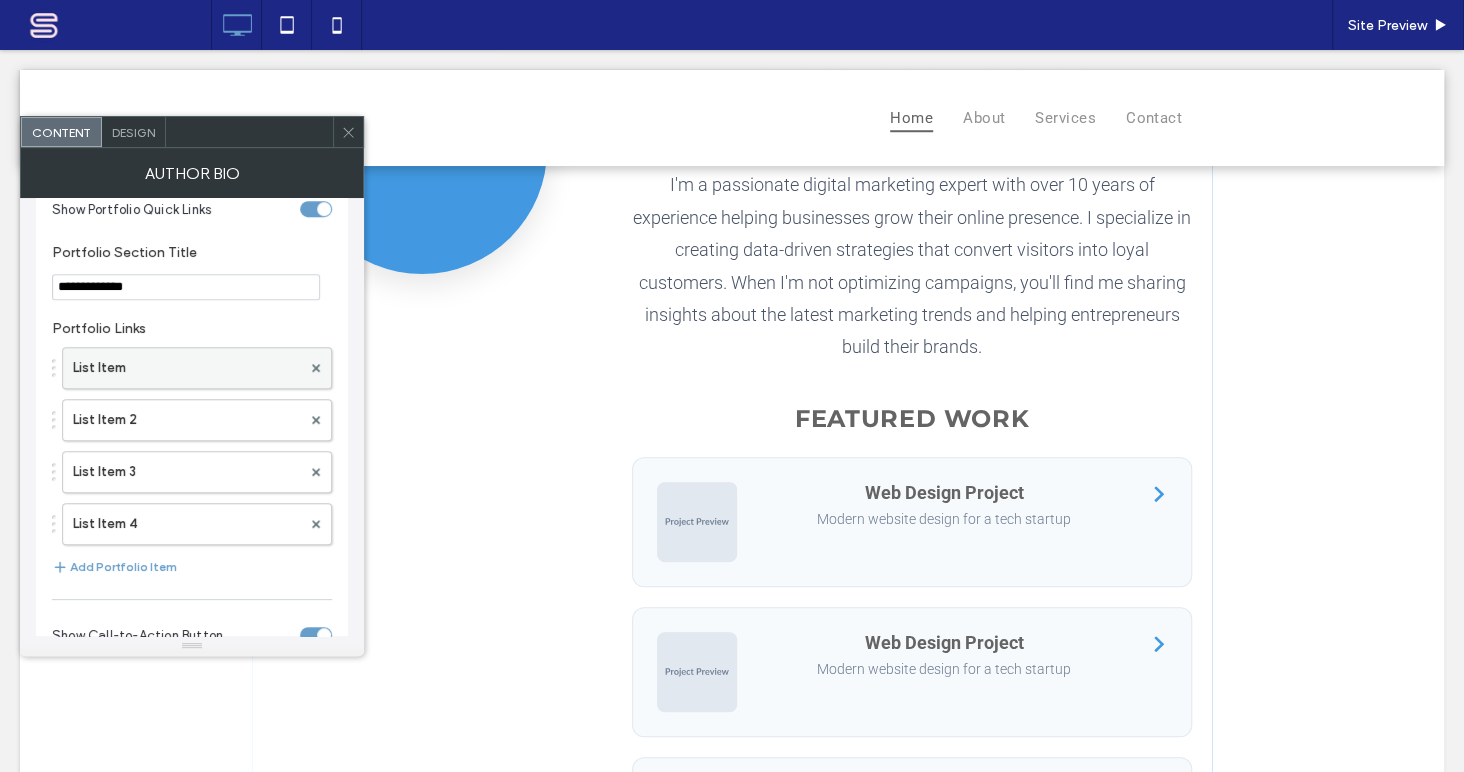 click on "List Item" at bounding box center (187, 368) 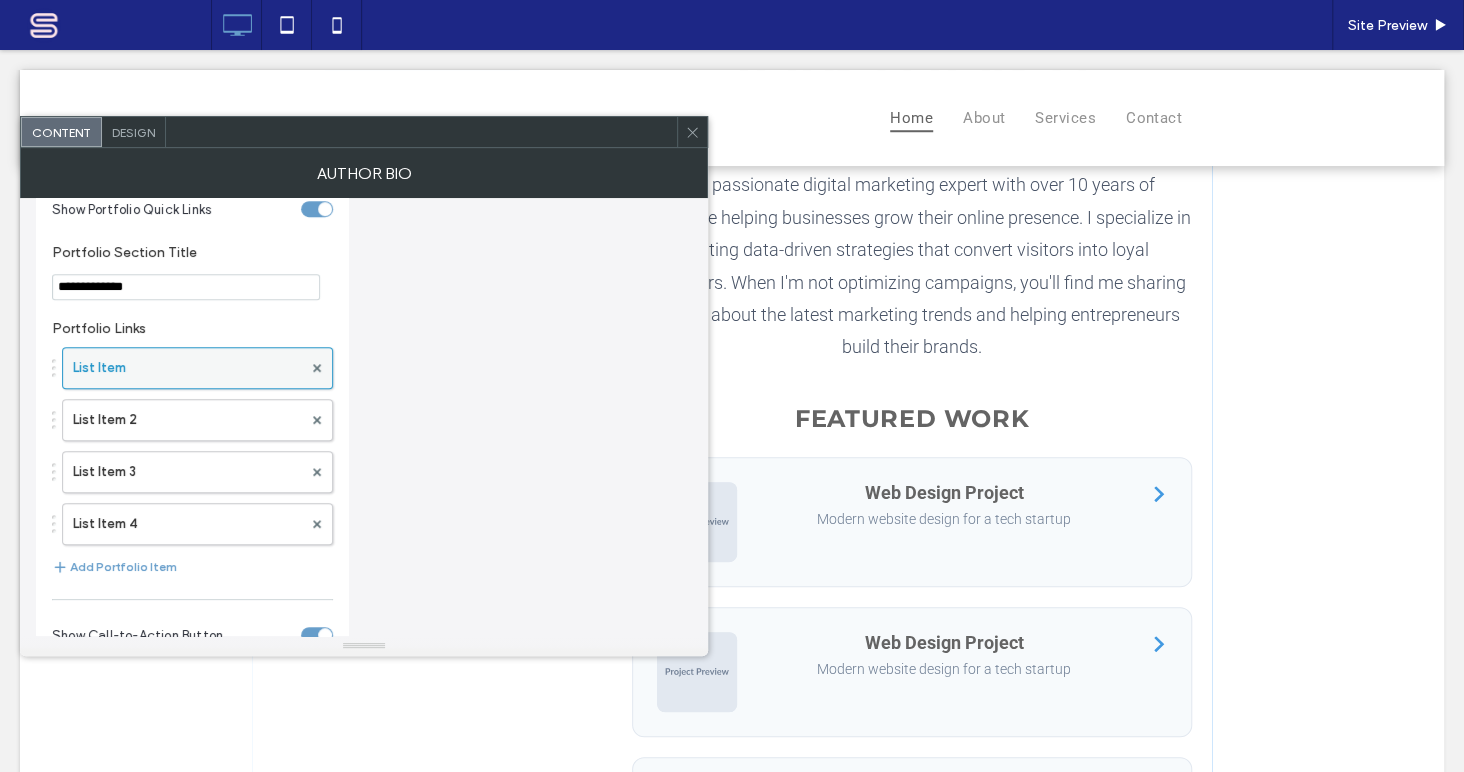 click on "List Item" at bounding box center (187, 368) 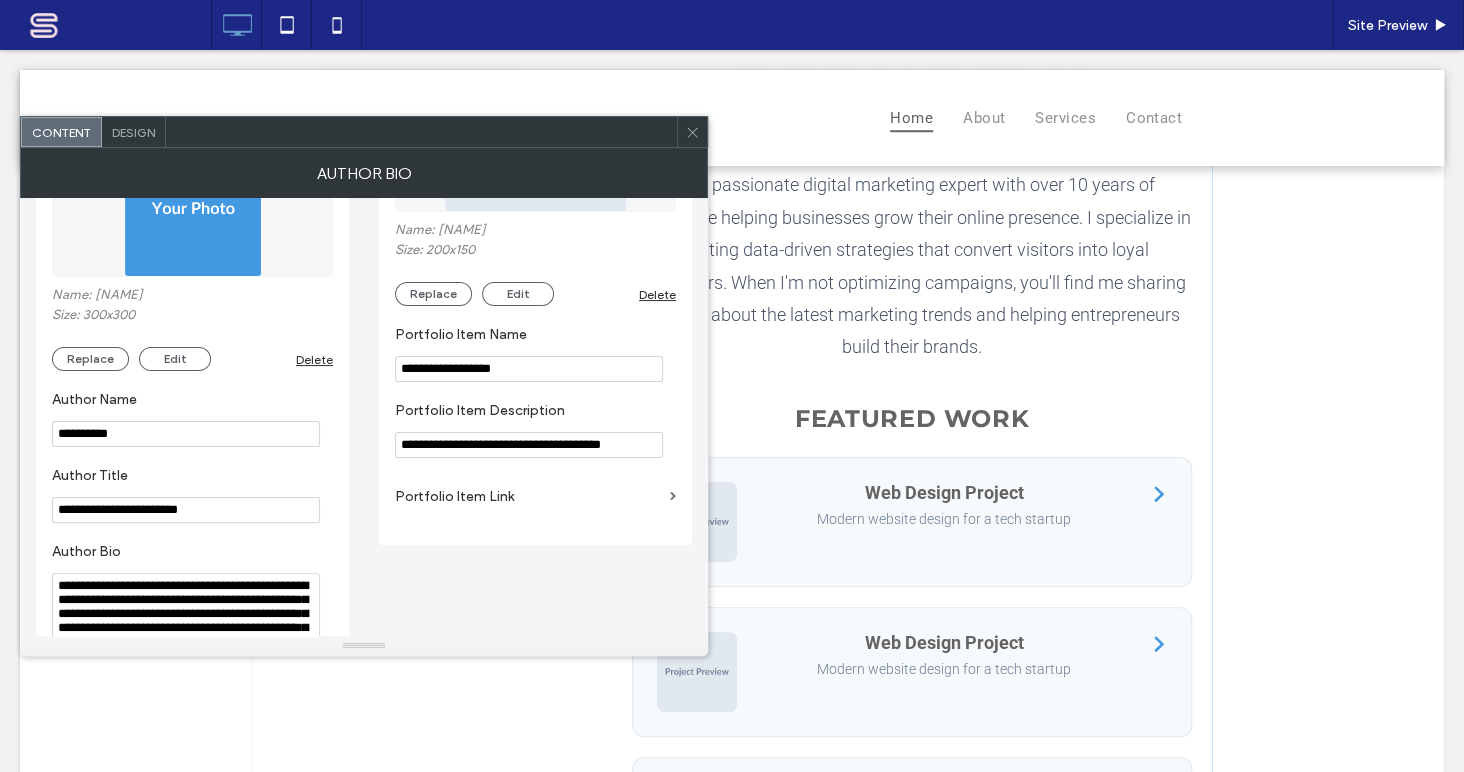 scroll, scrollTop: 242, scrollLeft: 0, axis: vertical 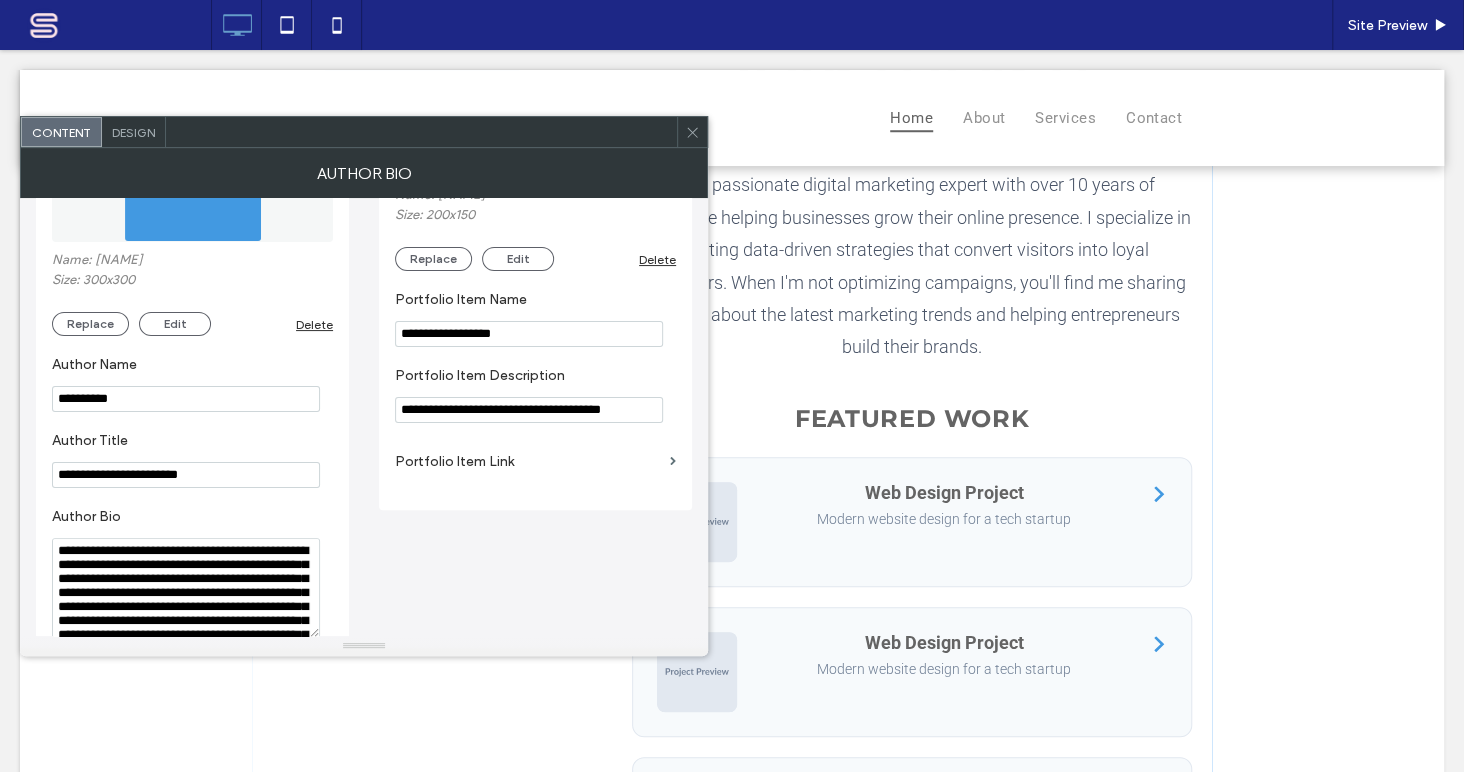 click on "Portfolio Item Link" at bounding box center [528, 461] 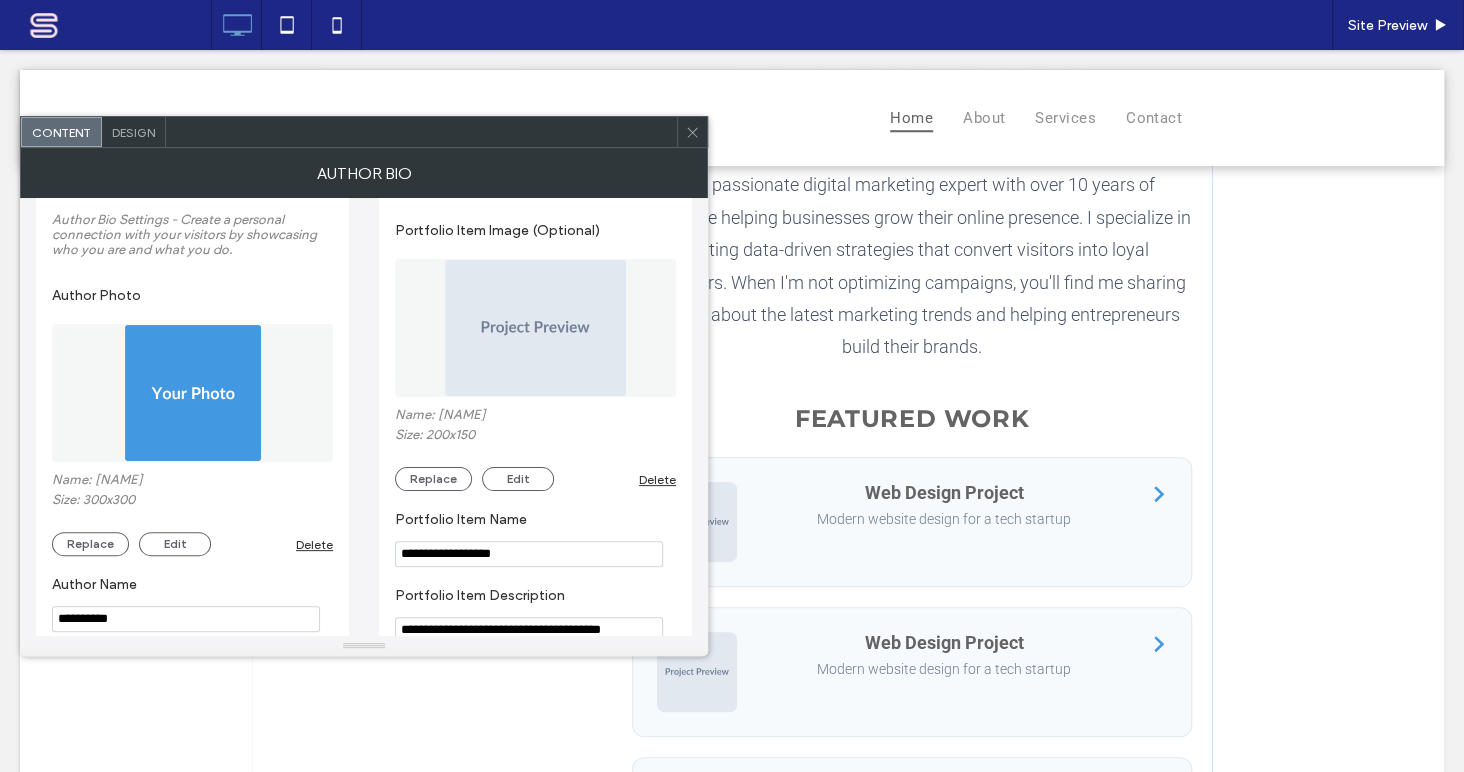 scroll, scrollTop: 0, scrollLeft: 0, axis: both 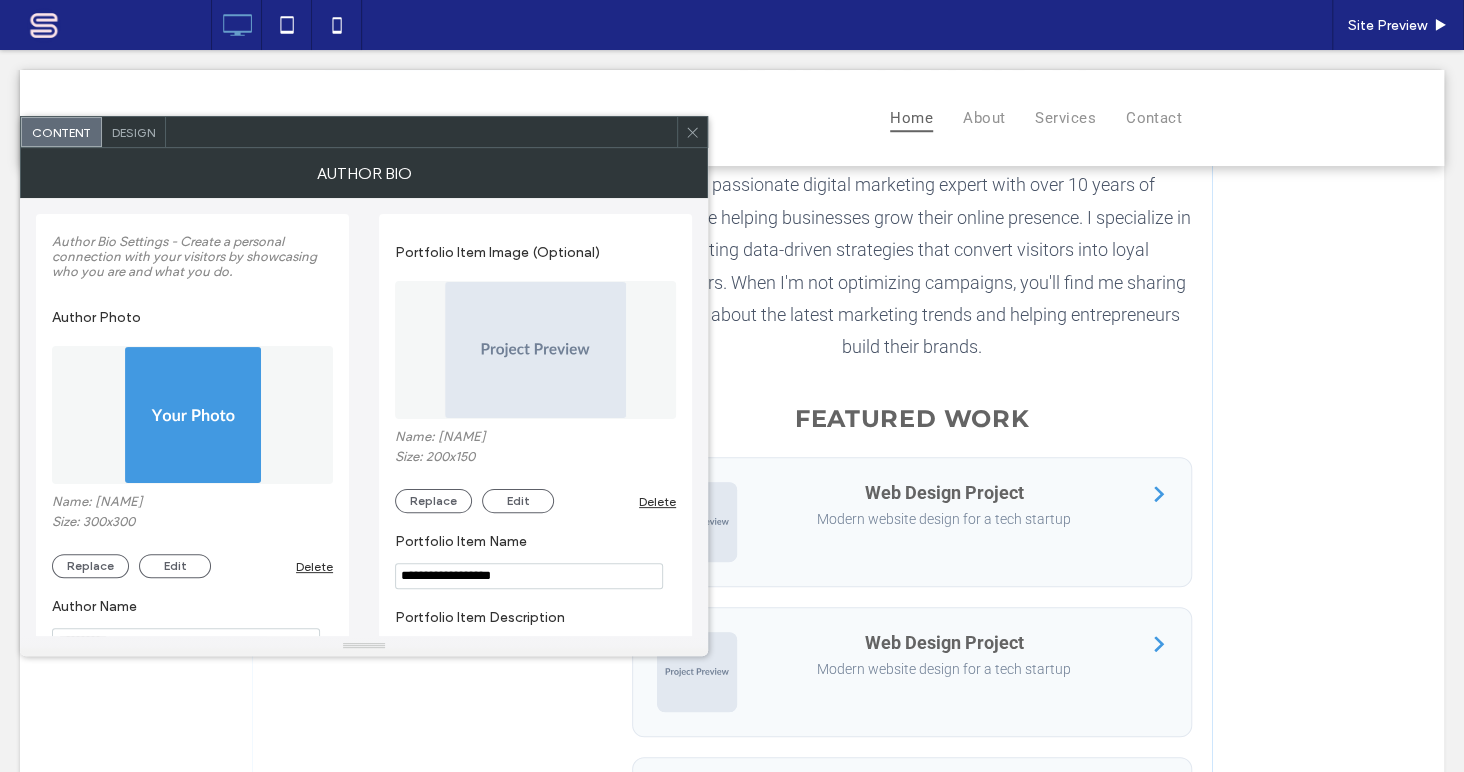 drag, startPoint x: 690, startPoint y: 128, endPoint x: 678, endPoint y: 136, distance: 14.422205 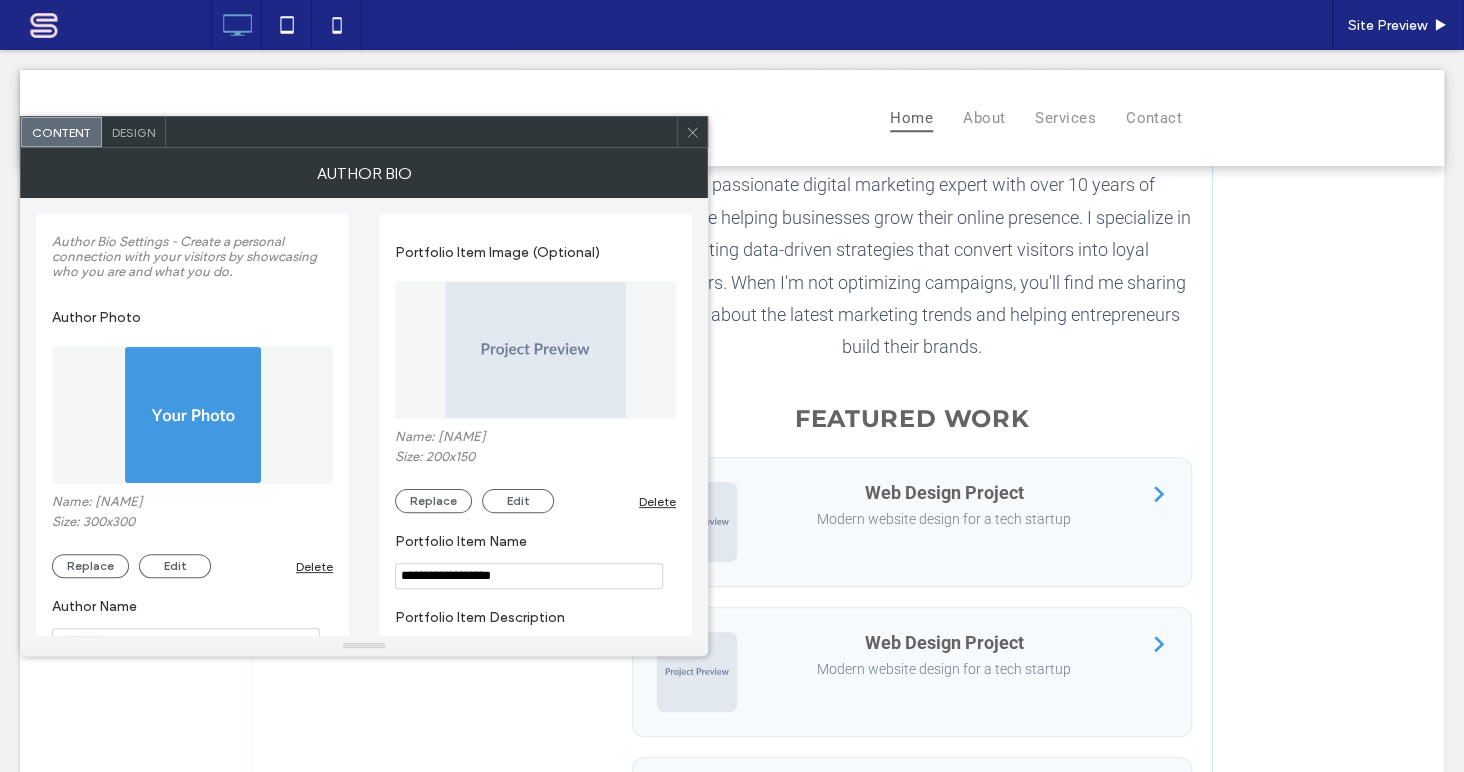 click 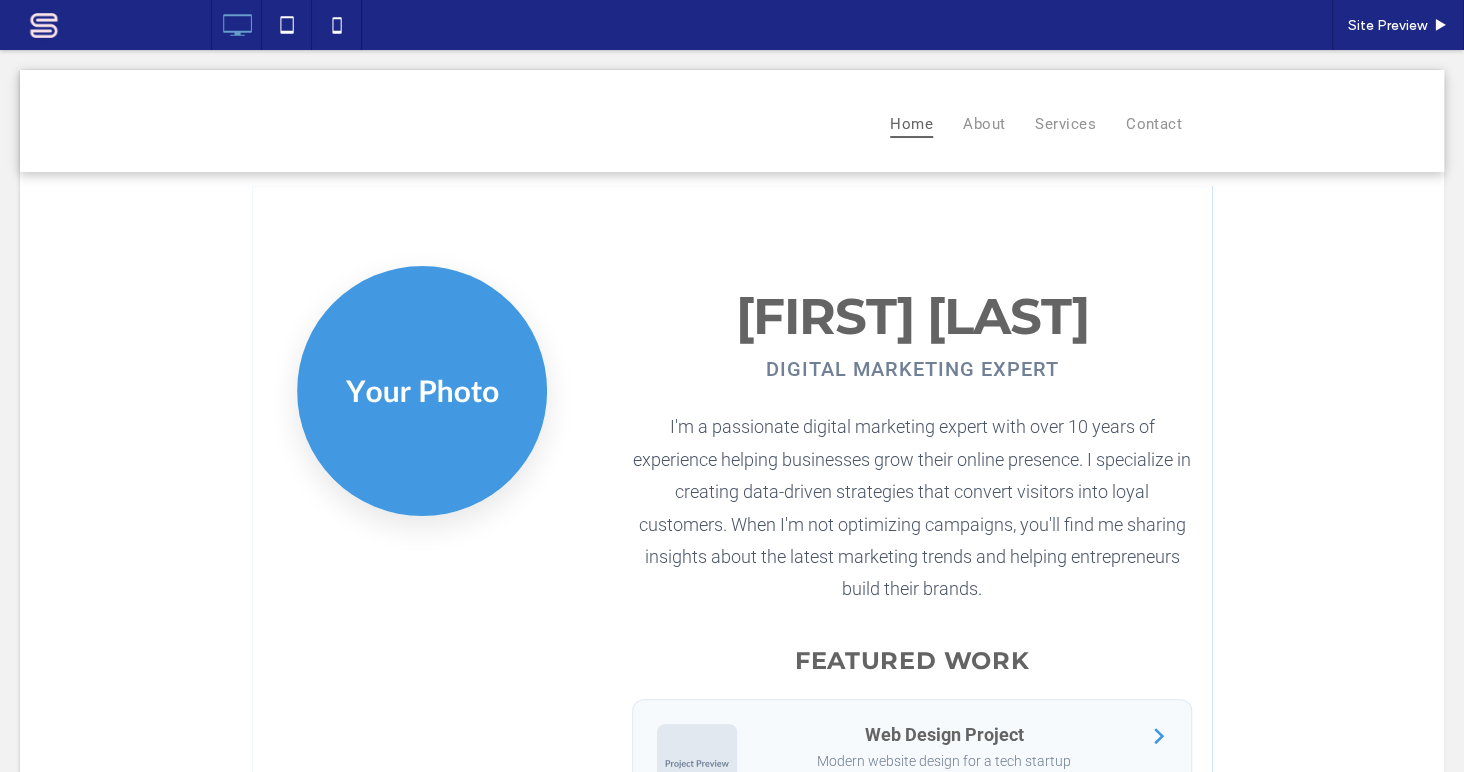 scroll, scrollTop: 242, scrollLeft: 0, axis: vertical 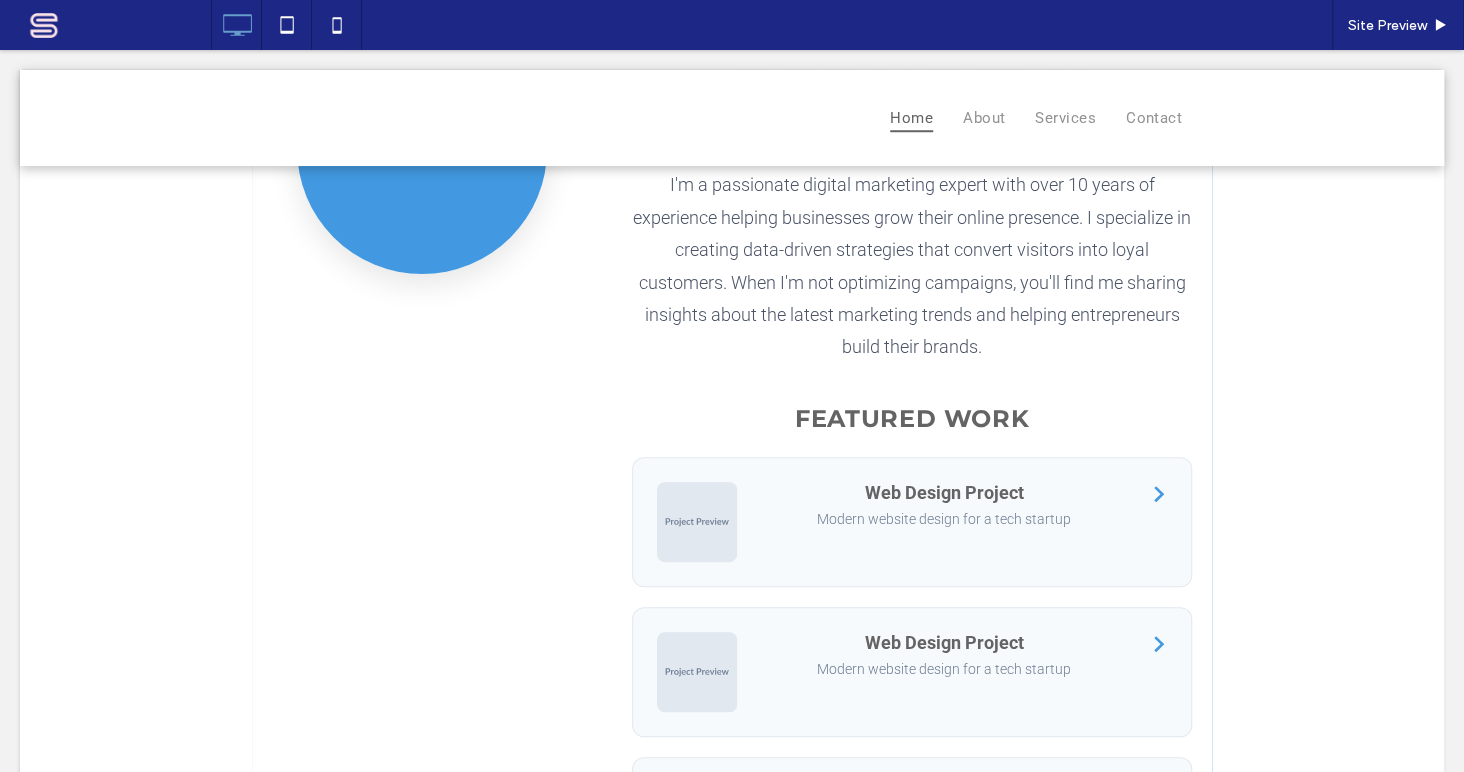 click at bounding box center [732, 596] 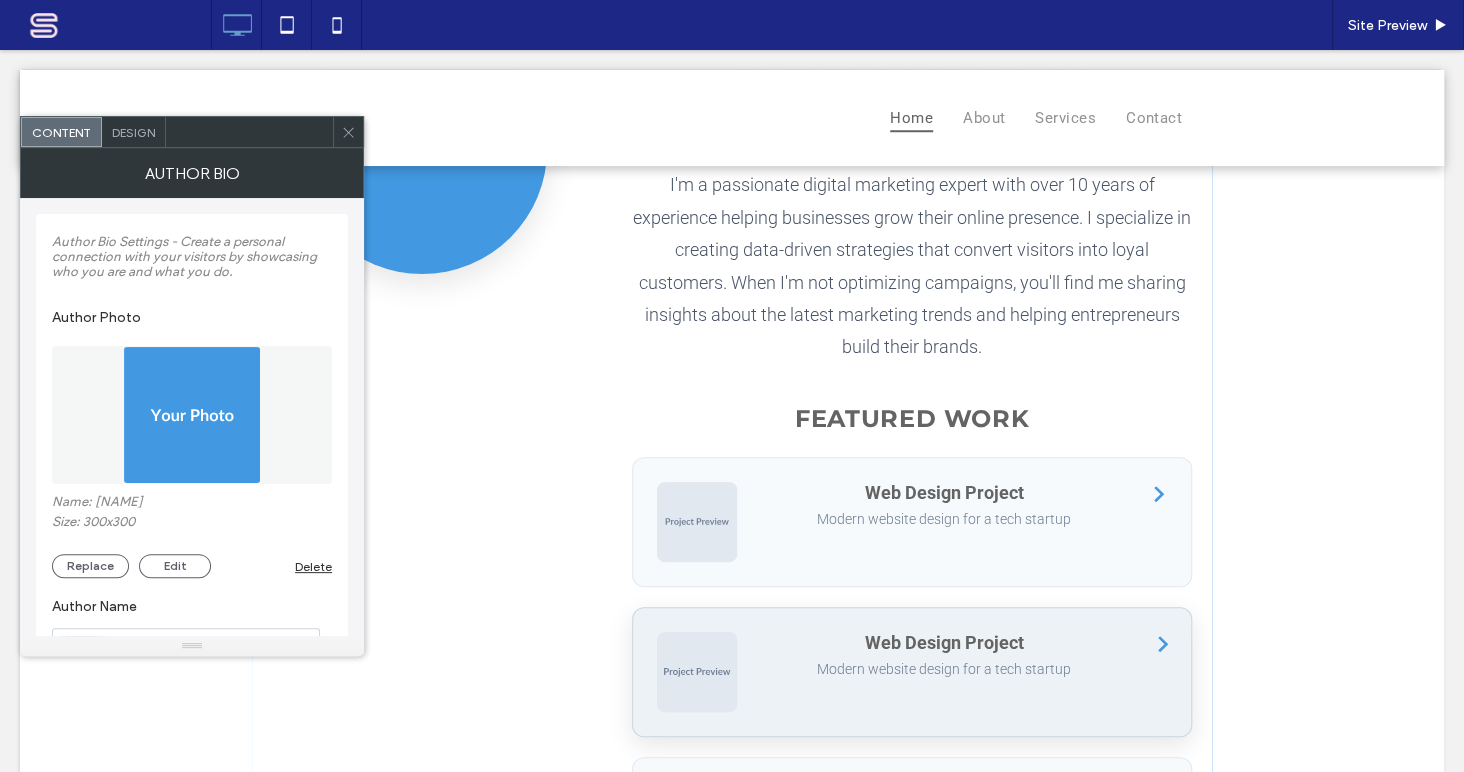 click on "Web Design Project" at bounding box center [944, 642] 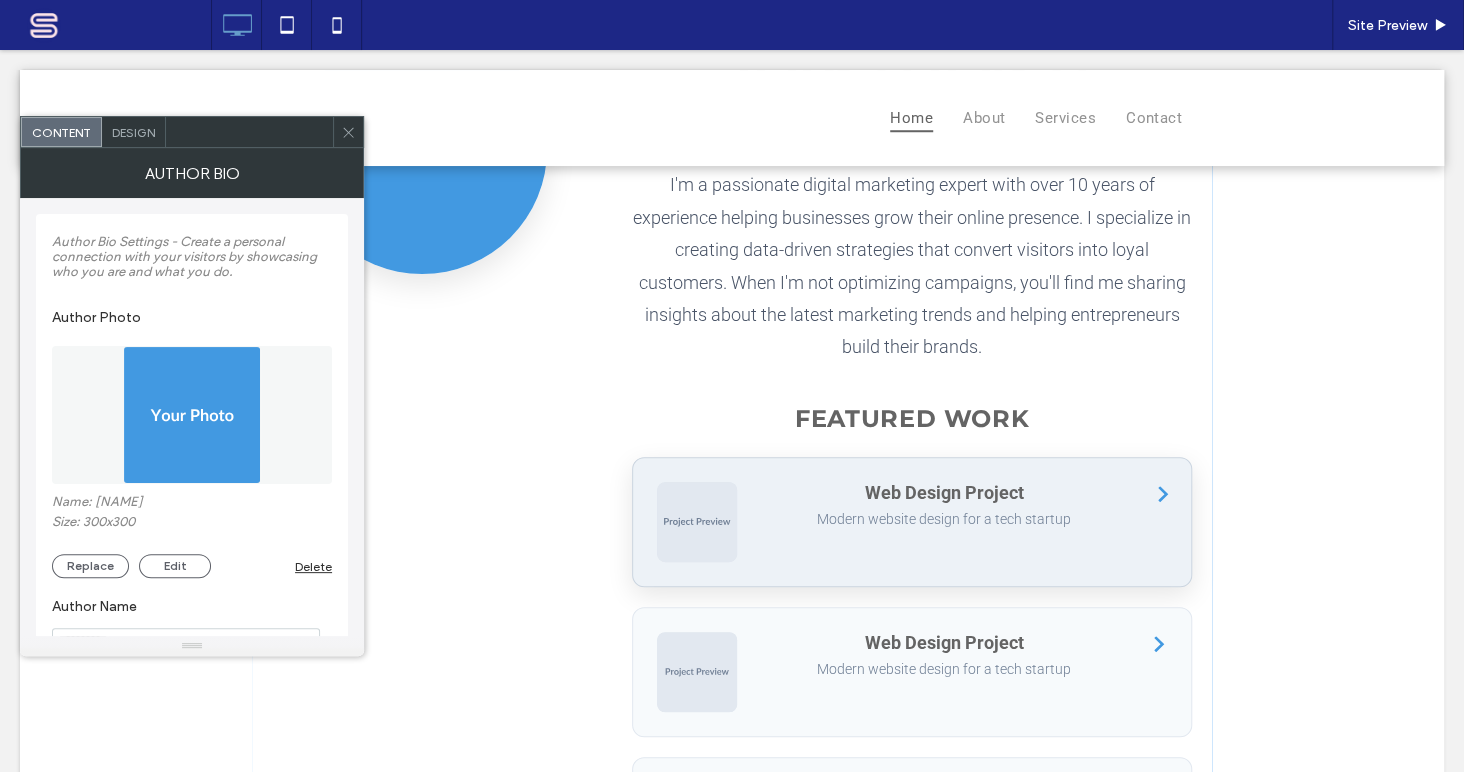click on "Web Design Project
Modern website design for a tech startup" at bounding box center [944, 506] 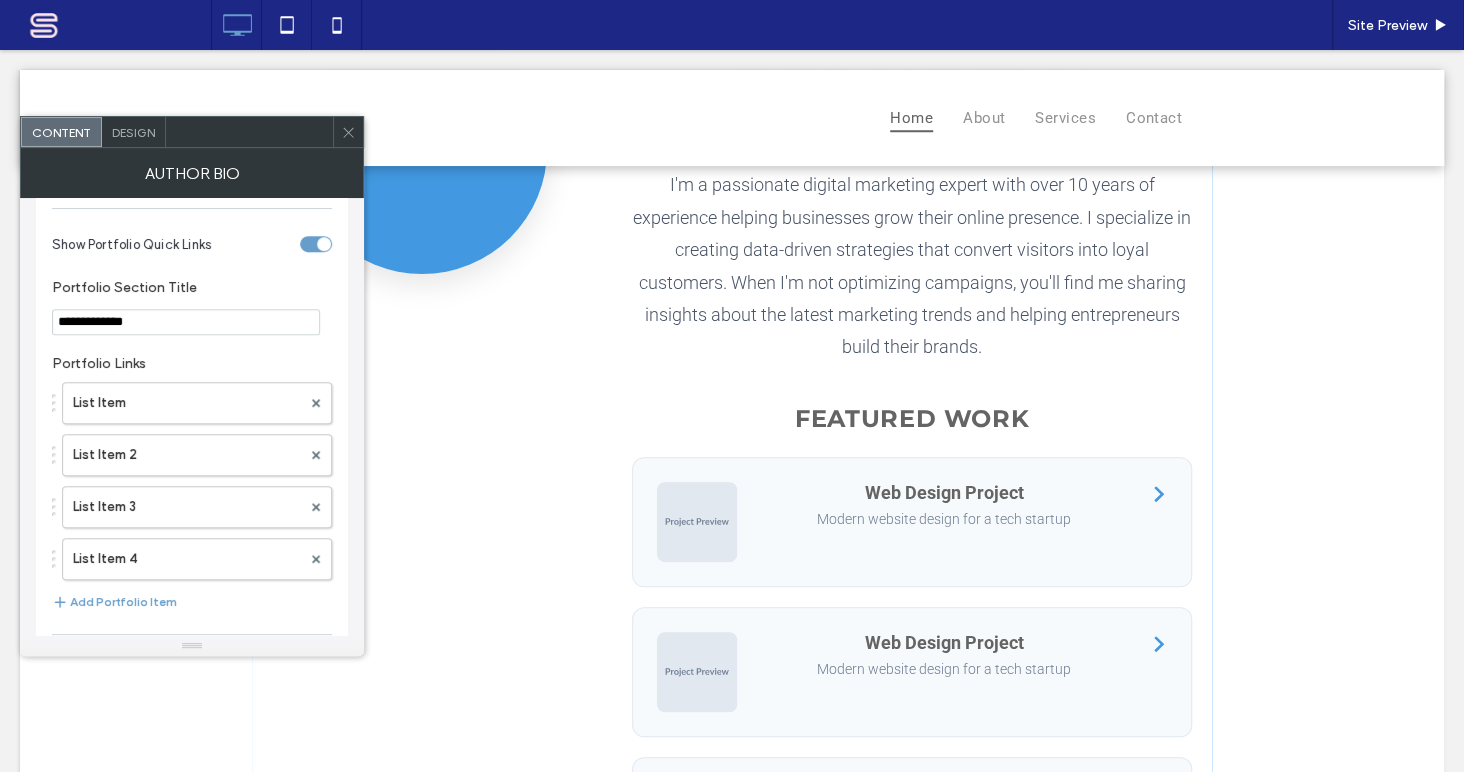 scroll, scrollTop: 727, scrollLeft: 0, axis: vertical 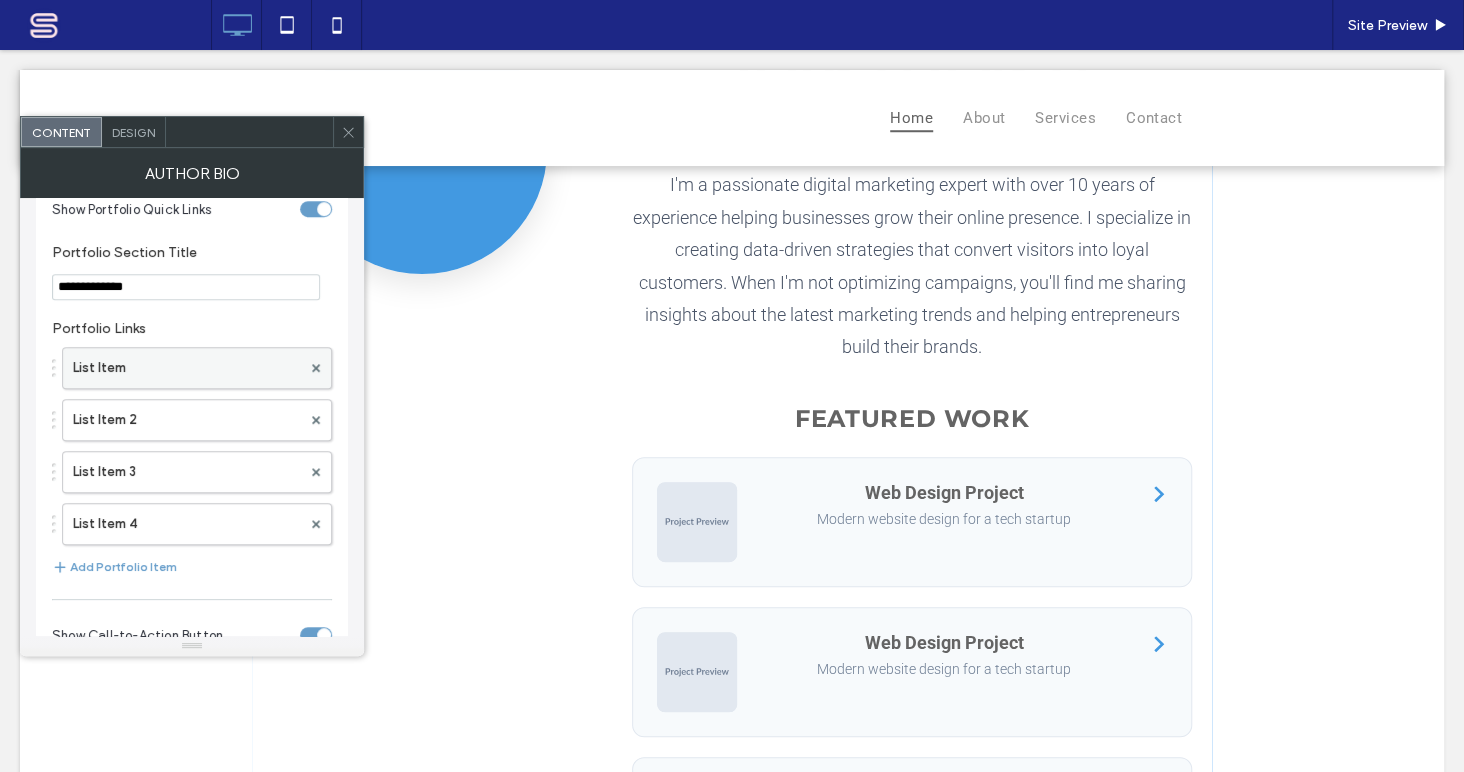 click on "List Item" at bounding box center [187, 368] 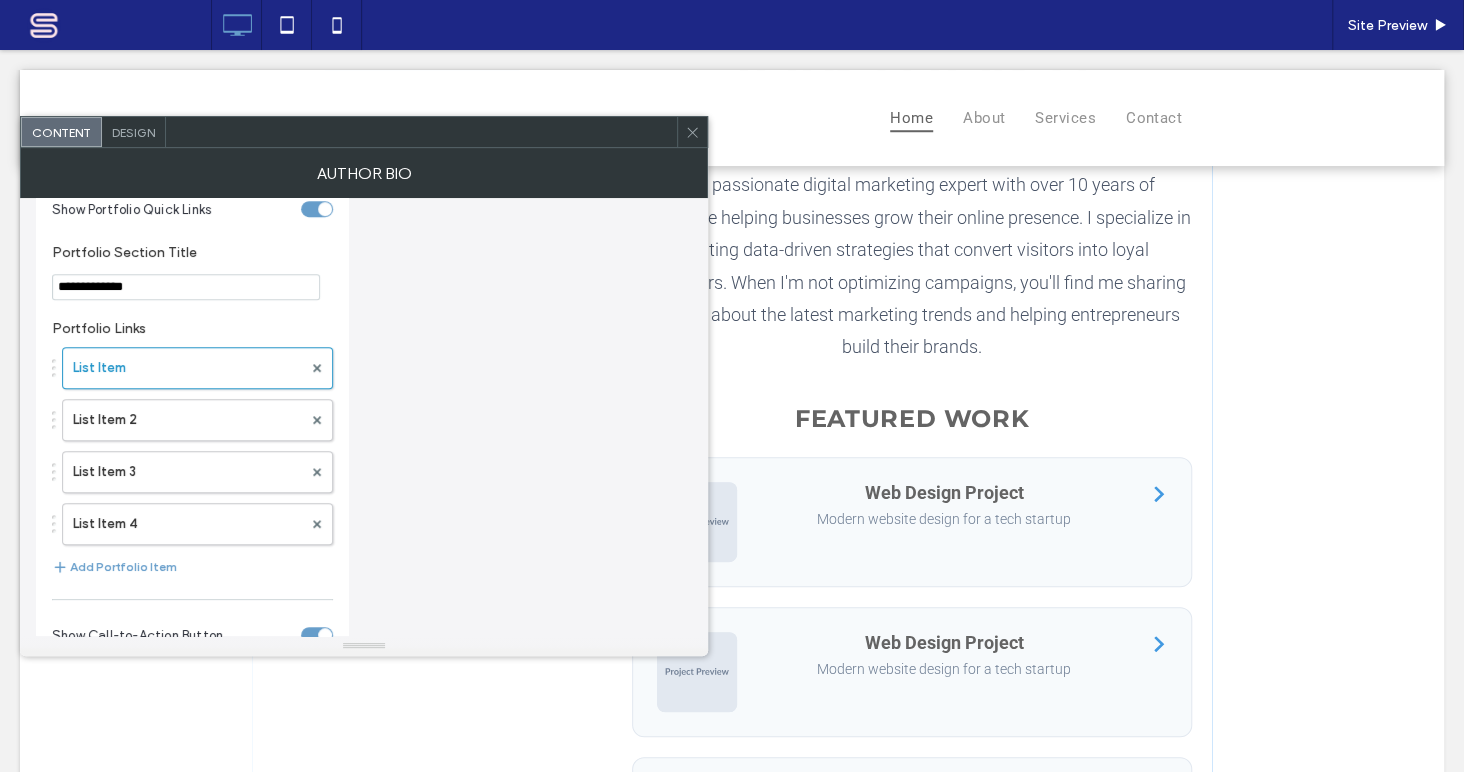 click 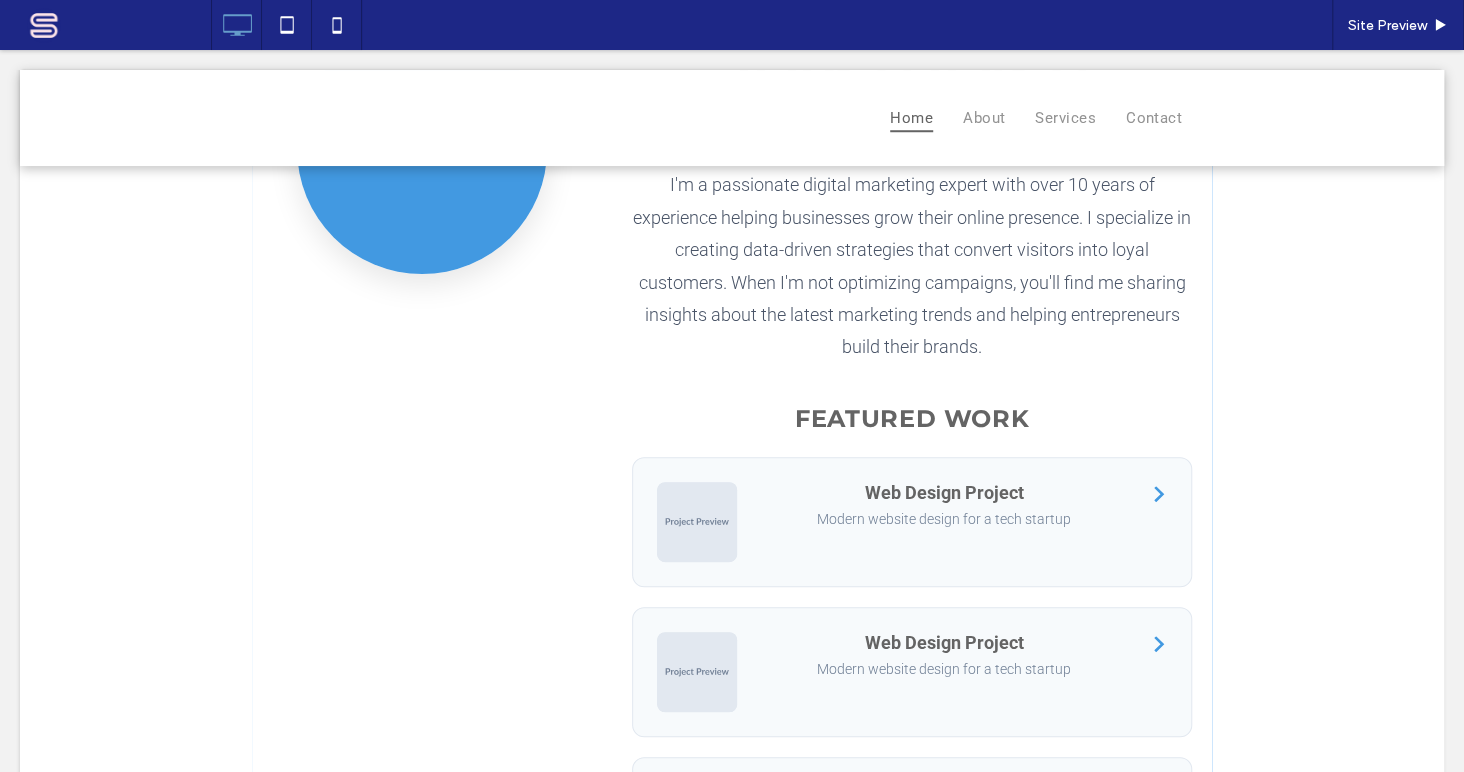 click at bounding box center [732, 596] 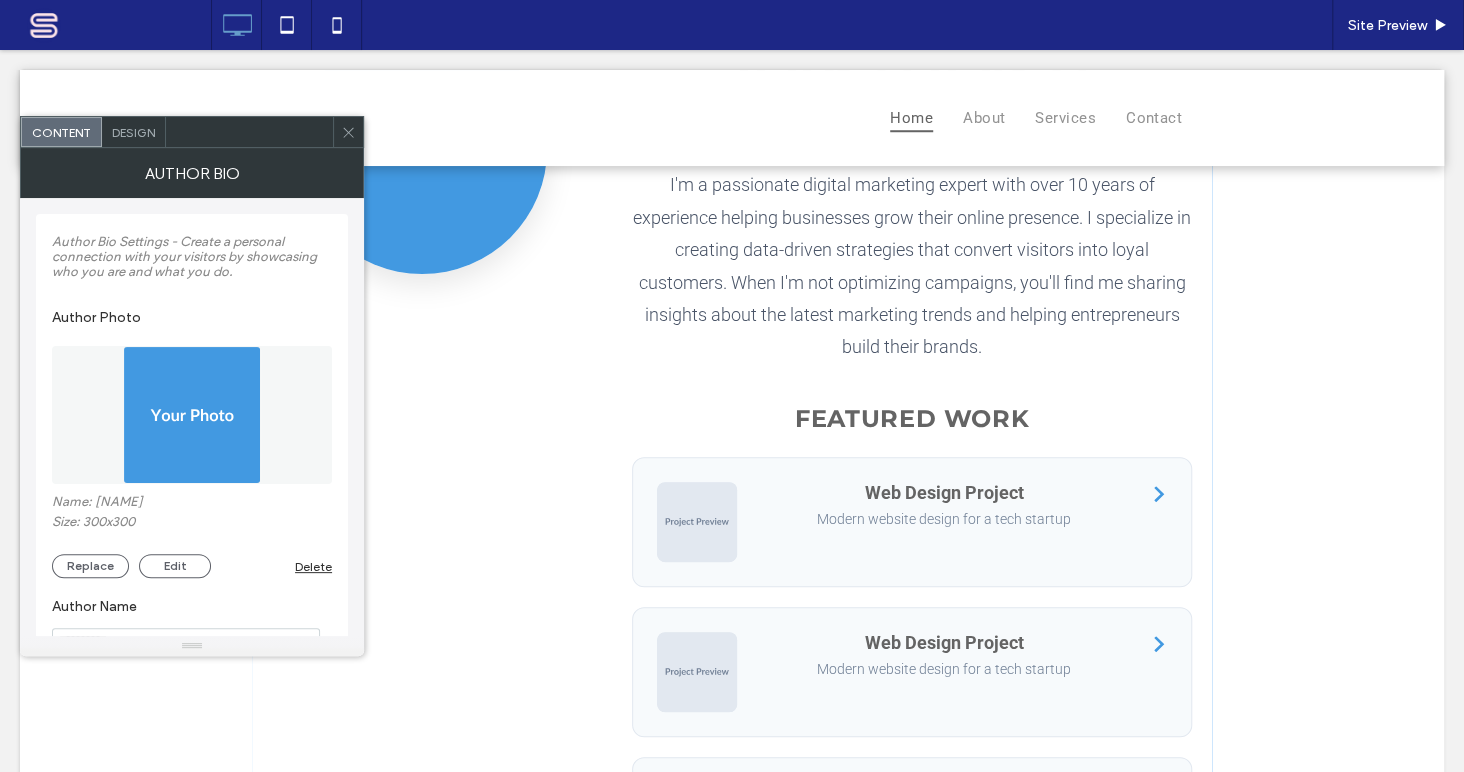 scroll, scrollTop: 242, scrollLeft: 0, axis: vertical 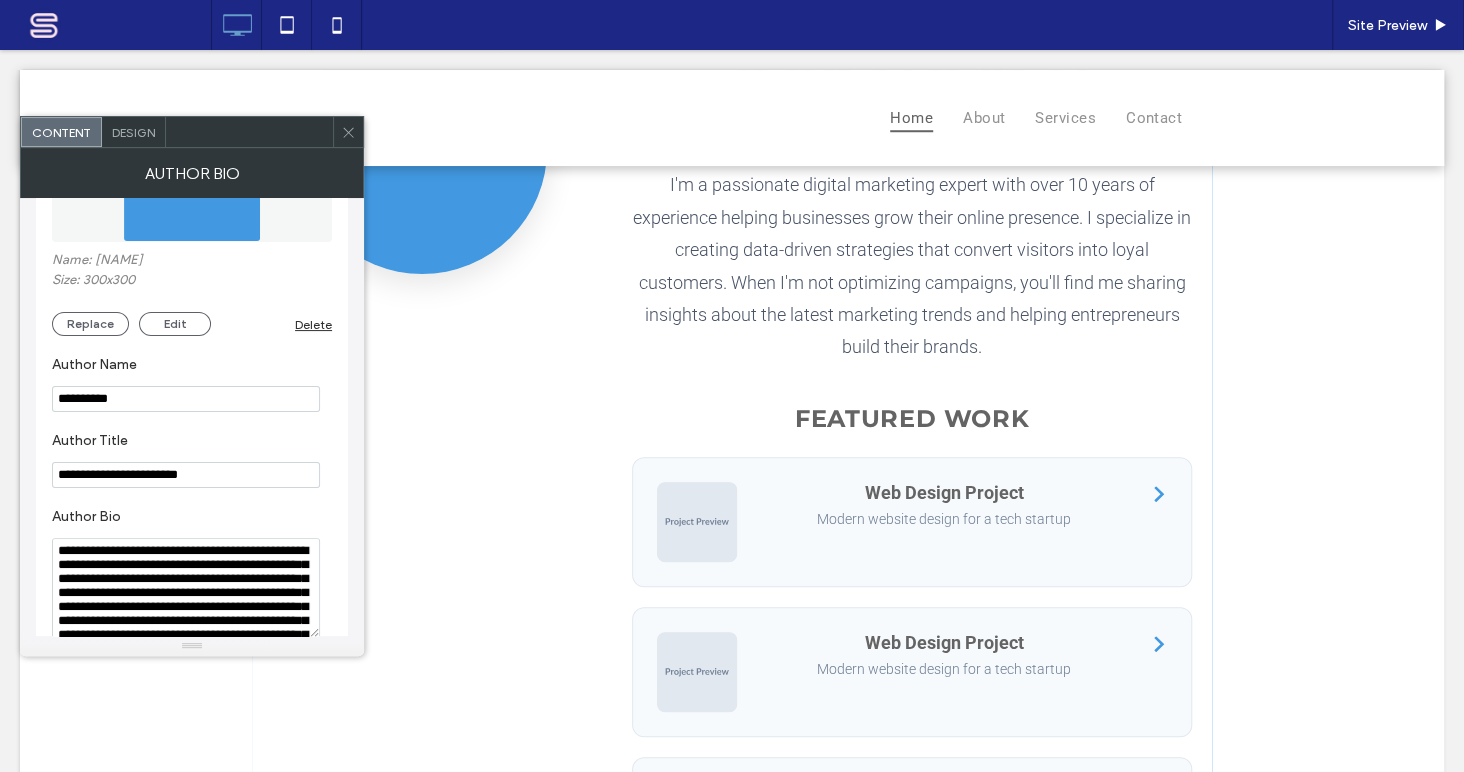 click on "Design" at bounding box center [133, 132] 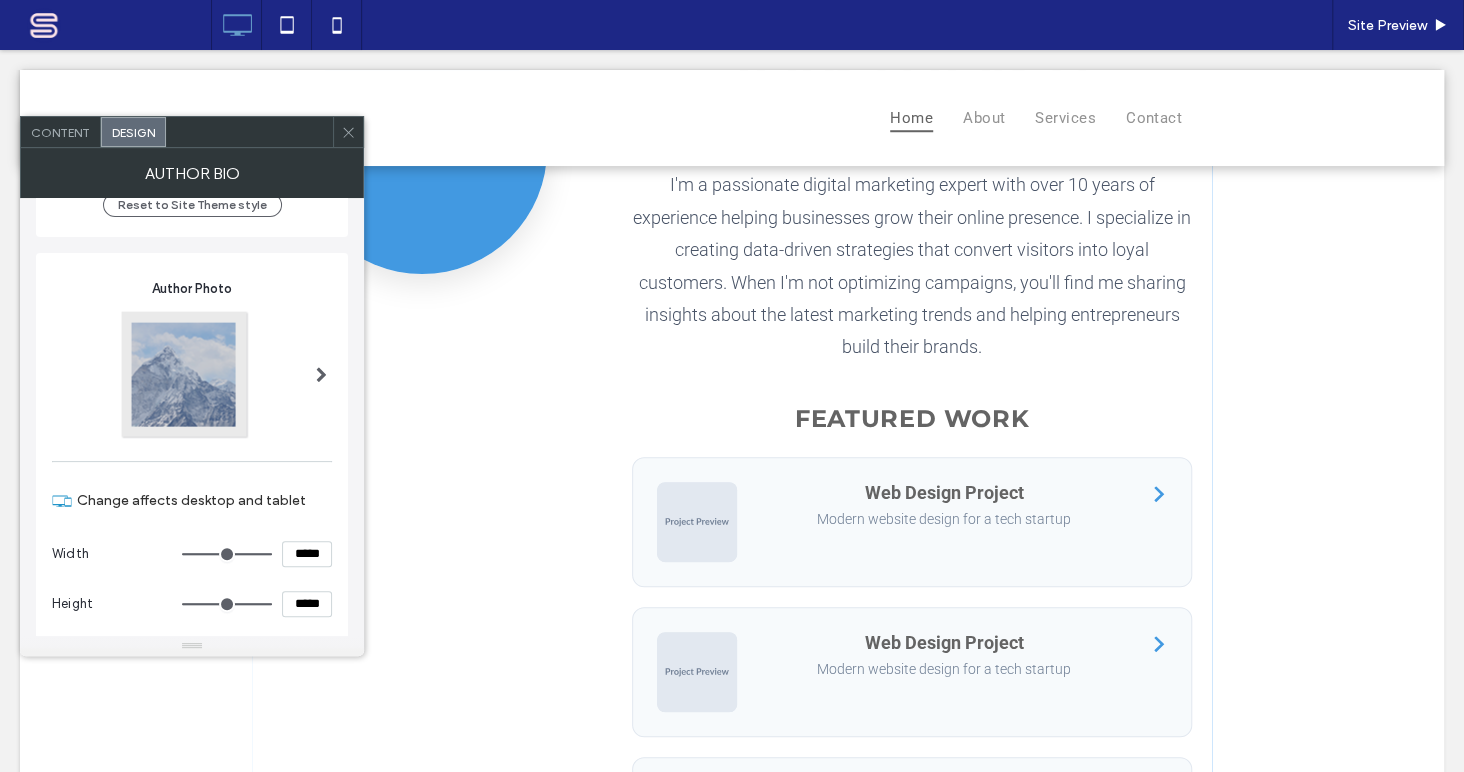 scroll, scrollTop: 4363, scrollLeft: 0, axis: vertical 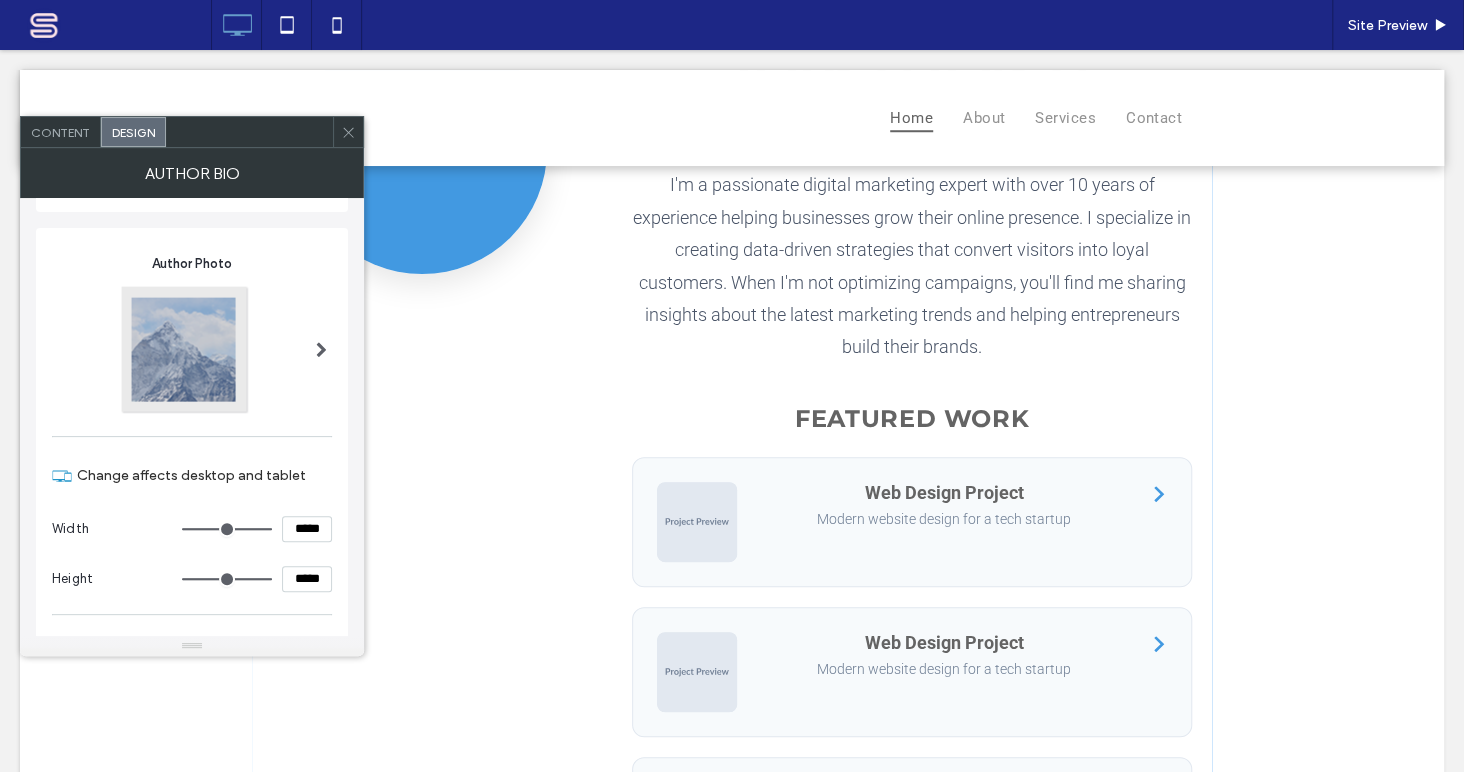 click at bounding box center (321, 350) 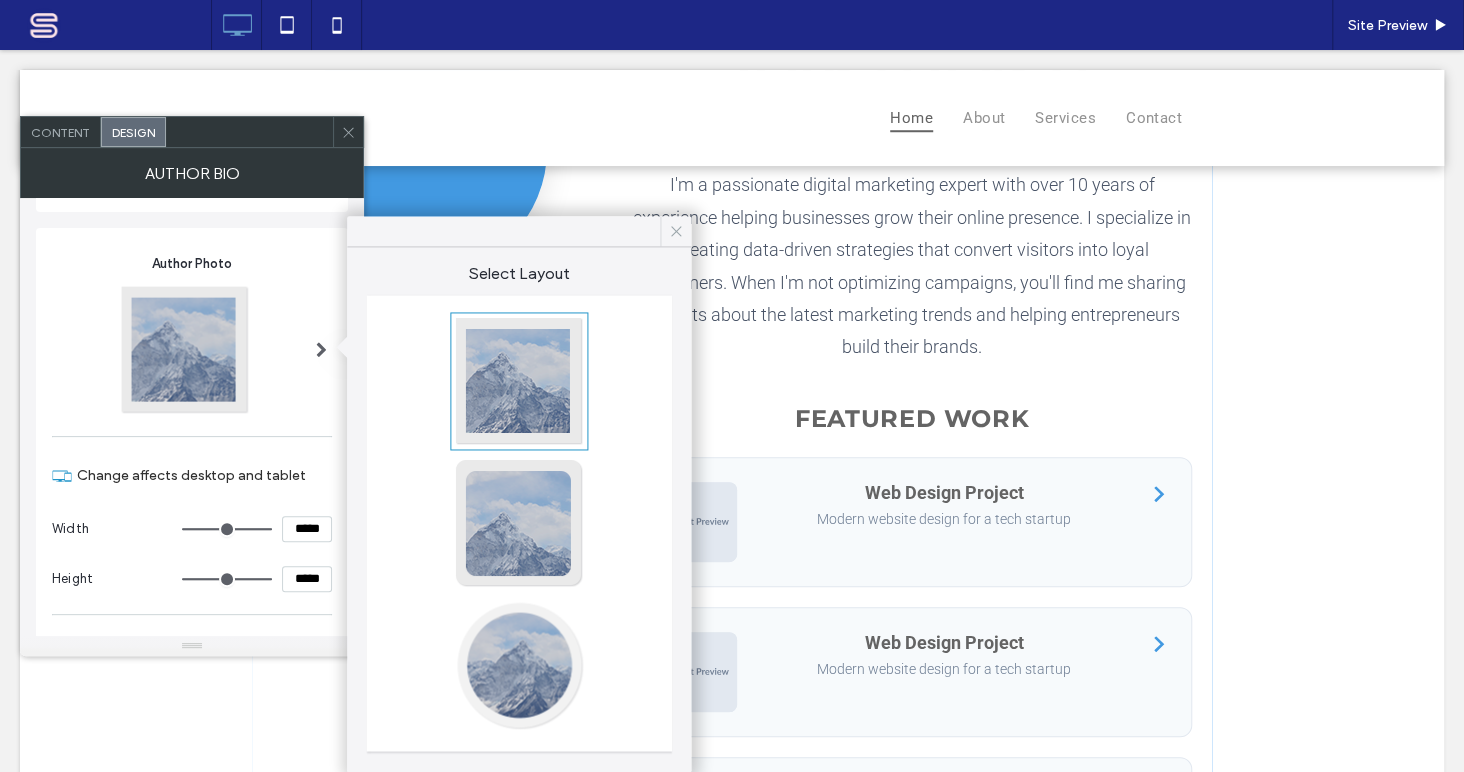 click 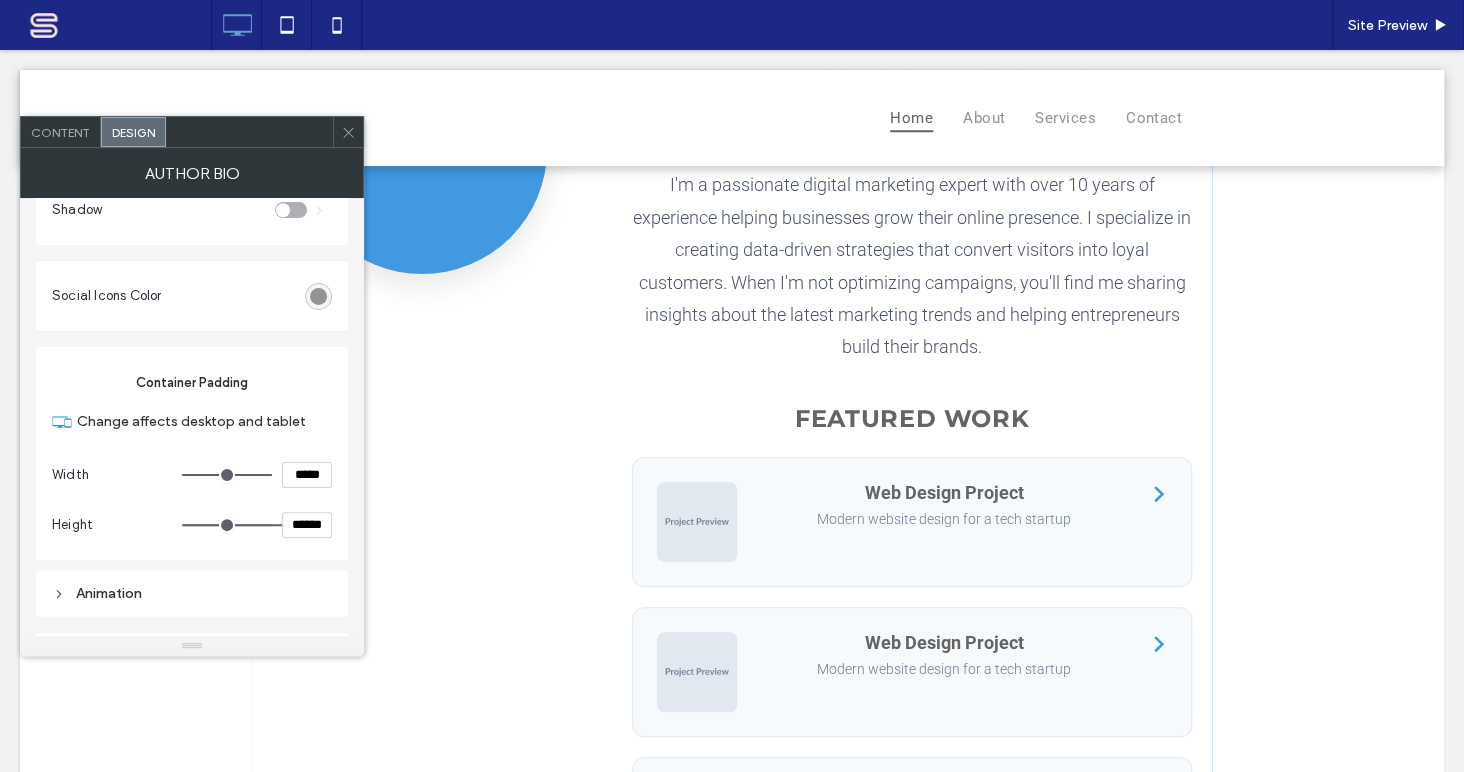 scroll, scrollTop: 4995, scrollLeft: 0, axis: vertical 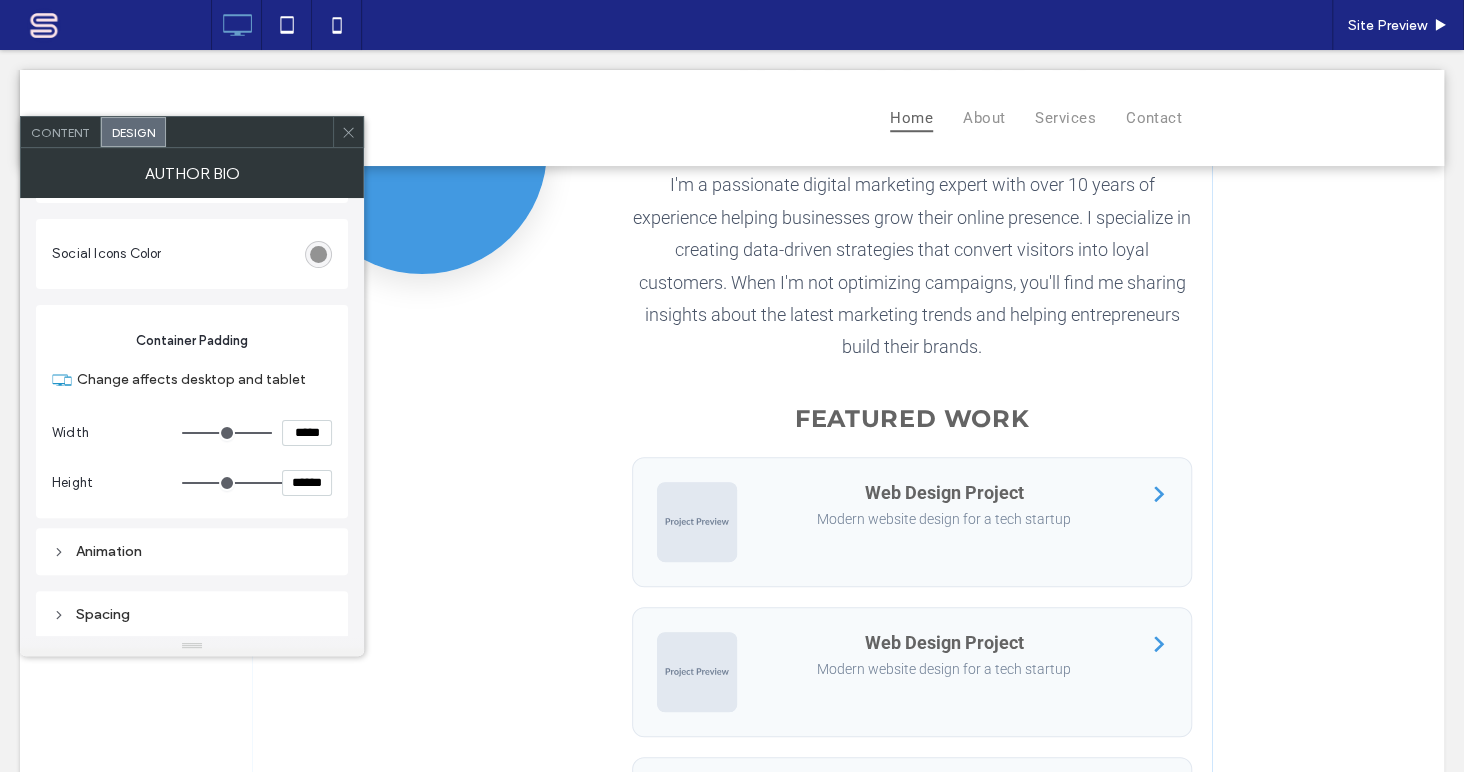 click at bounding box center (227, 483) 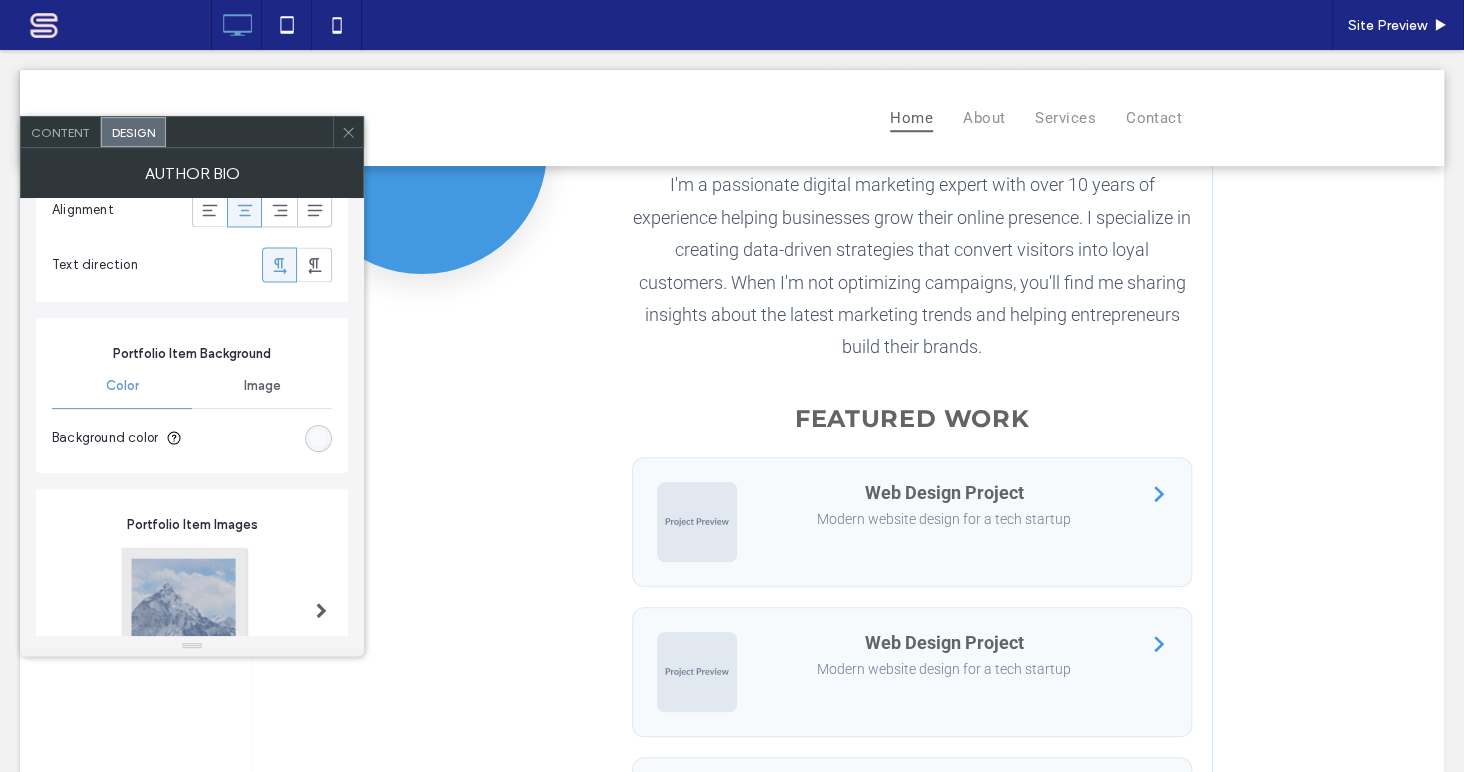 scroll, scrollTop: 1843, scrollLeft: 0, axis: vertical 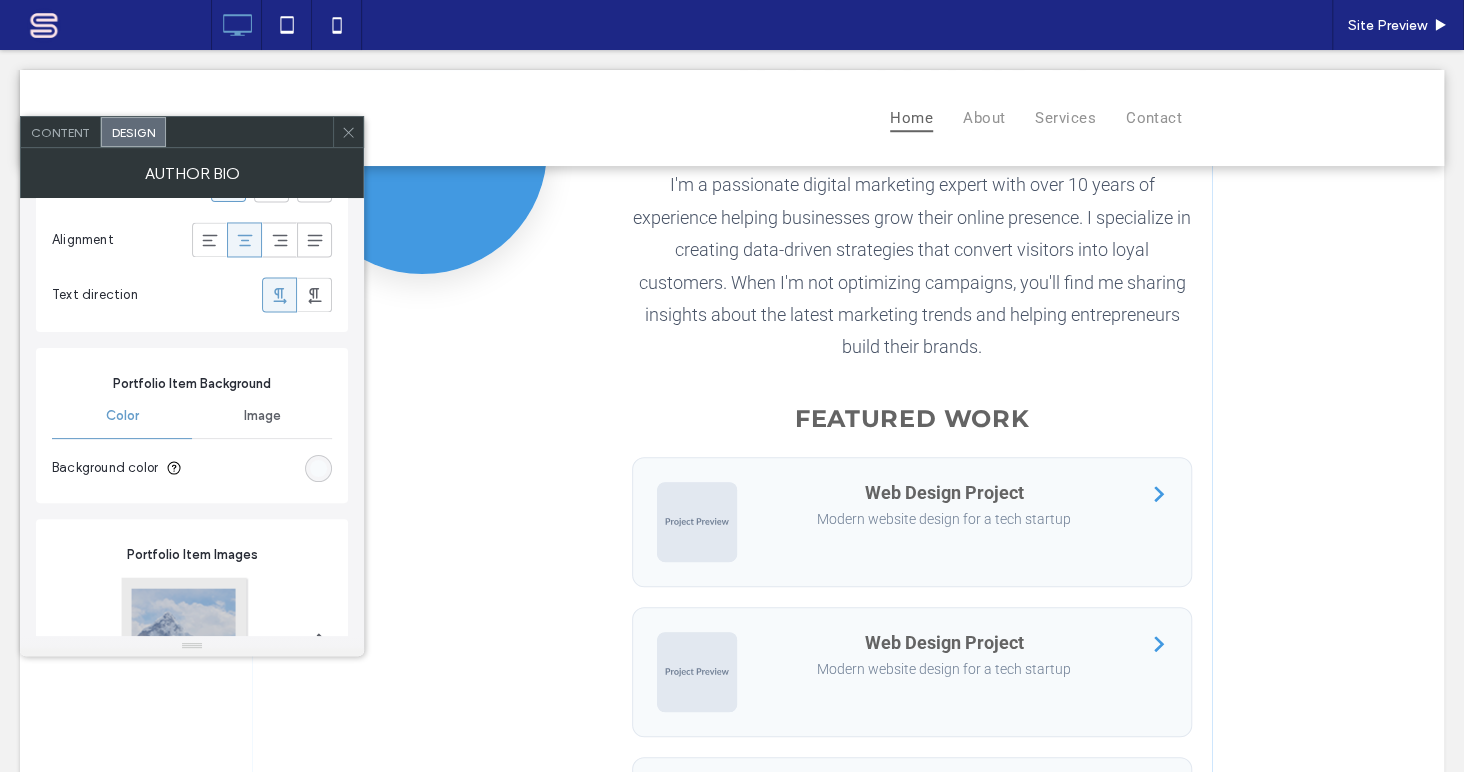 click on "Image" at bounding box center (262, 416) 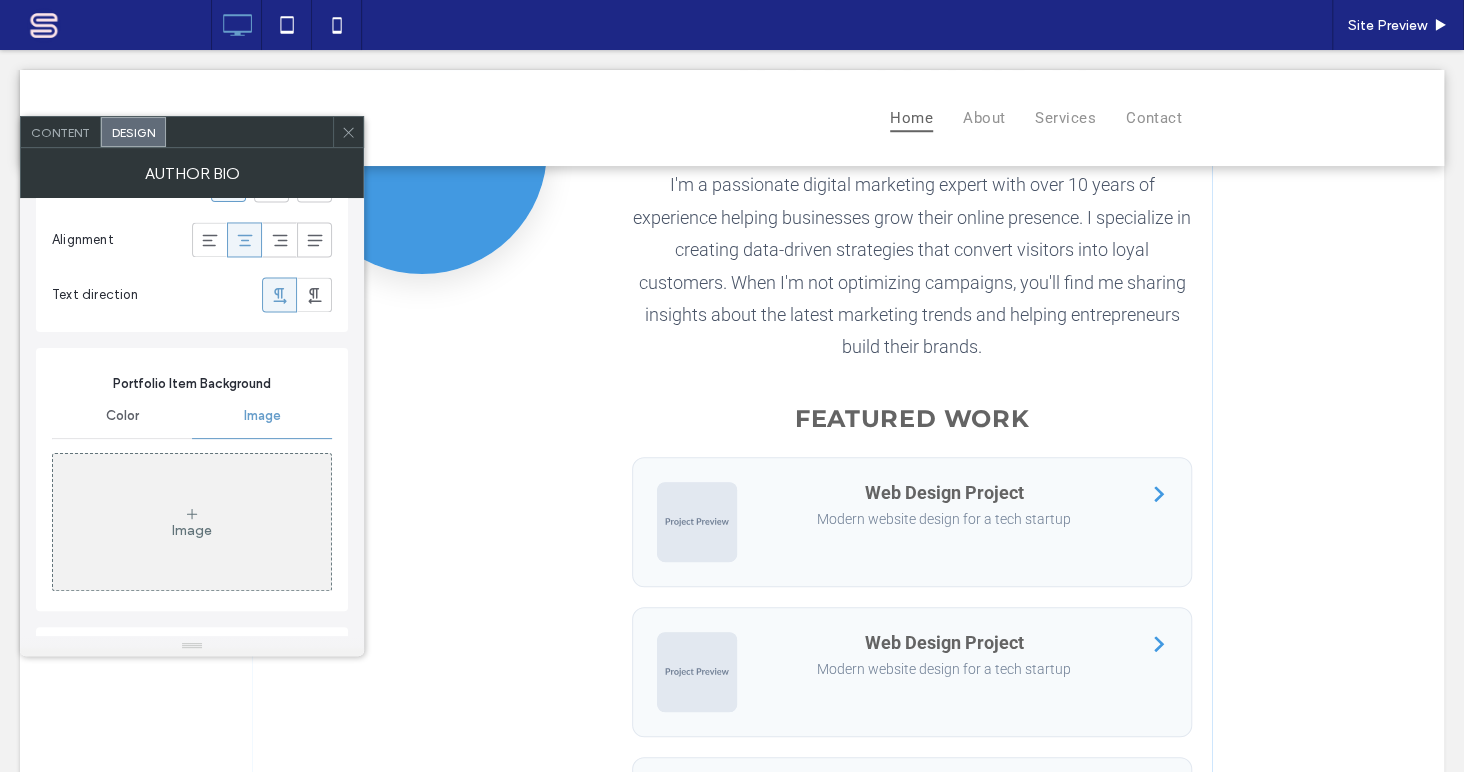 click on "Color" at bounding box center (122, 416) 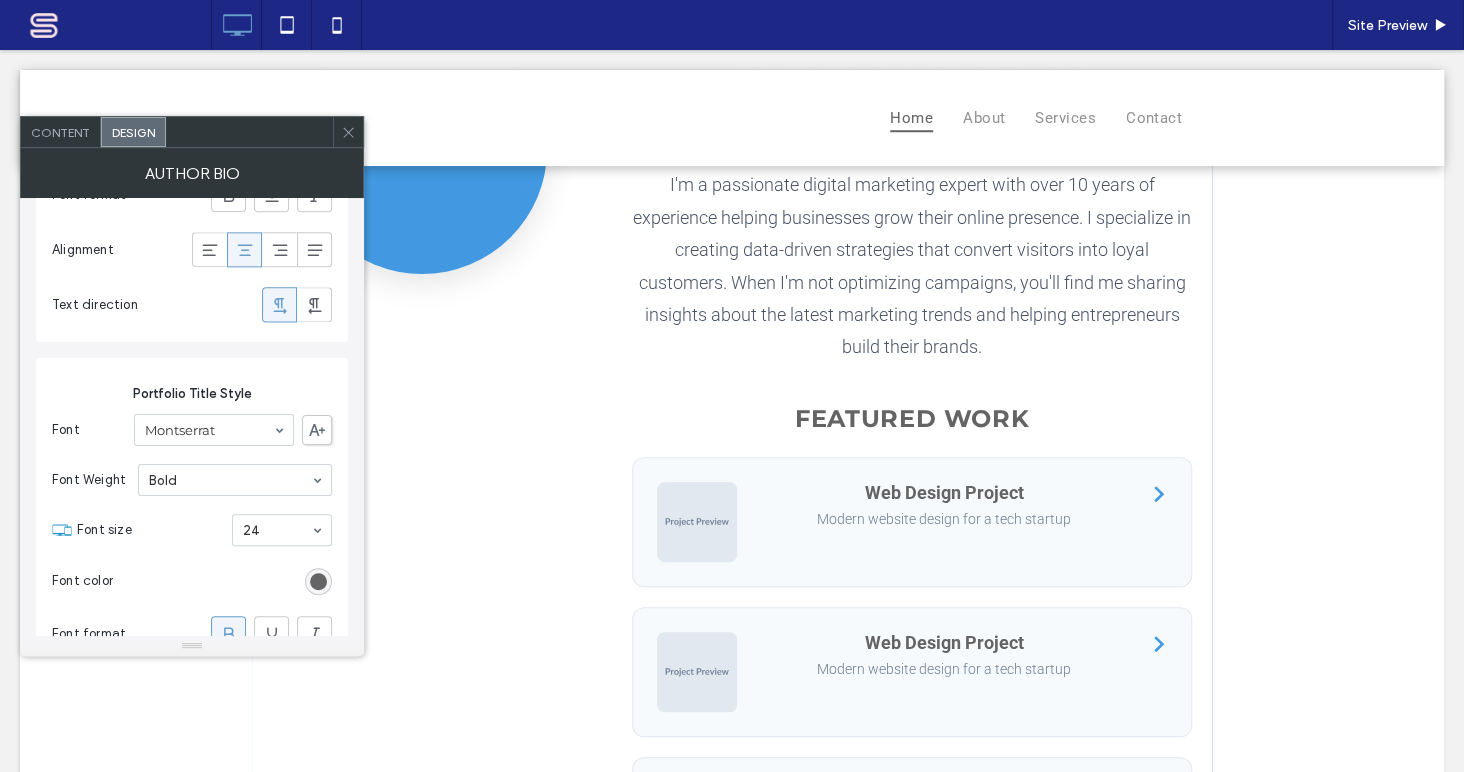 scroll, scrollTop: 1601, scrollLeft: 0, axis: vertical 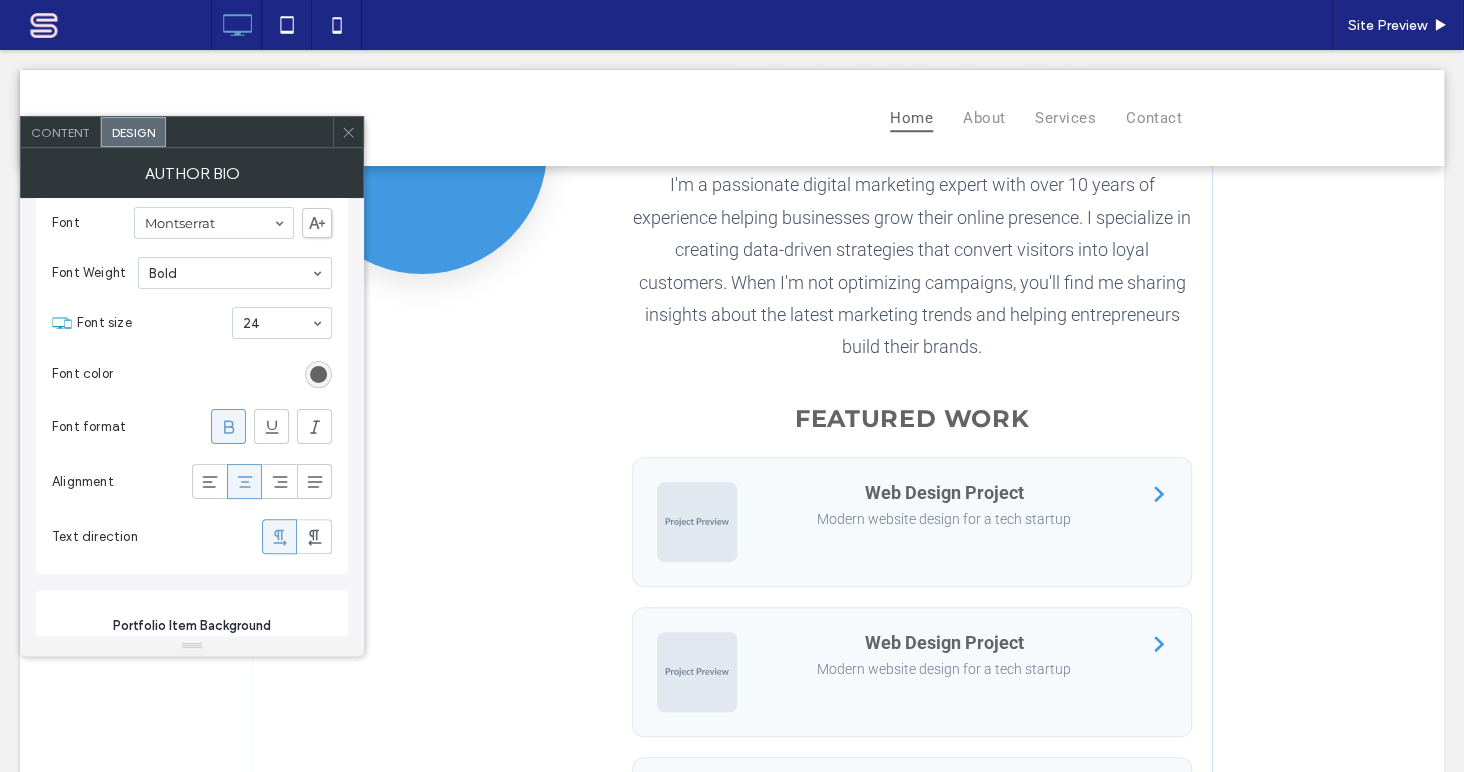 click 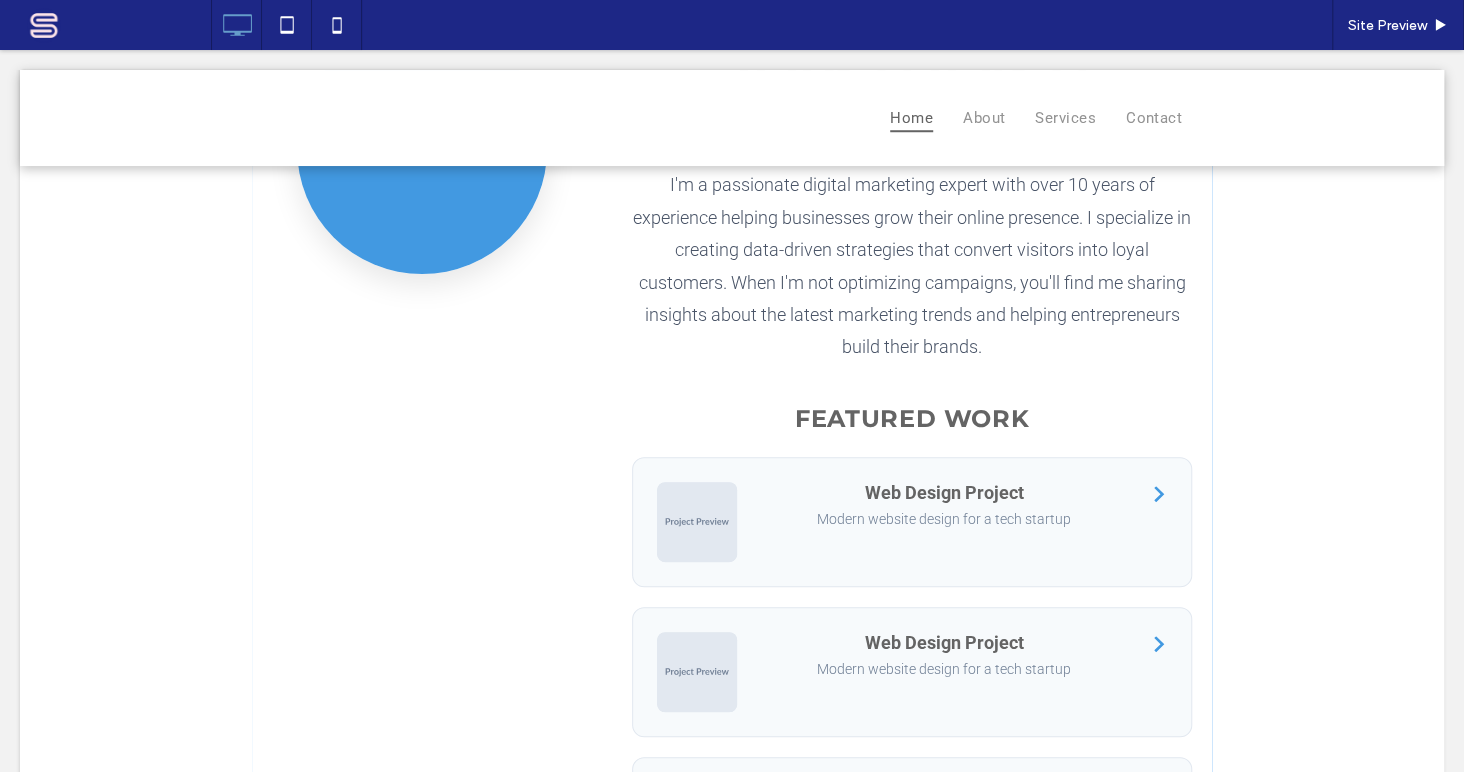click at bounding box center [732, 596] 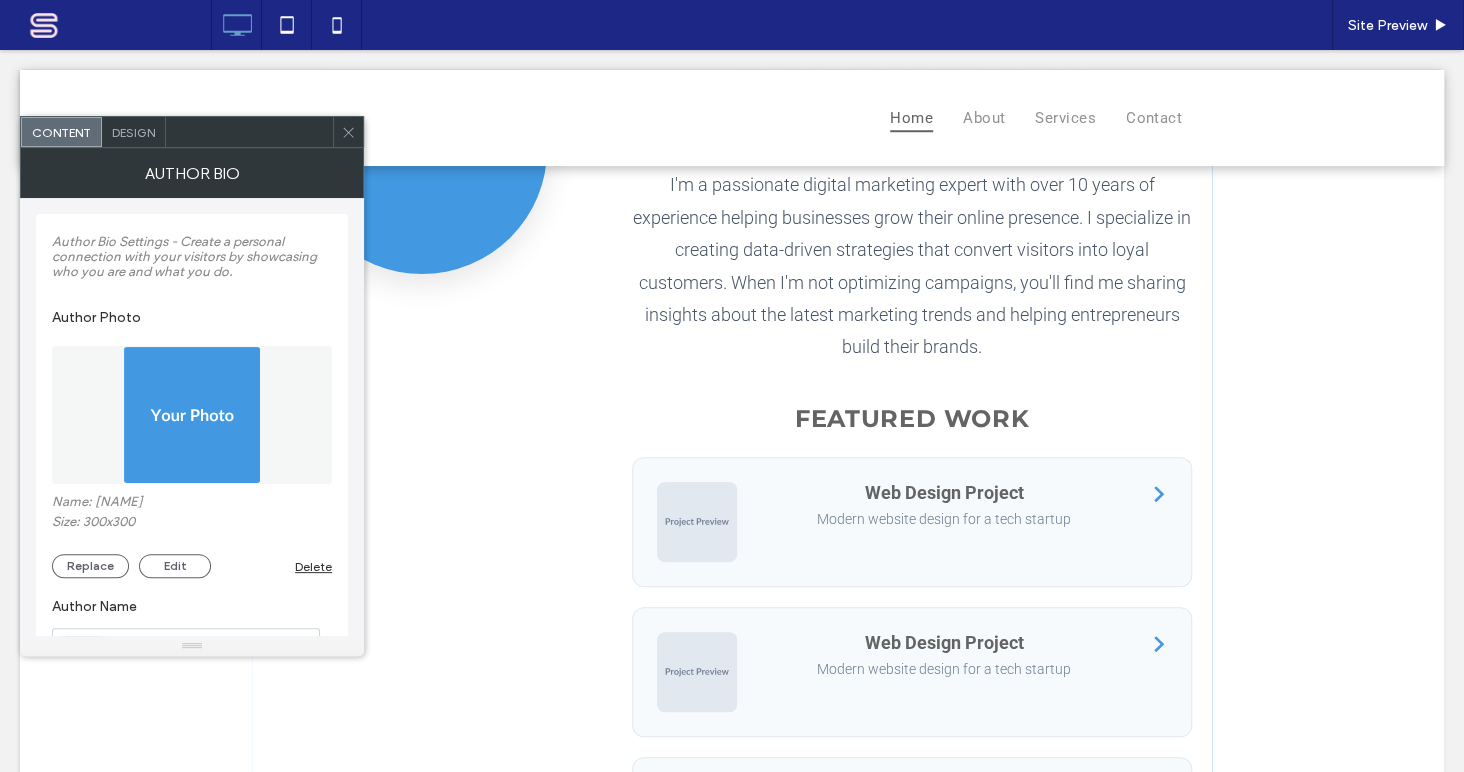 click 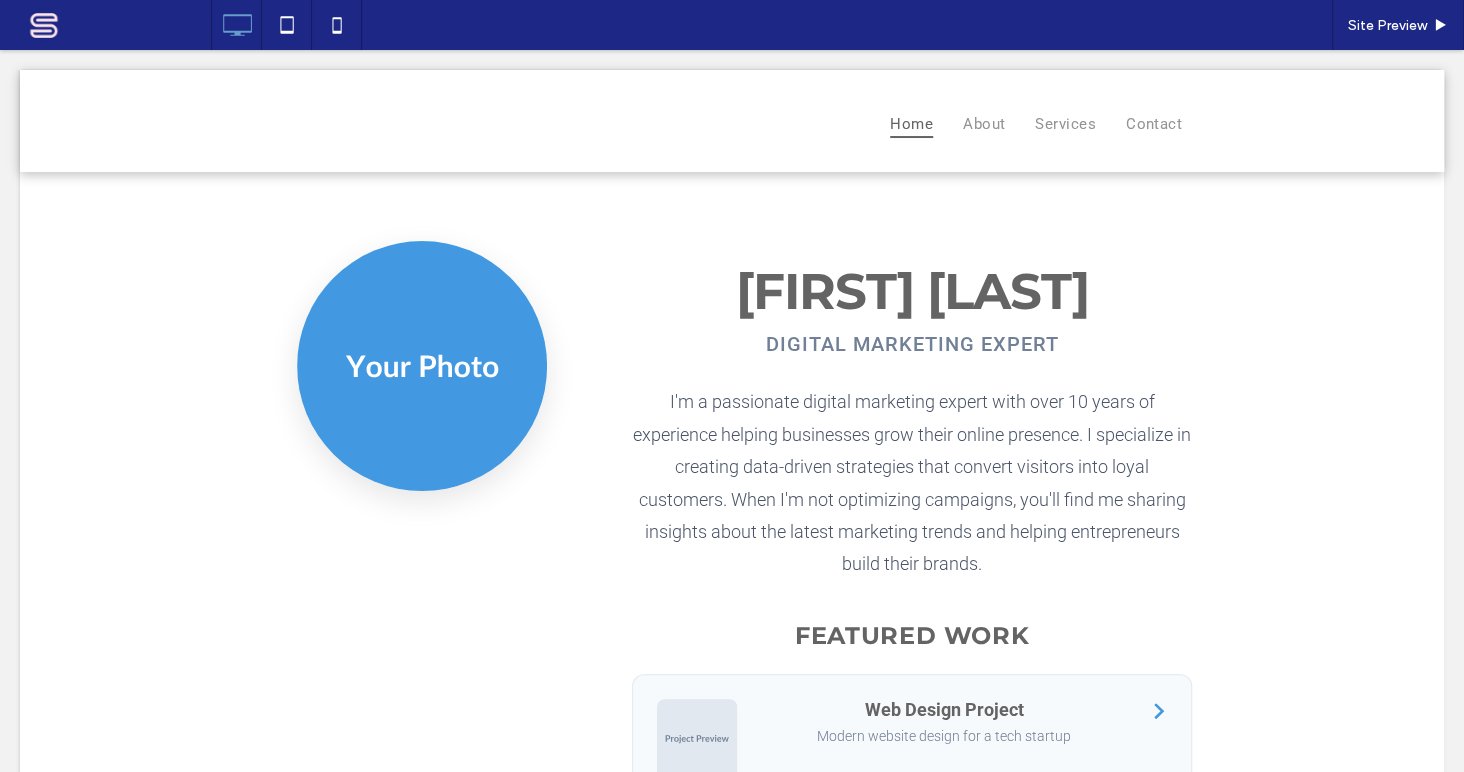 scroll, scrollTop: 0, scrollLeft: 0, axis: both 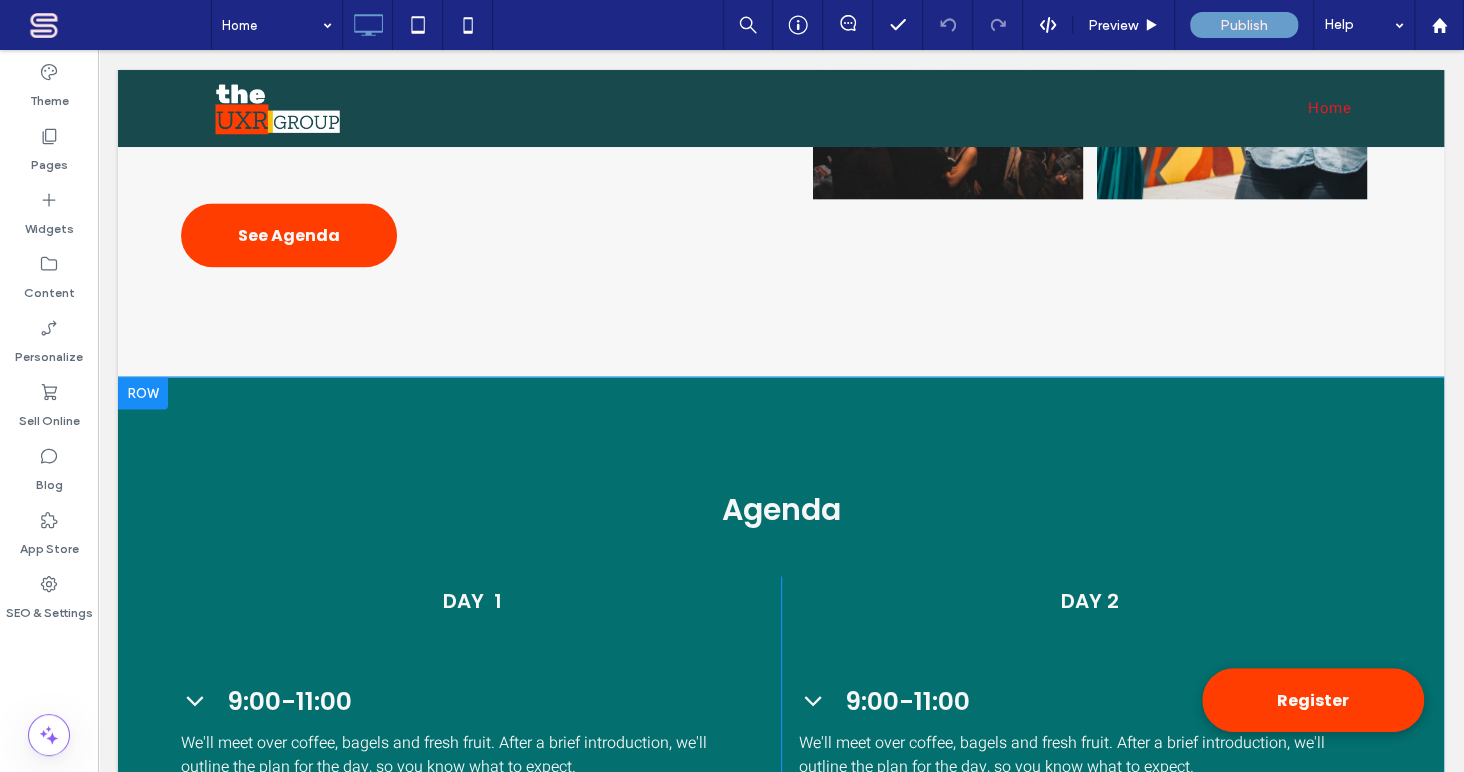 click at bounding box center (143, 393) 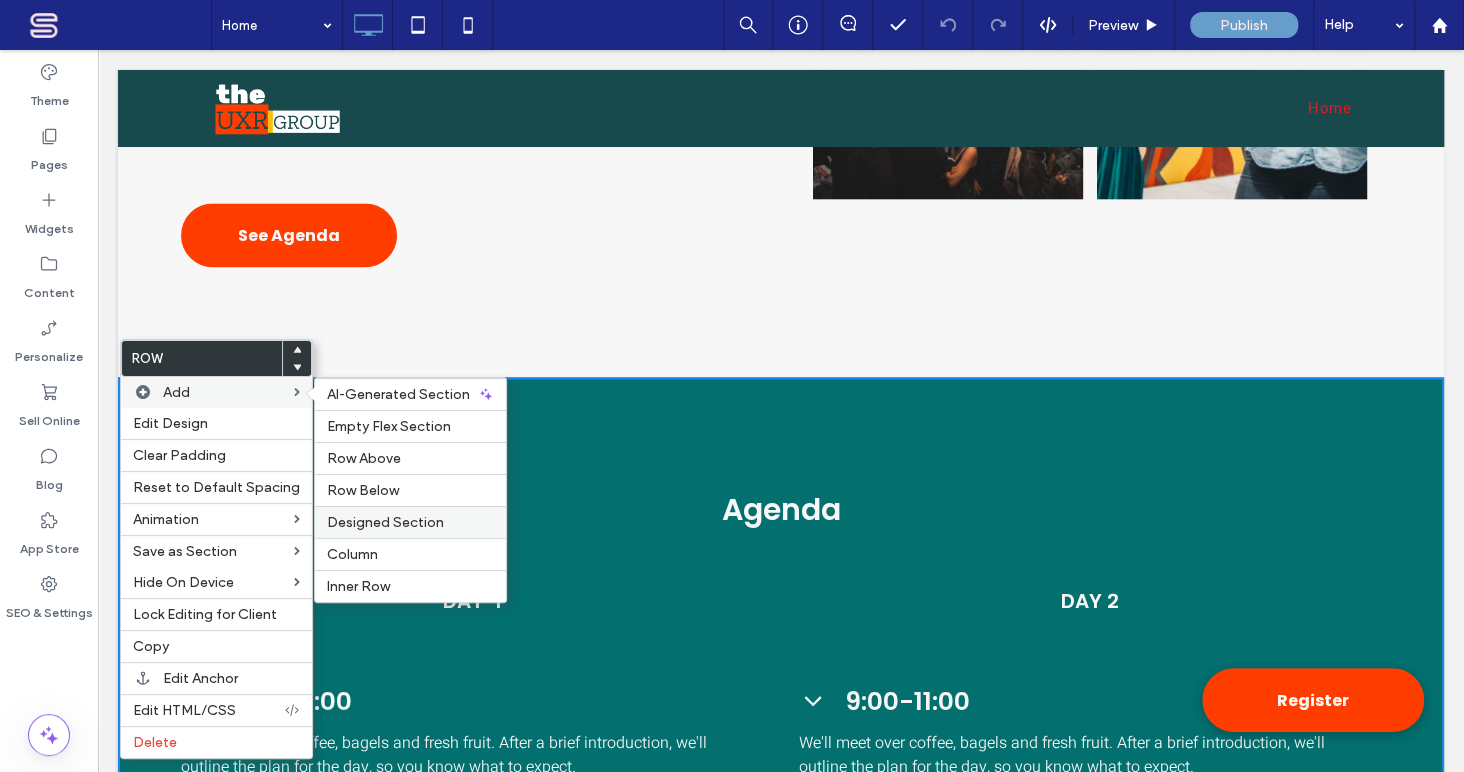 click on "Designed Section" at bounding box center [385, 522] 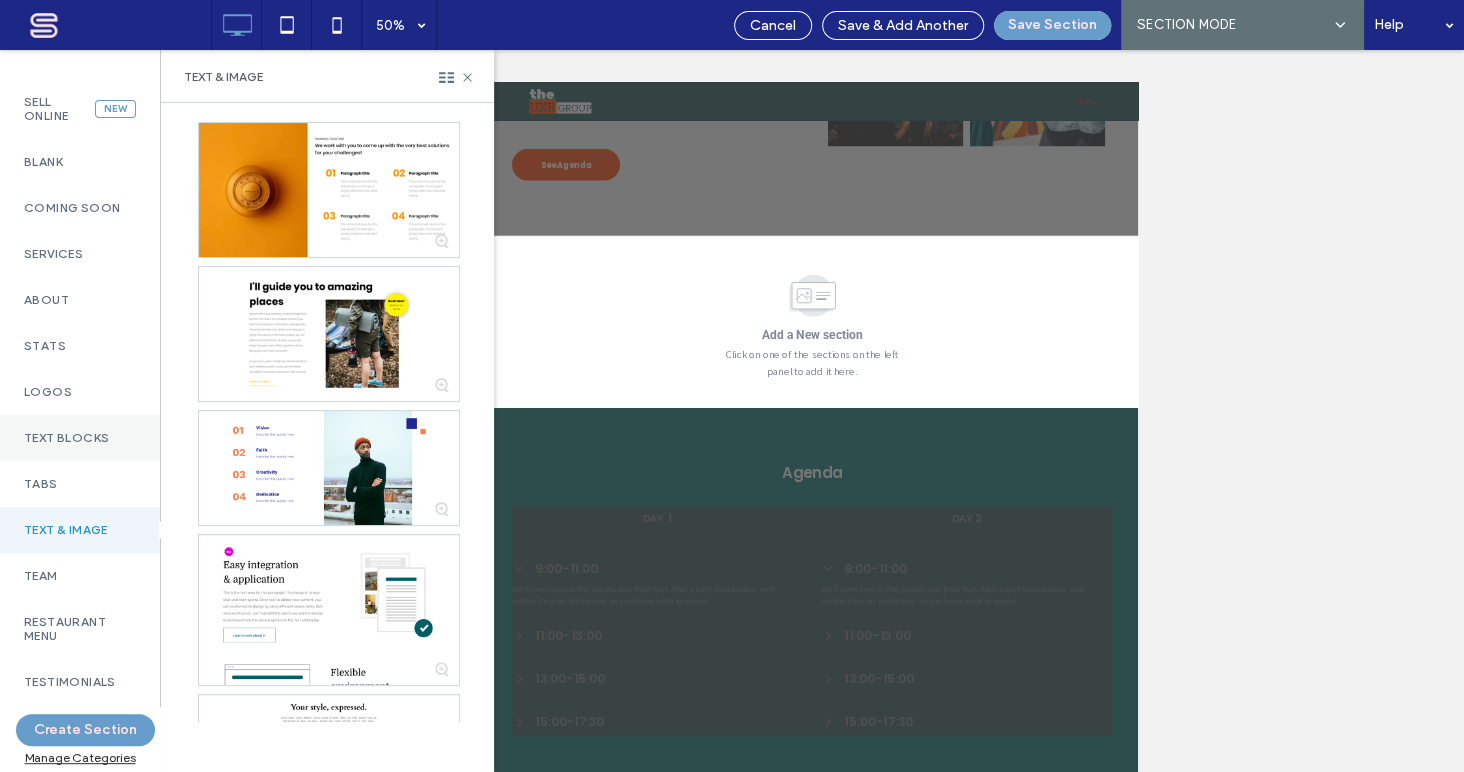 scroll, scrollTop: 242, scrollLeft: 0, axis: vertical 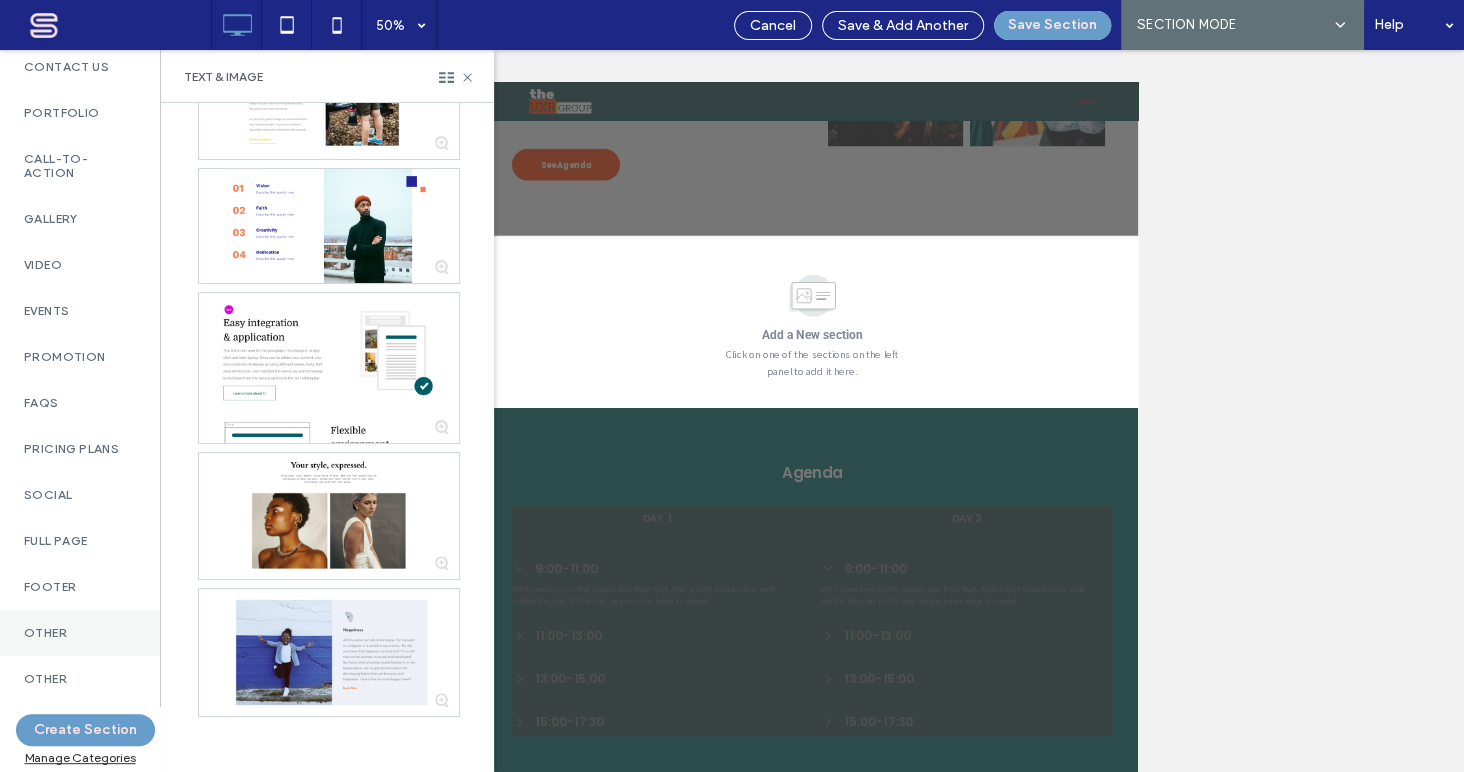 click on "Other" at bounding box center (80, 633) 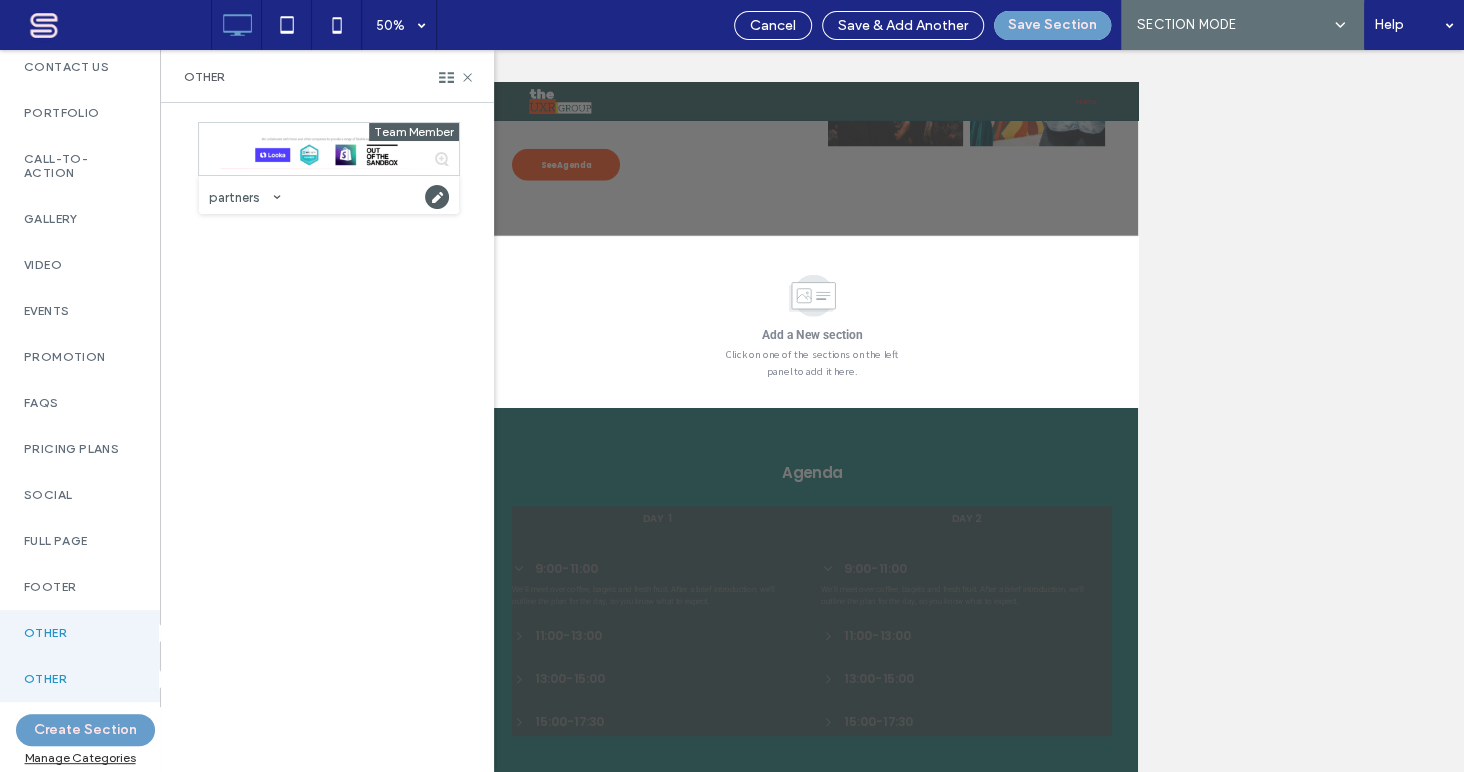 click on "Other" at bounding box center [80, 633] 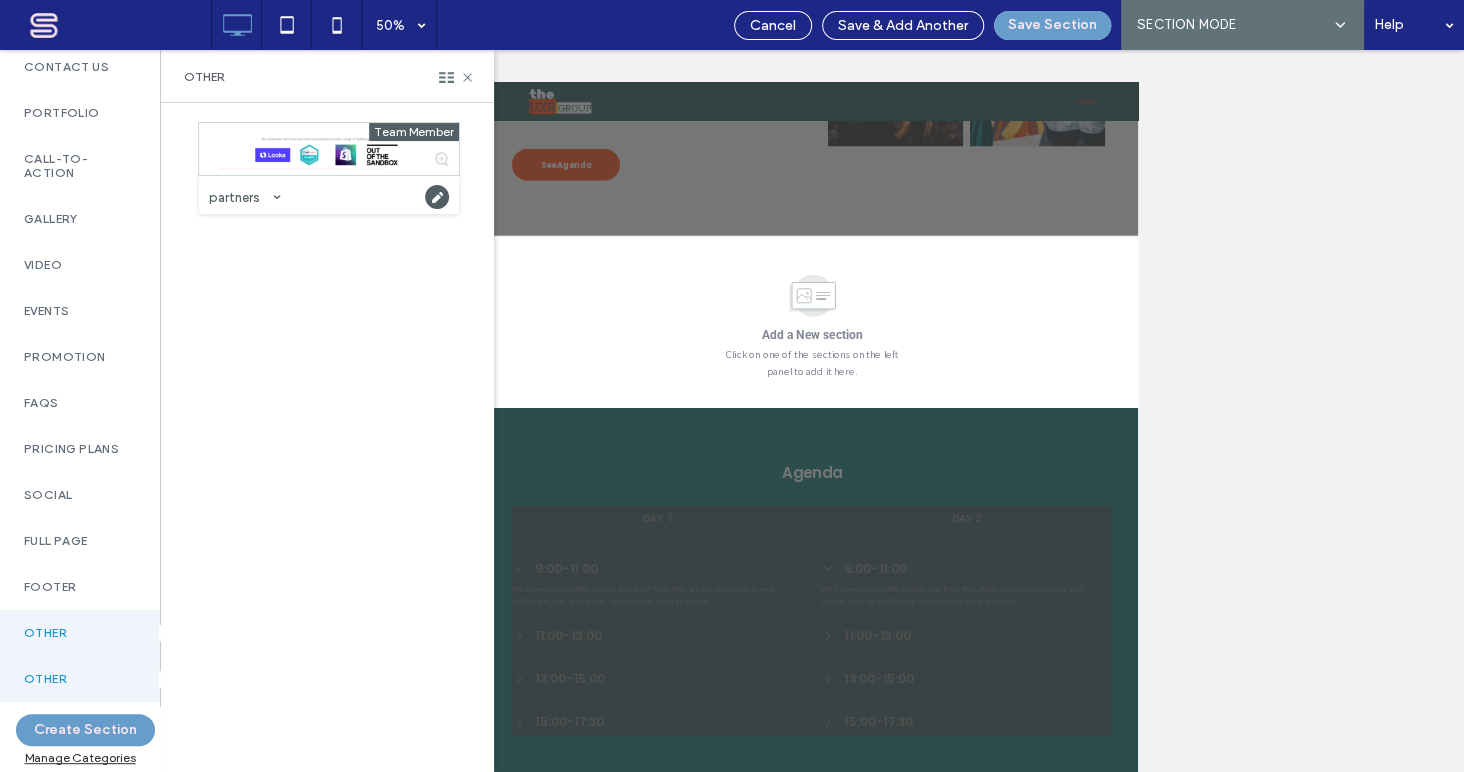 click on "Other" at bounding box center [80, 633] 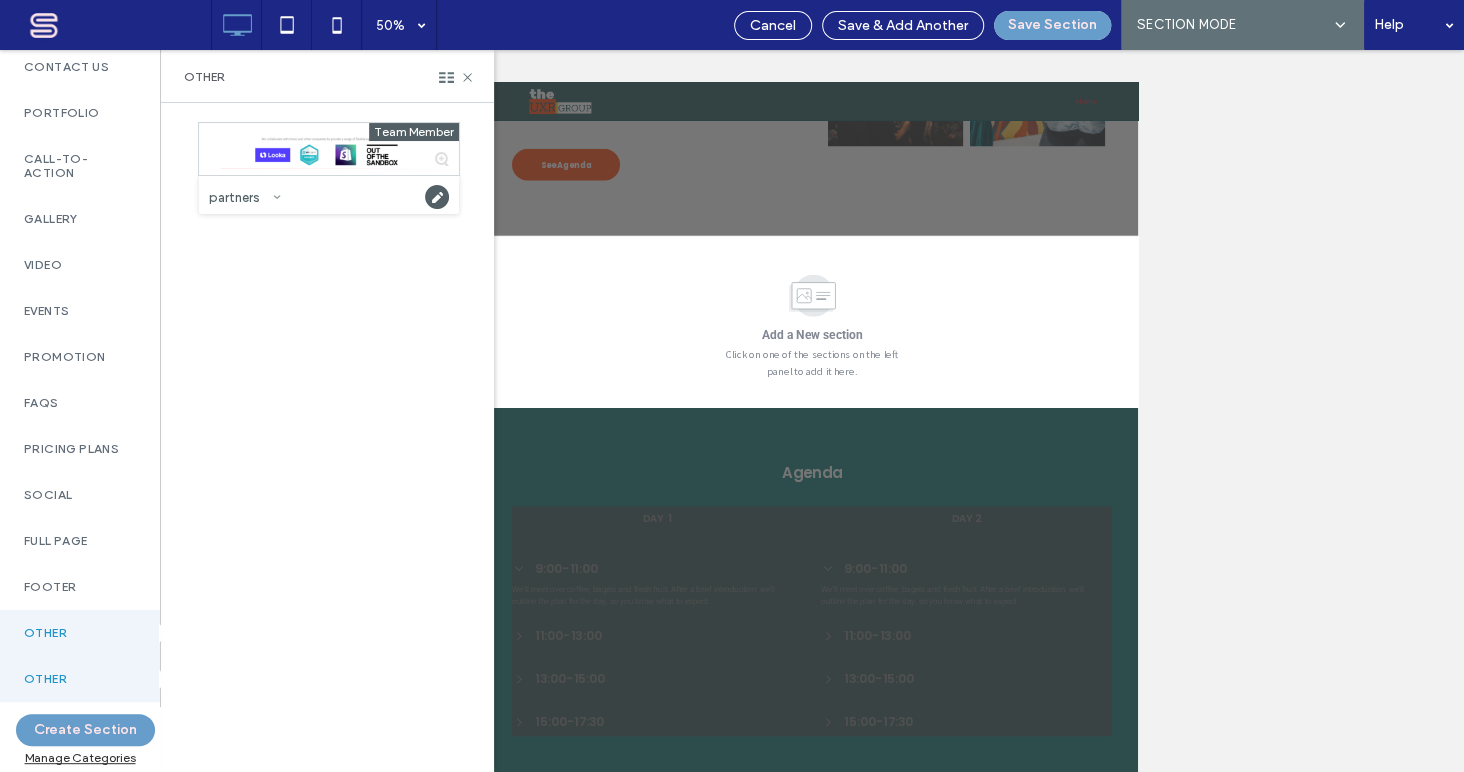 click at bounding box center [277, 197] 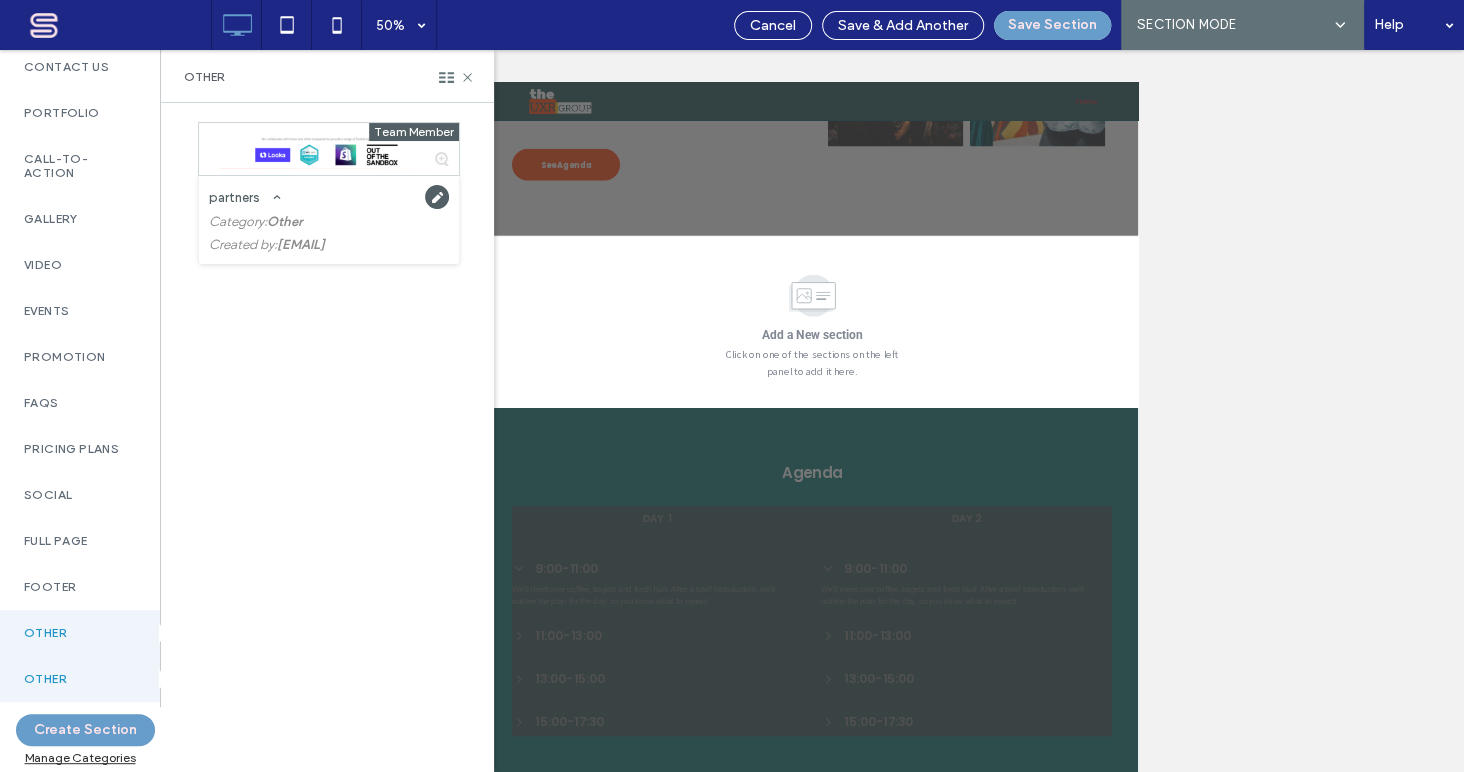 click on "Team Member partners Category:  Other Created by:  [EMAIL]" at bounding box center (321, 412) 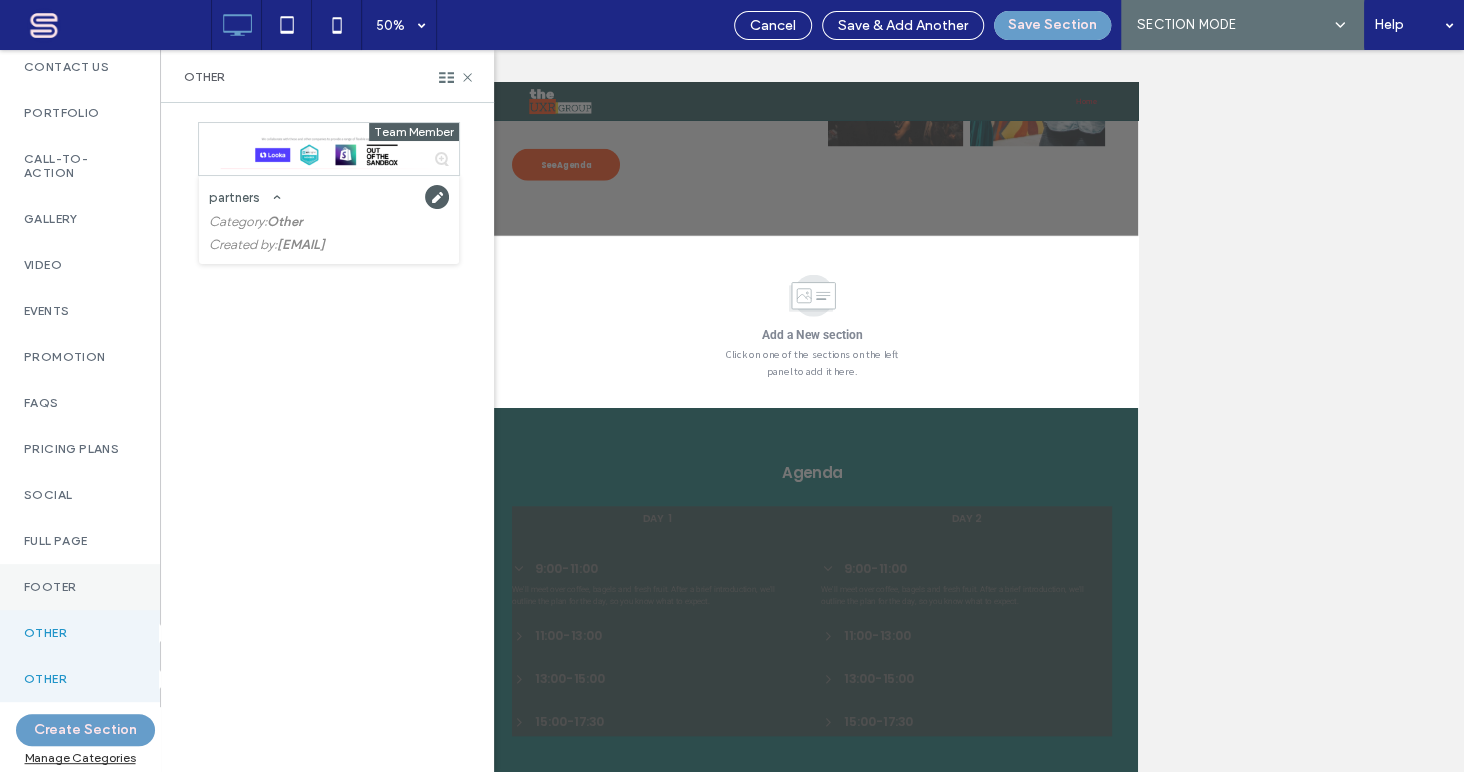 click on "Footer" at bounding box center [80, 587] 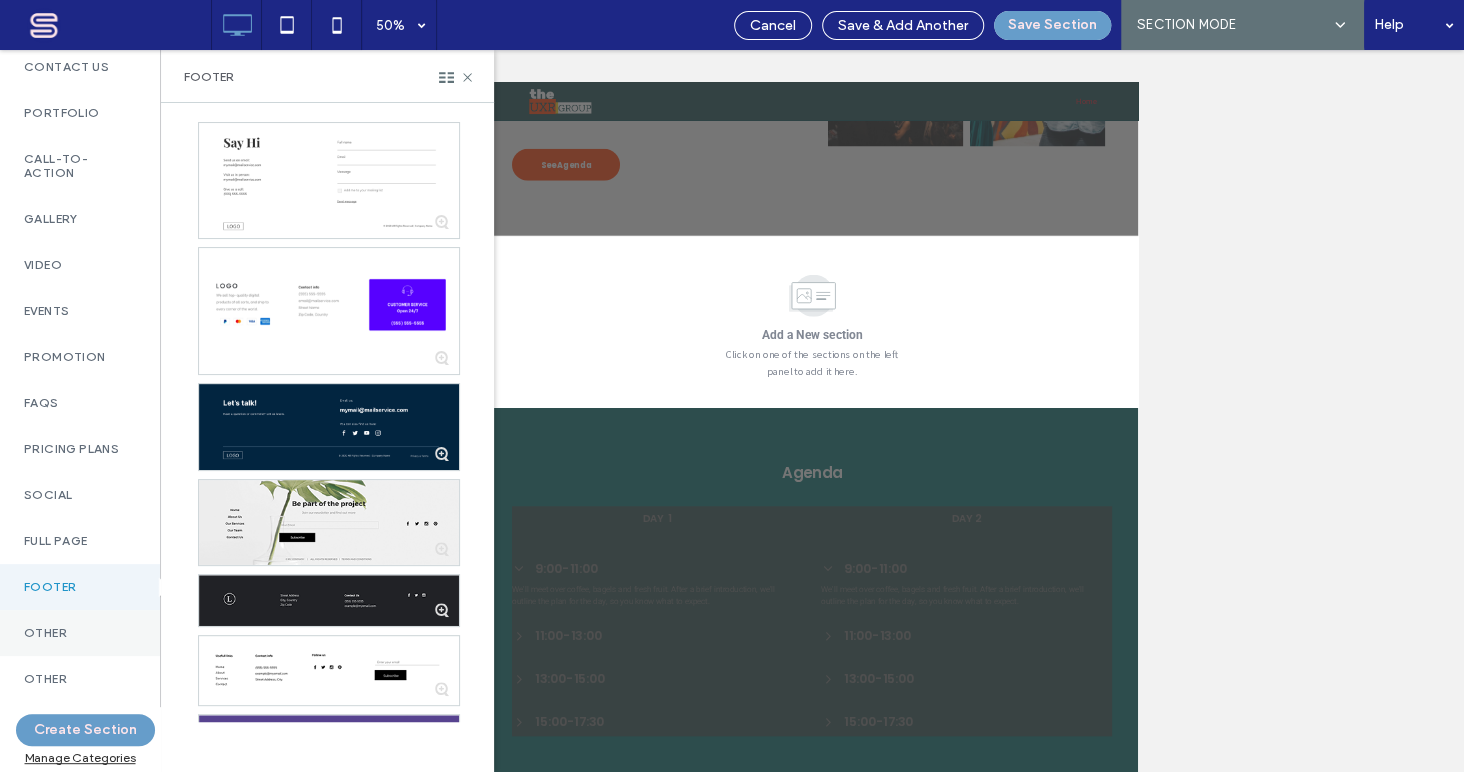 click on "Other" at bounding box center (80, 633) 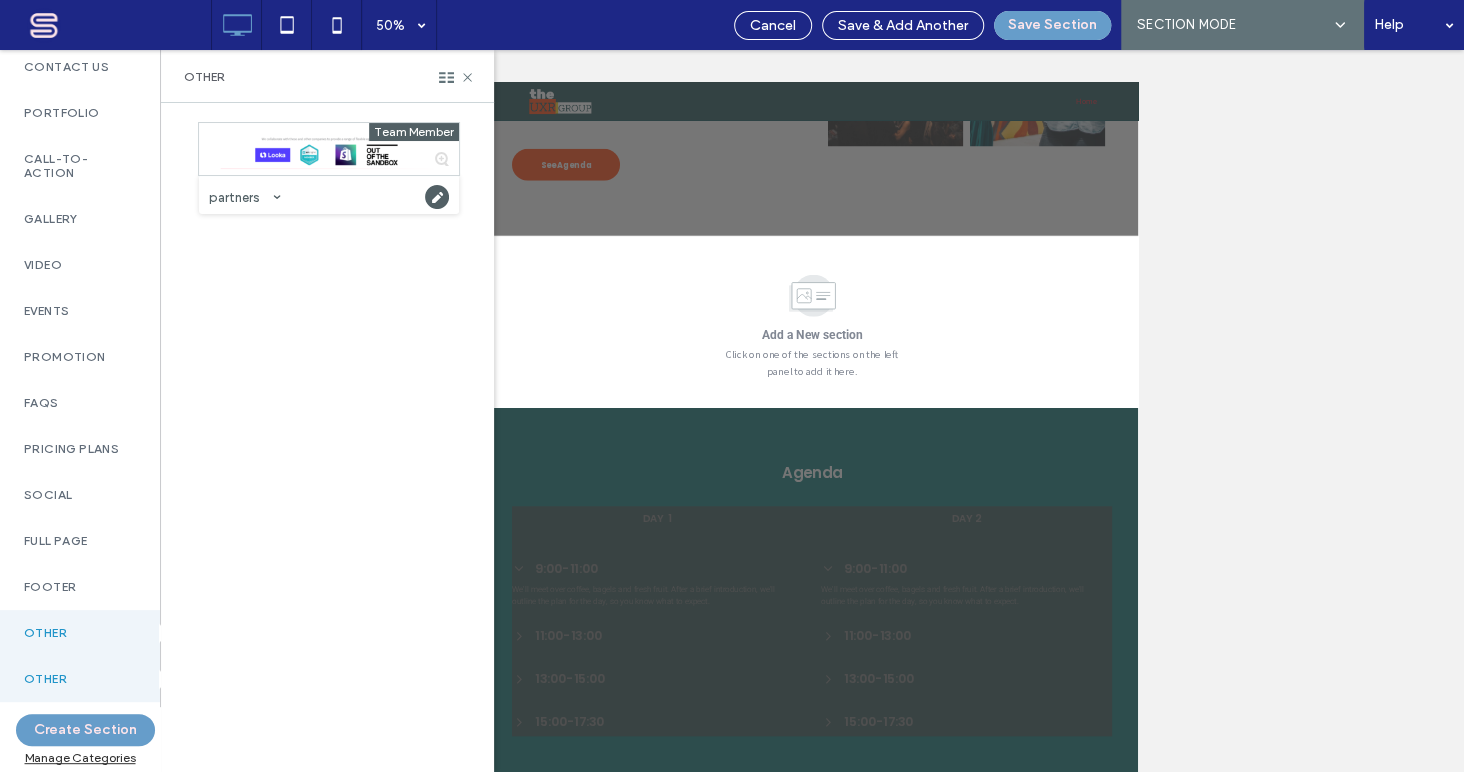 click on "Other" at bounding box center (80, 633) 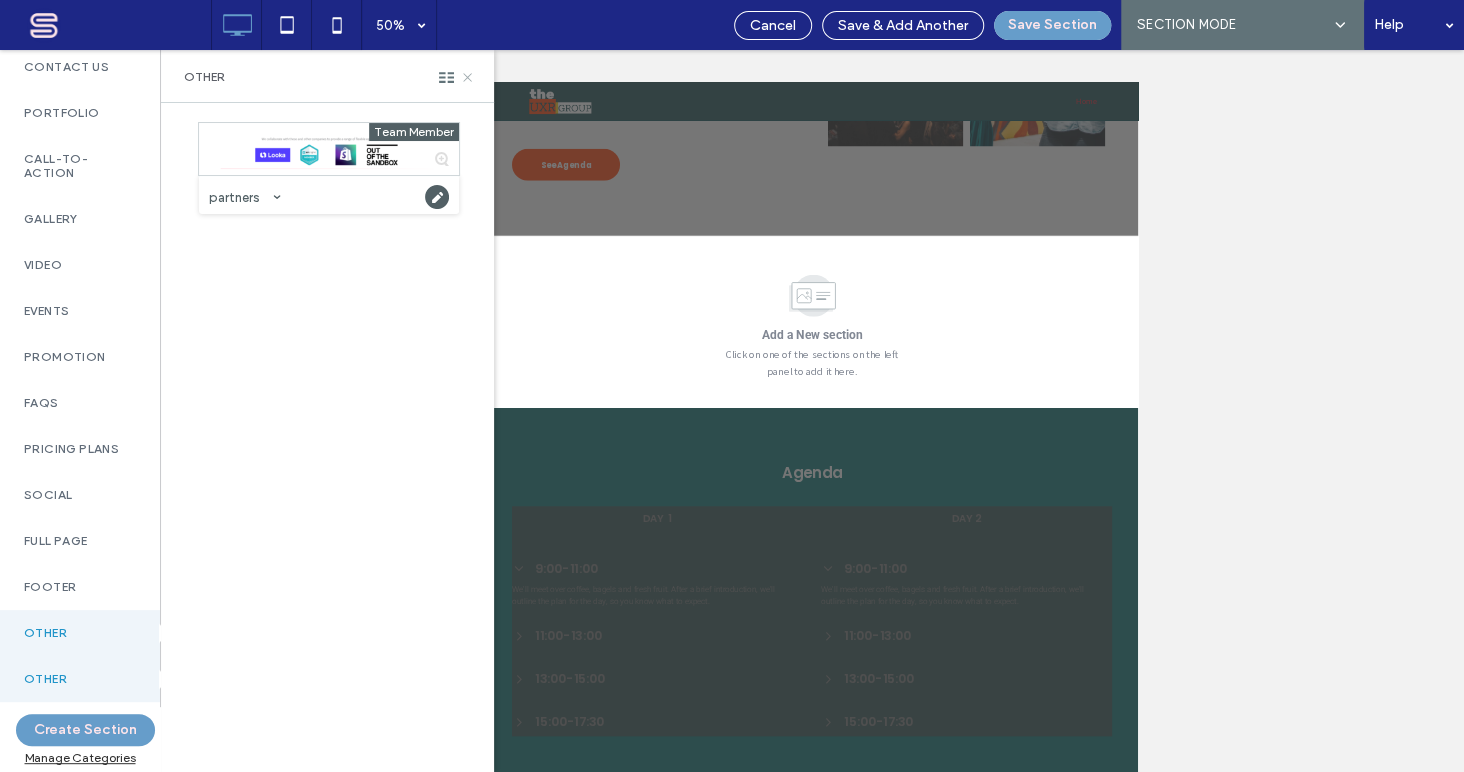 click 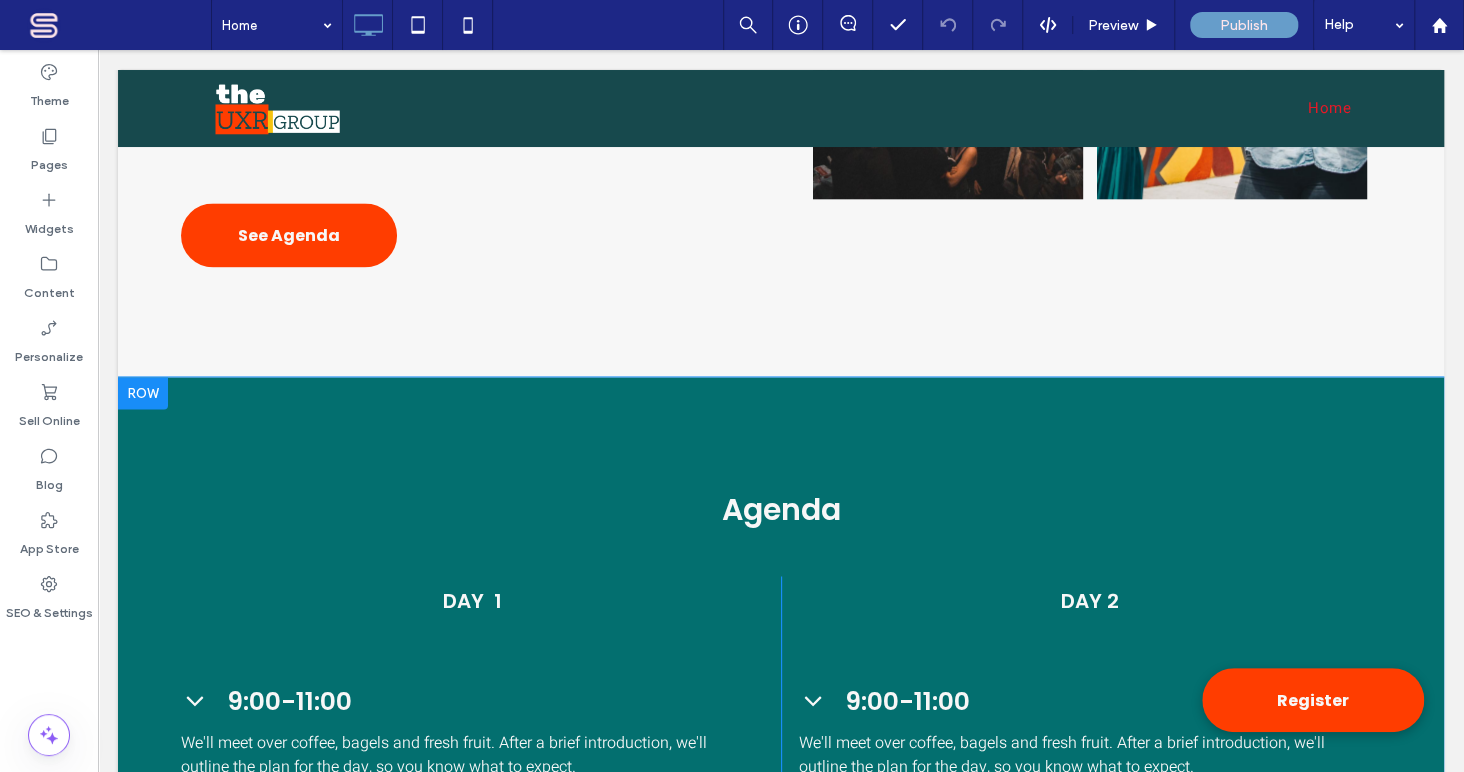 scroll, scrollTop: 1427, scrollLeft: 0, axis: vertical 